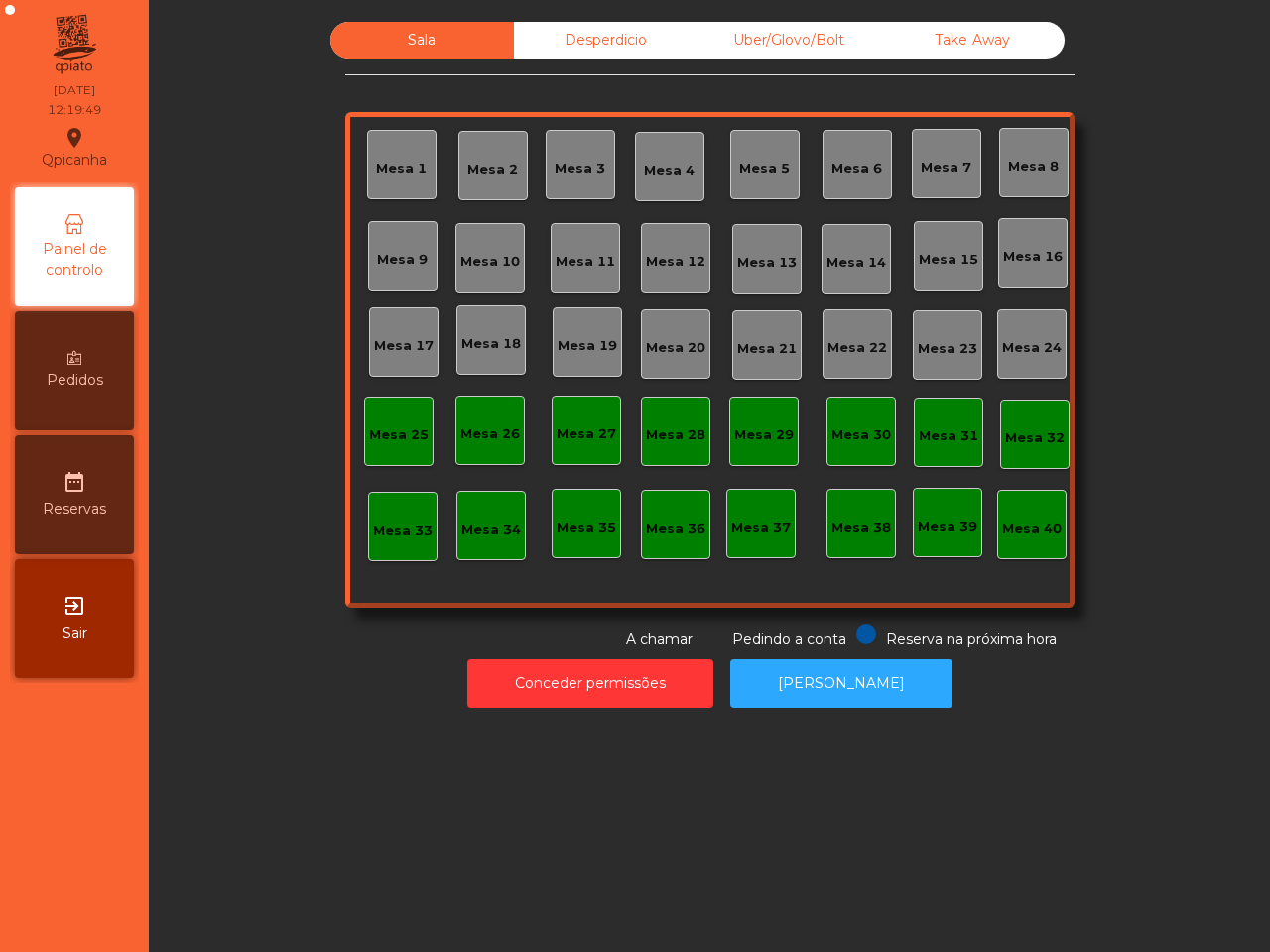 scroll, scrollTop: 0, scrollLeft: 0, axis: both 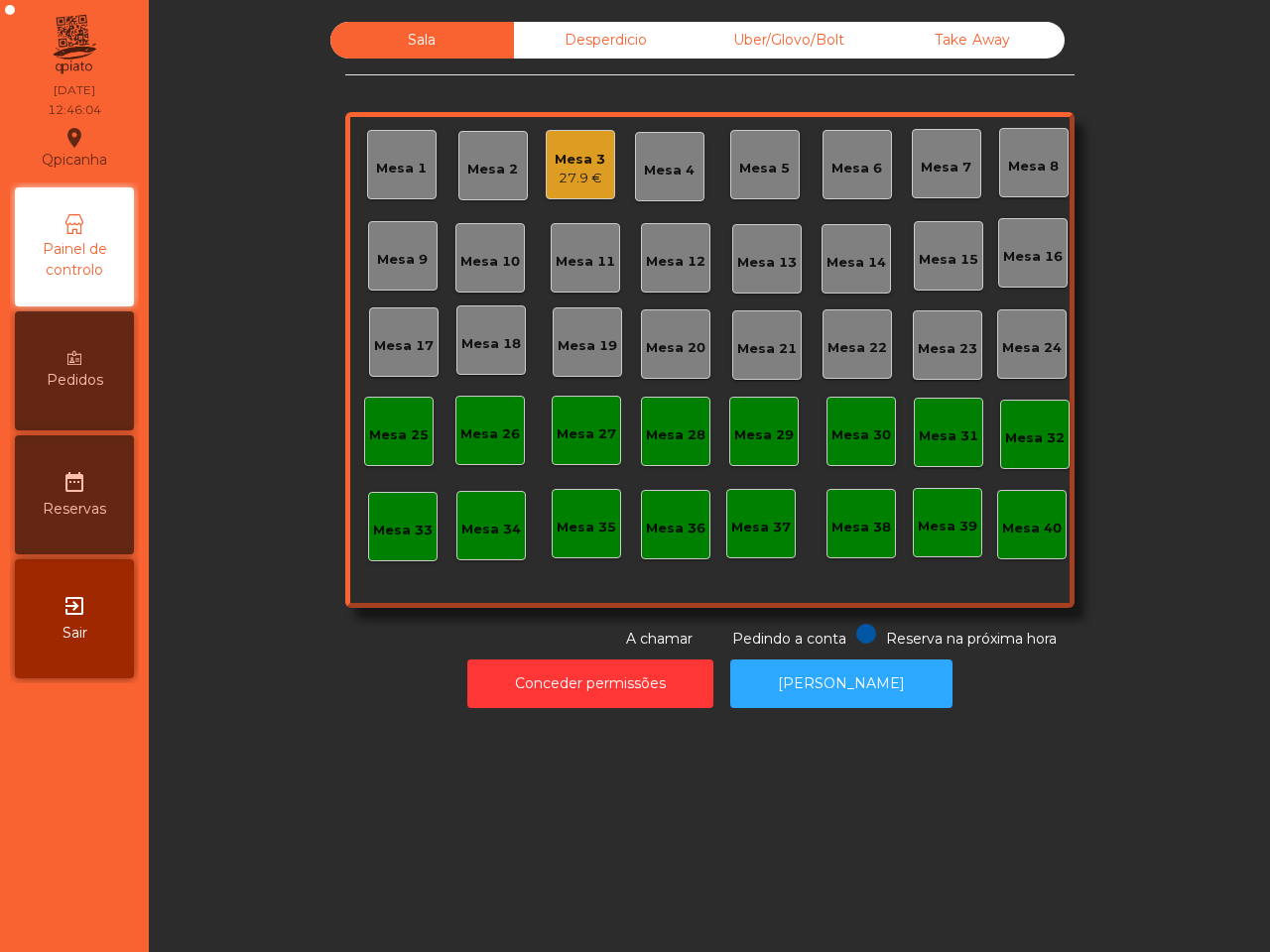 click on "Mesa 3" 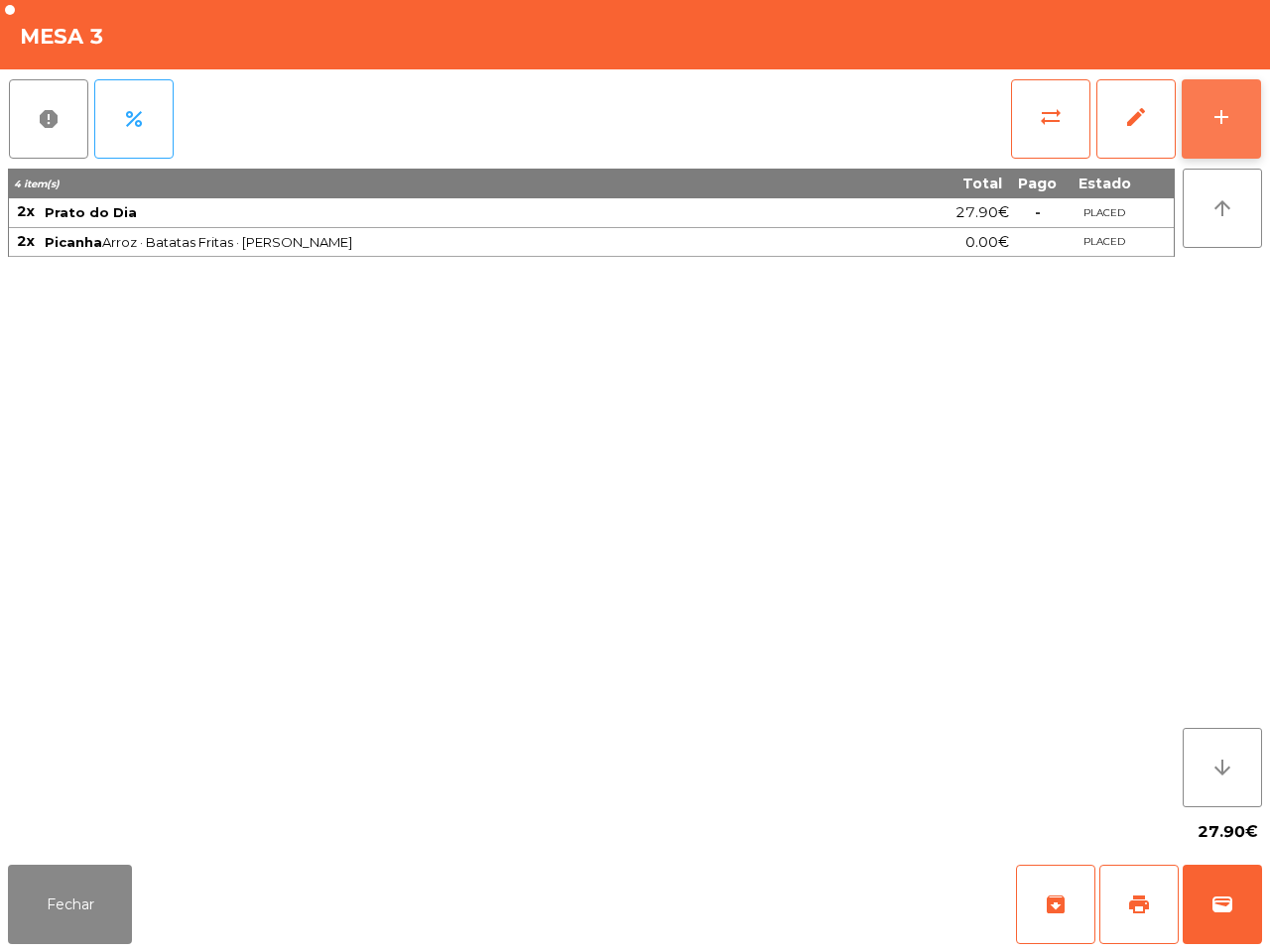 click on "add" 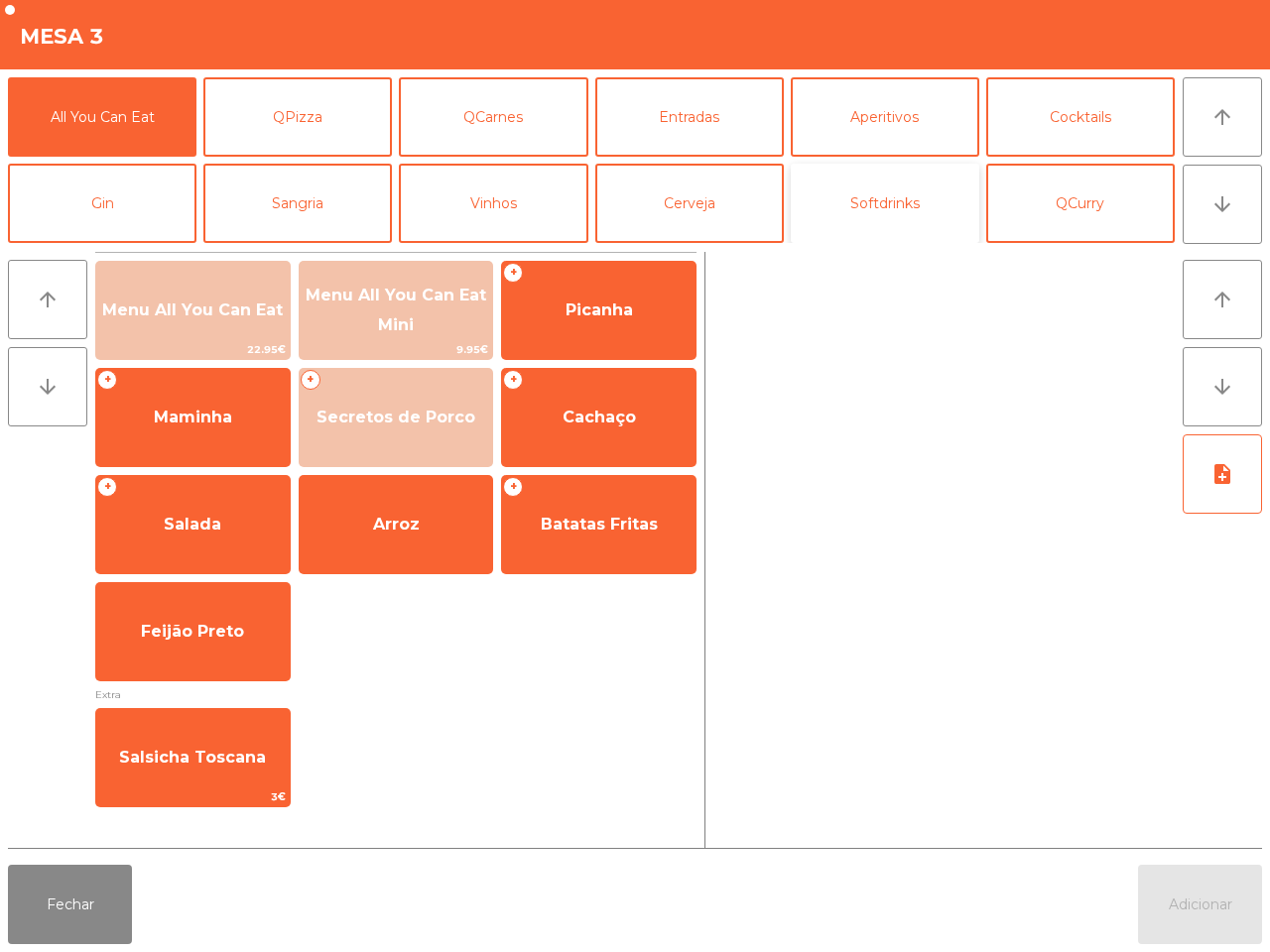 click on "Softdrinks" 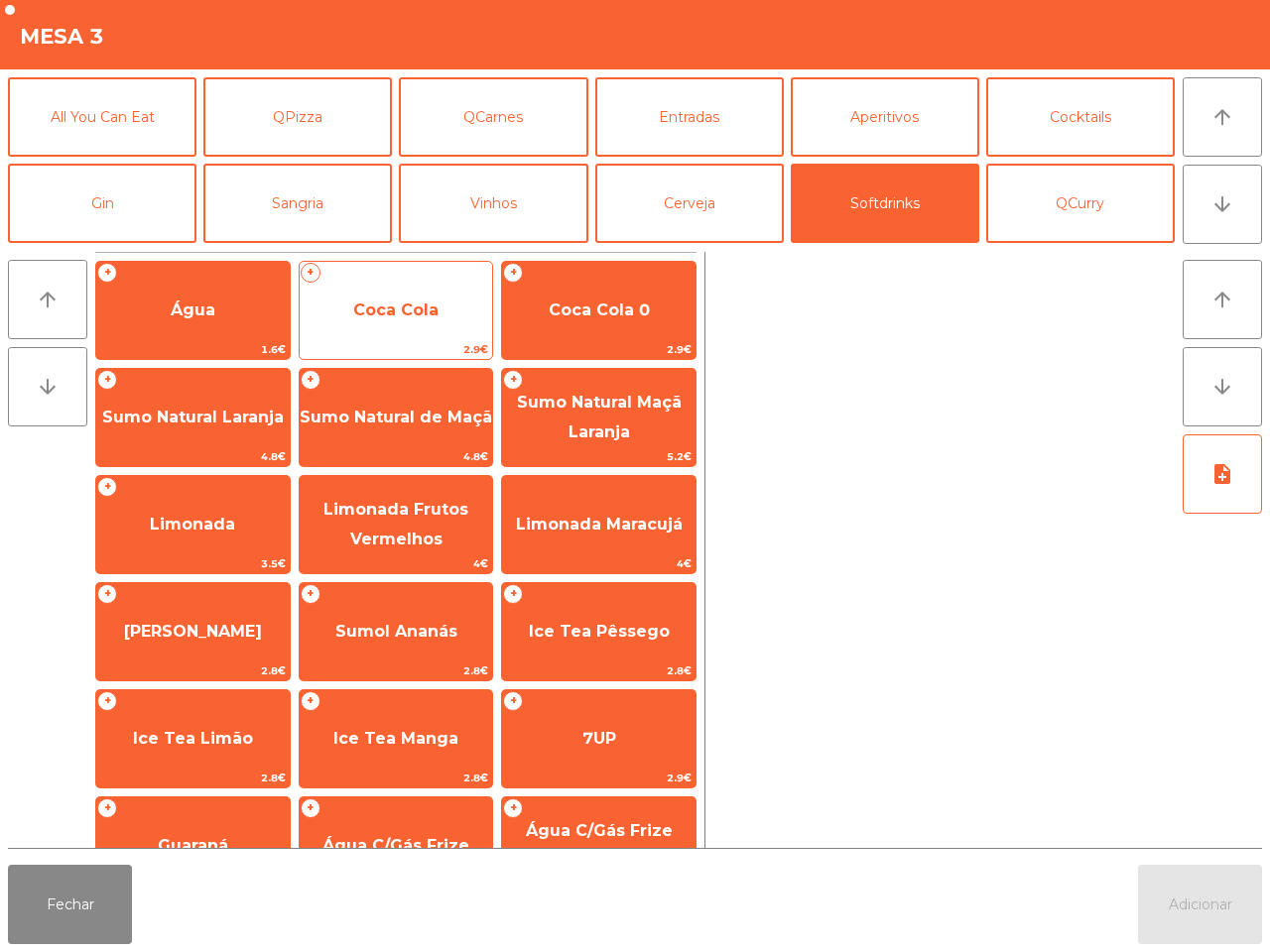 click on "Coca Cola" 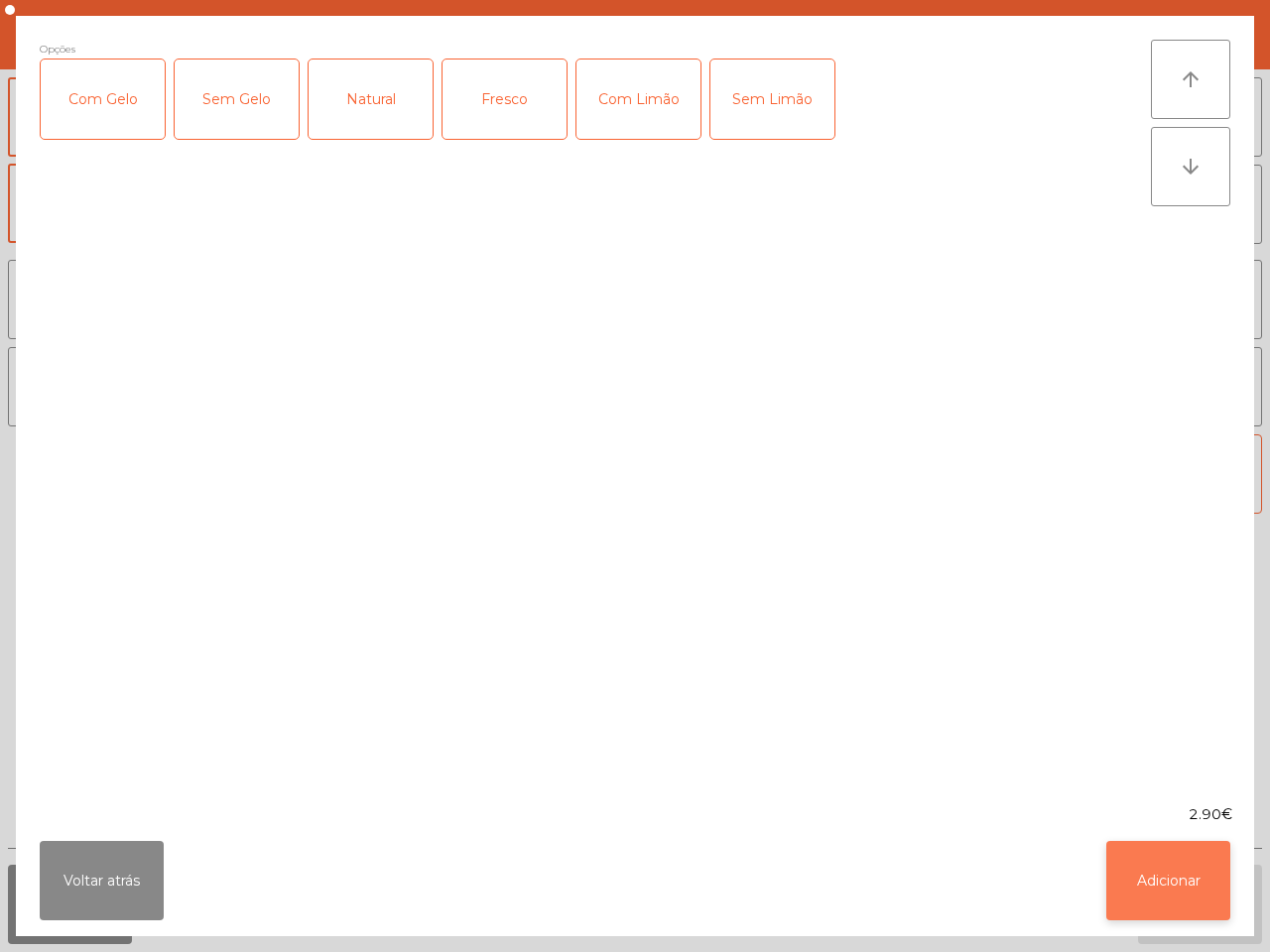 click on "Adicionar" 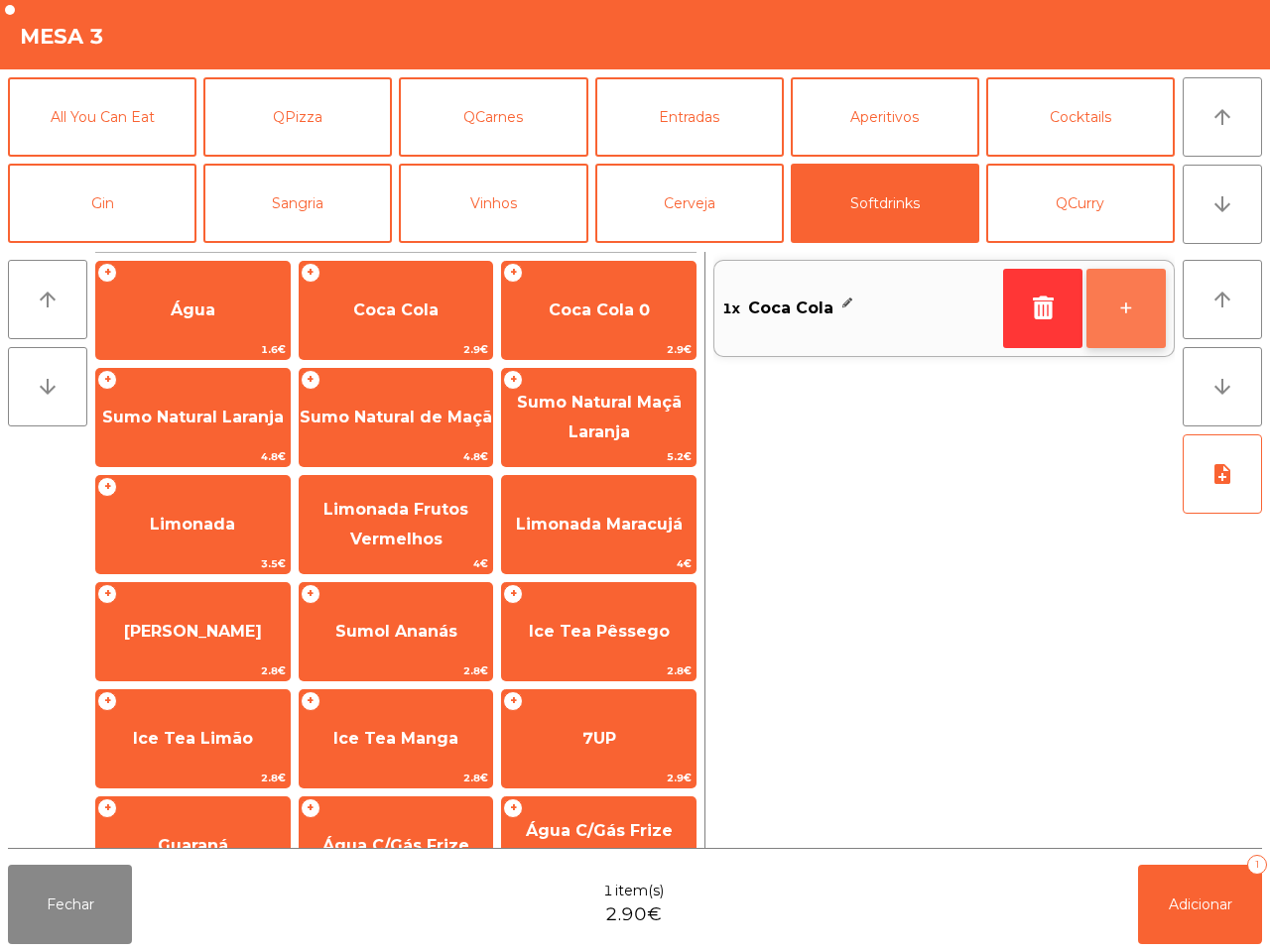 click on "+" 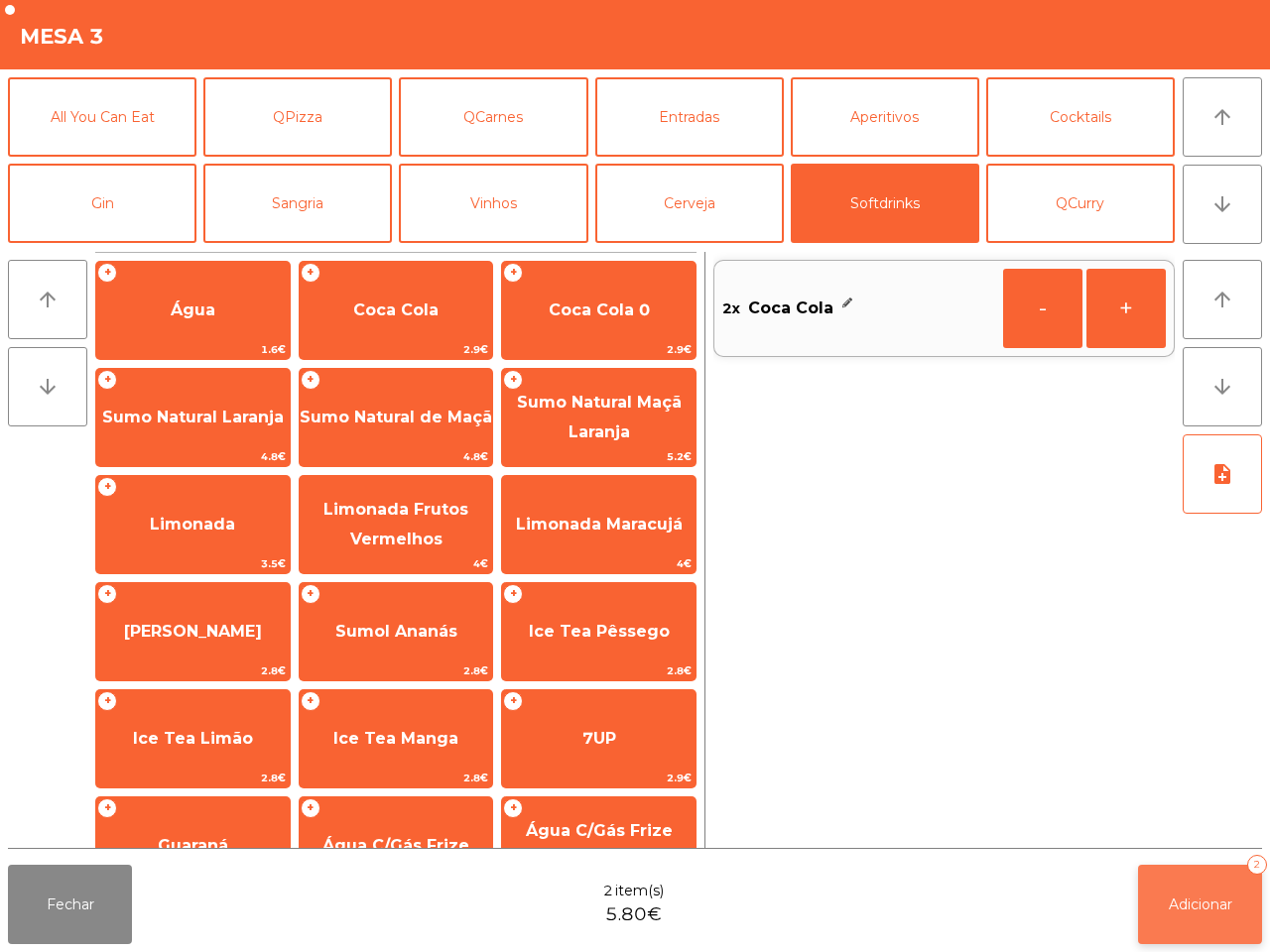 click on "Adicionar   2" 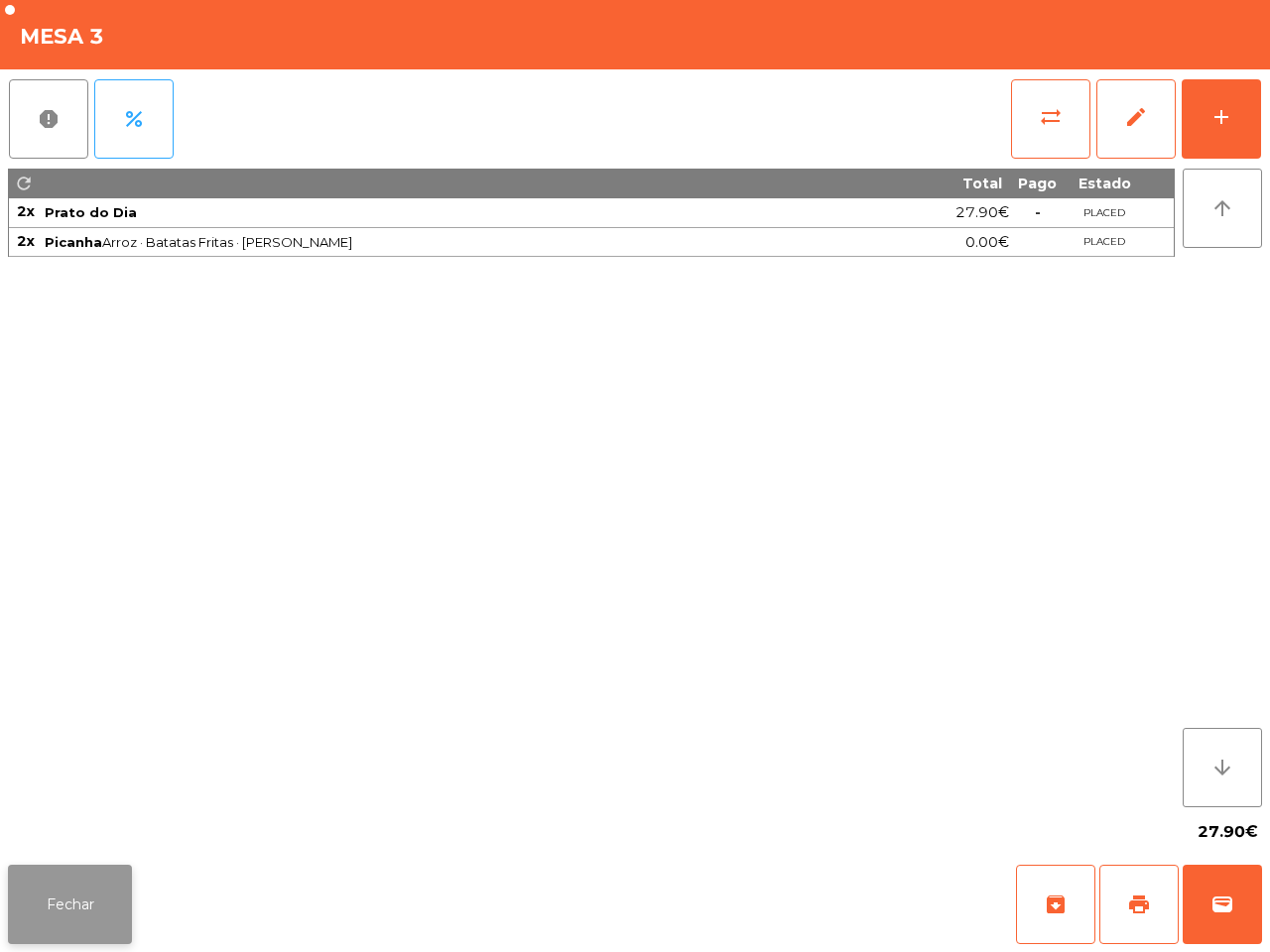 click on "Fechar" 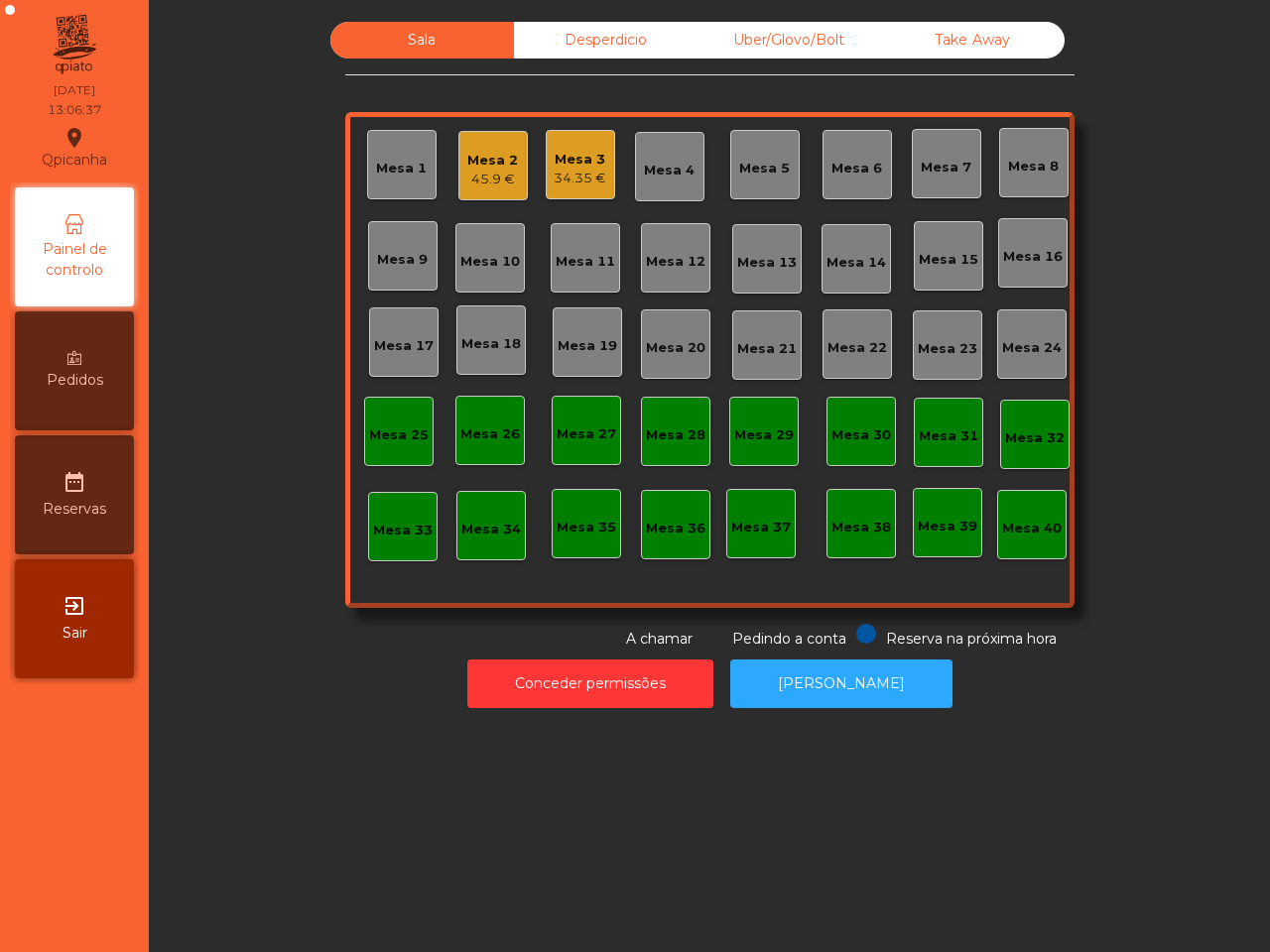 click on "Mesa 2   45.9 €" 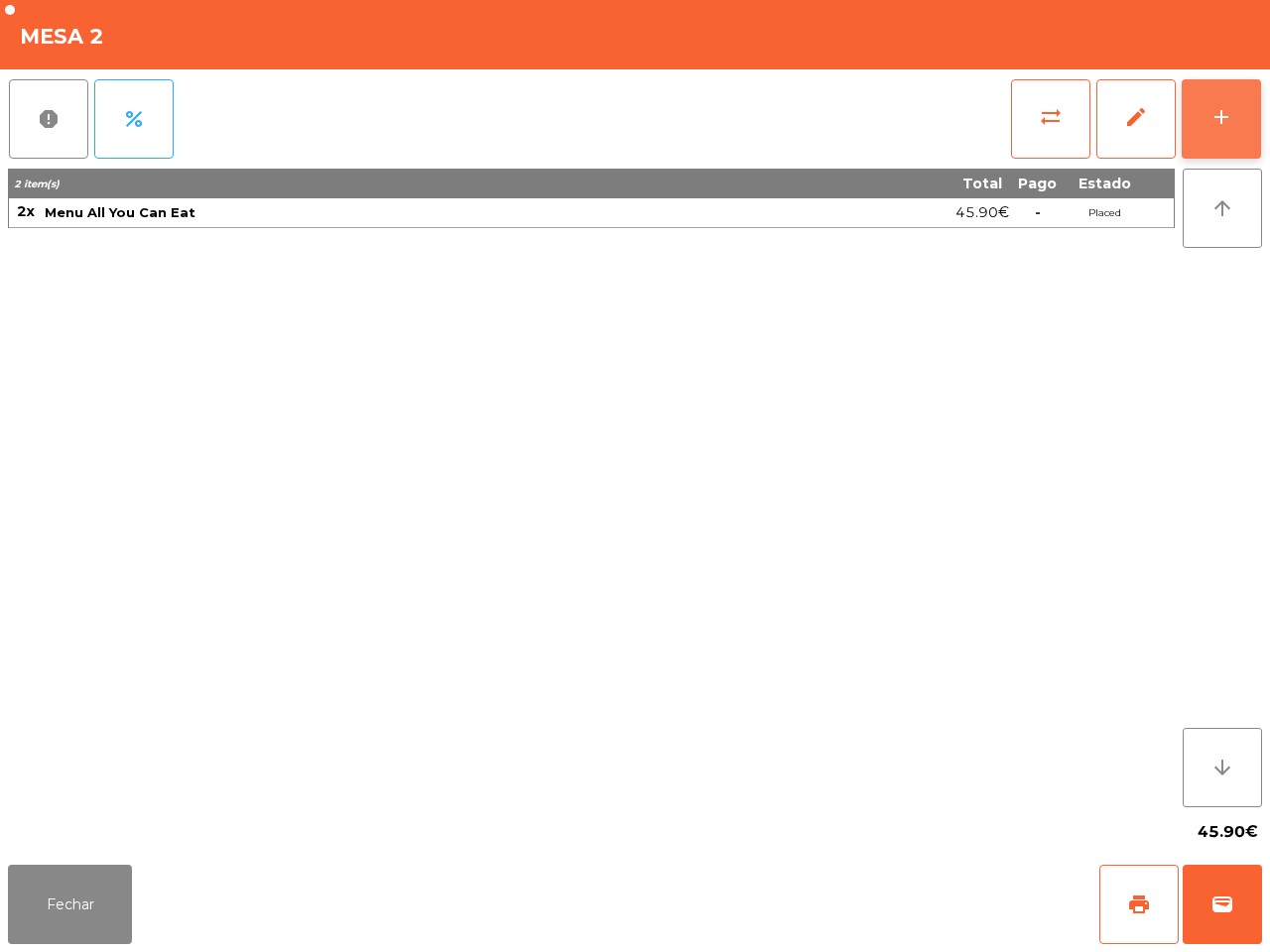 click on "add" 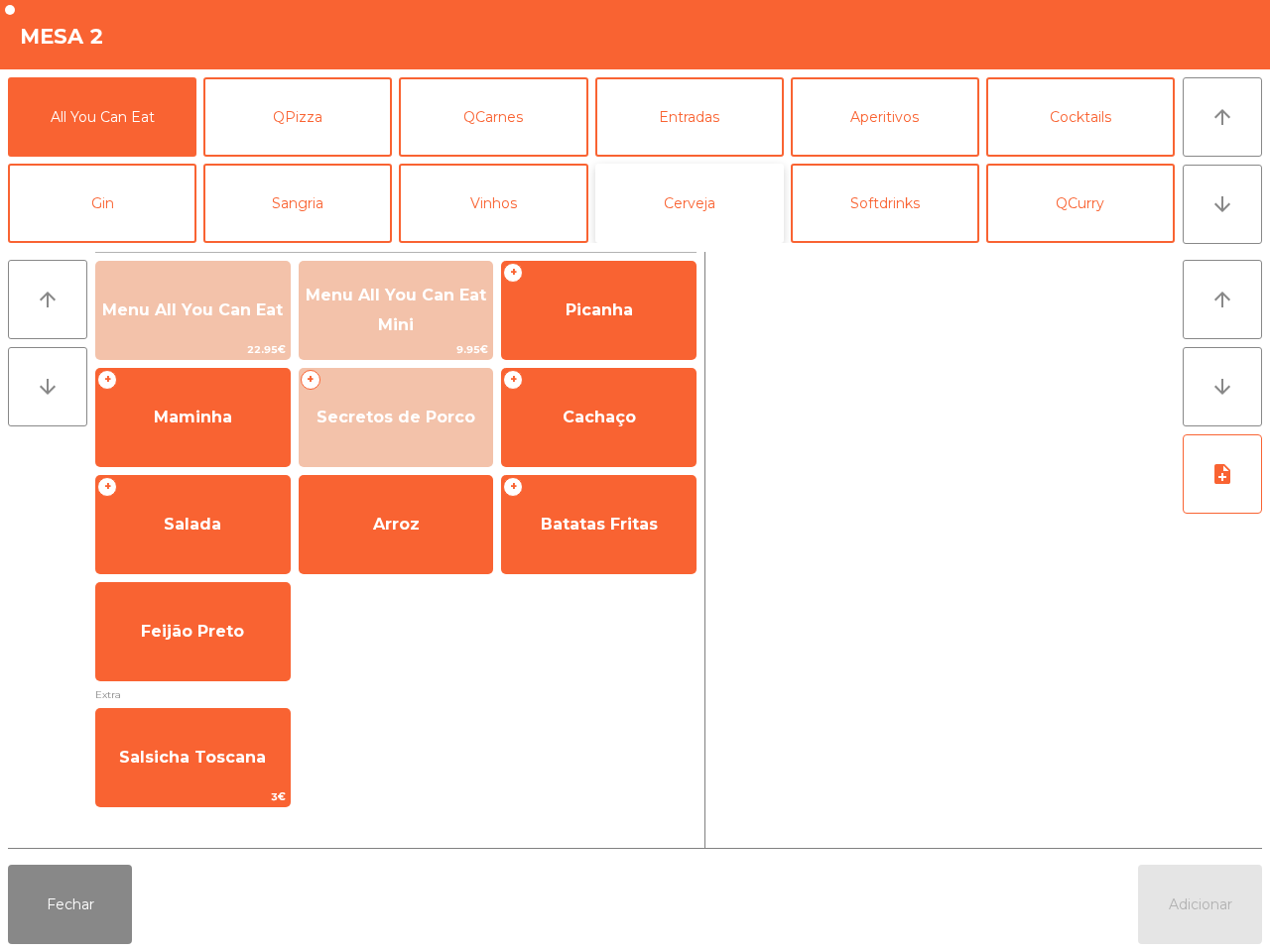 click on "Cerveja" 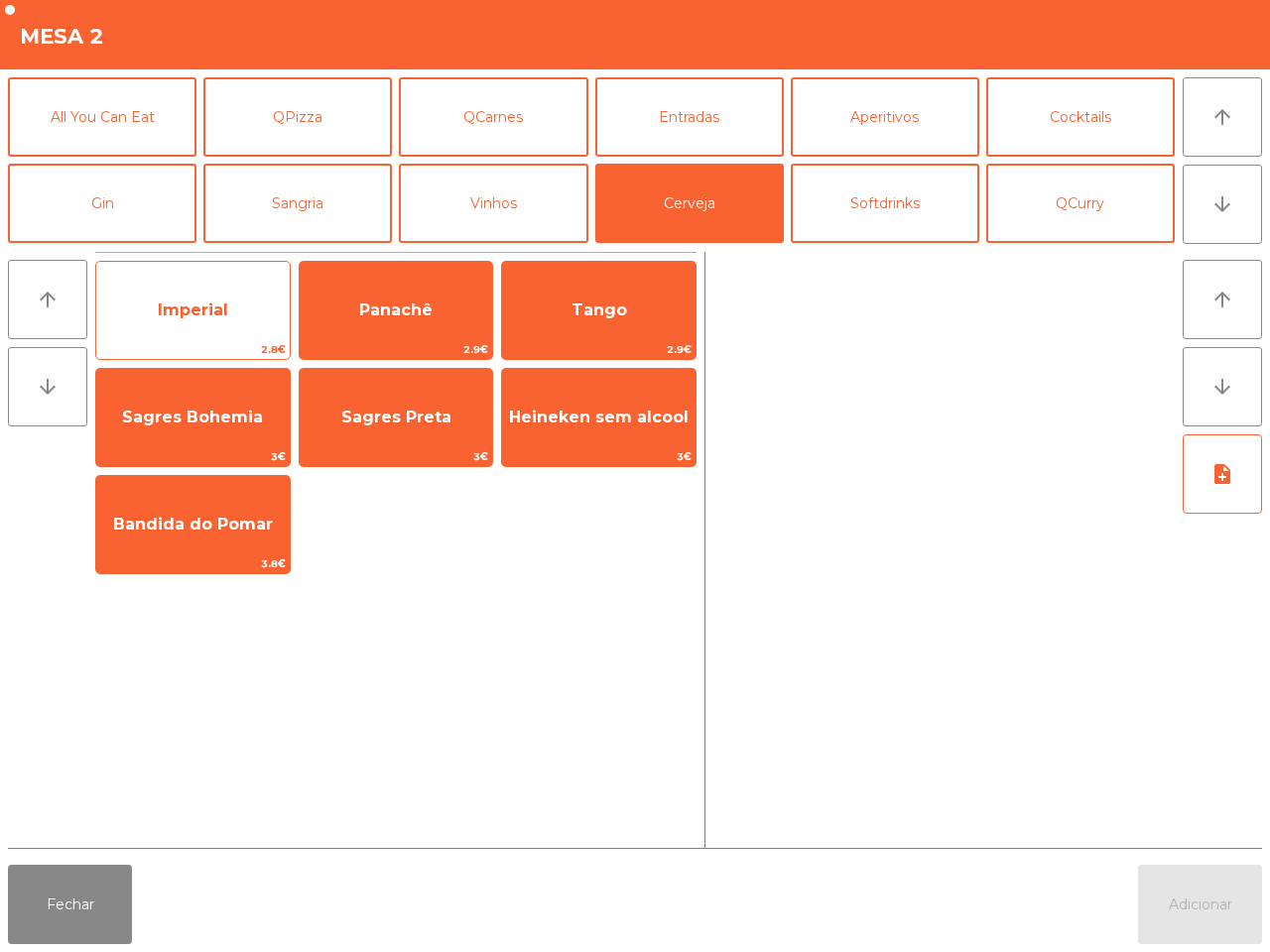 click on "Imperial" 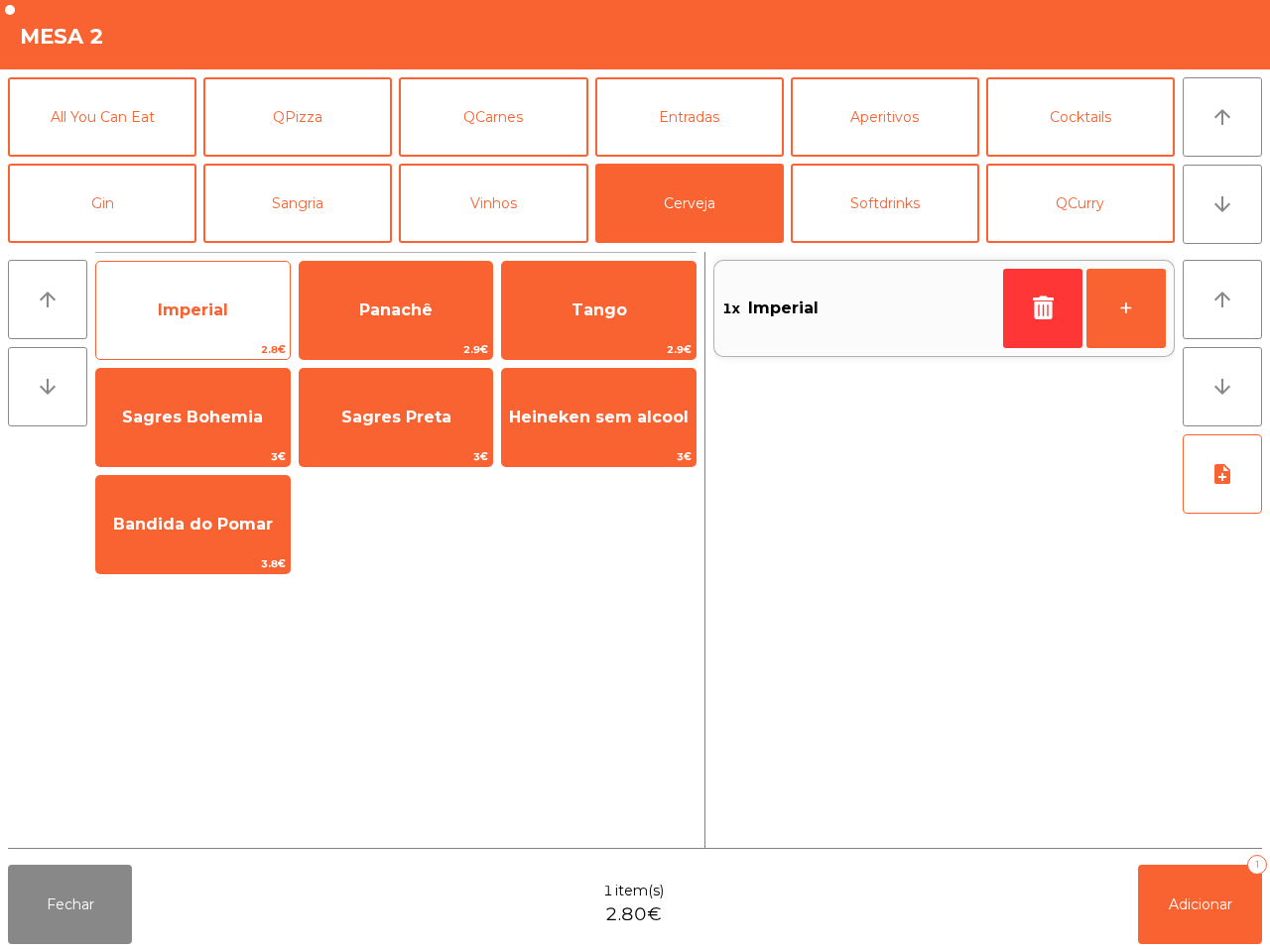 click on "Imperial" 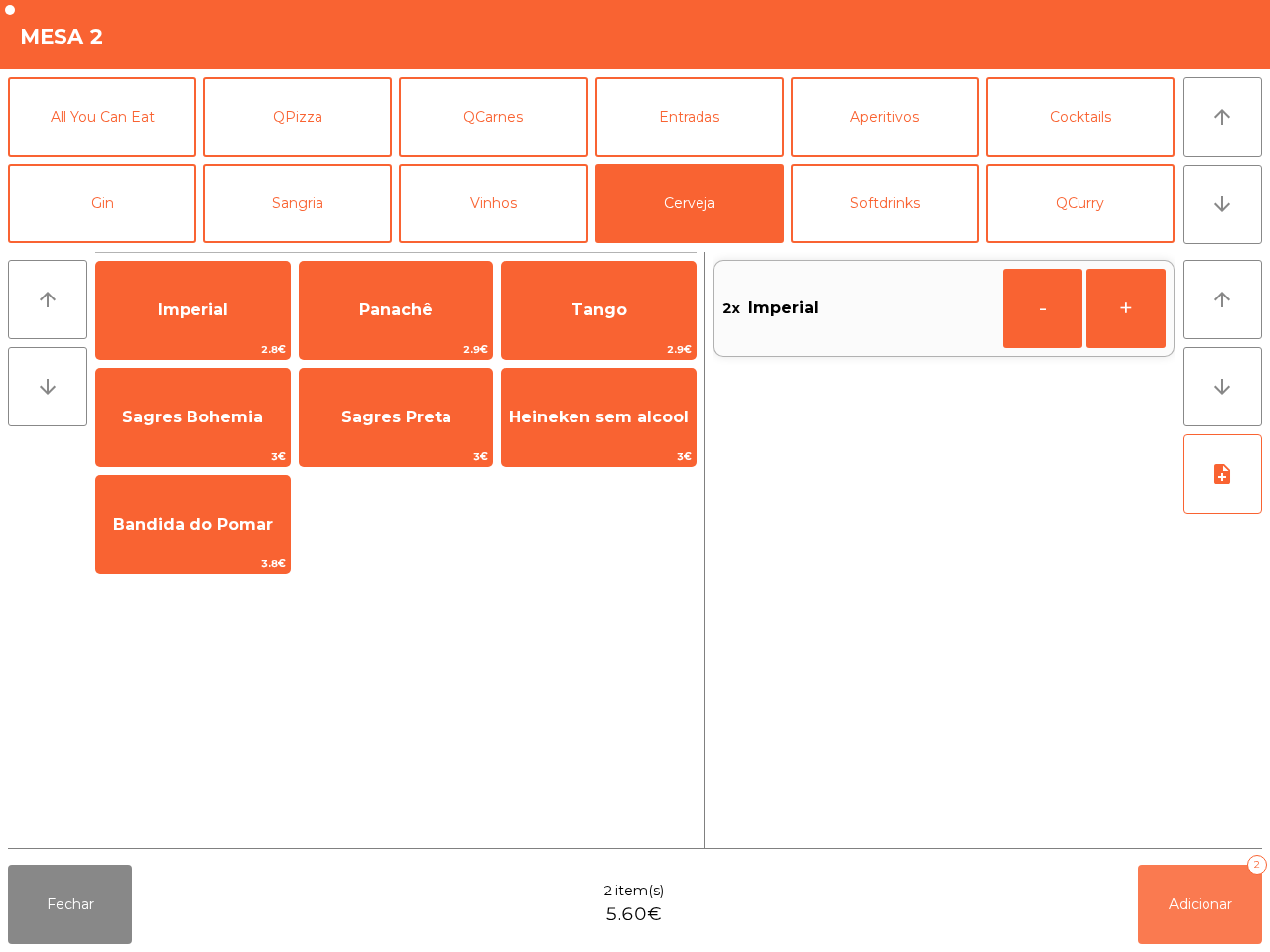 click on "Adicionar" 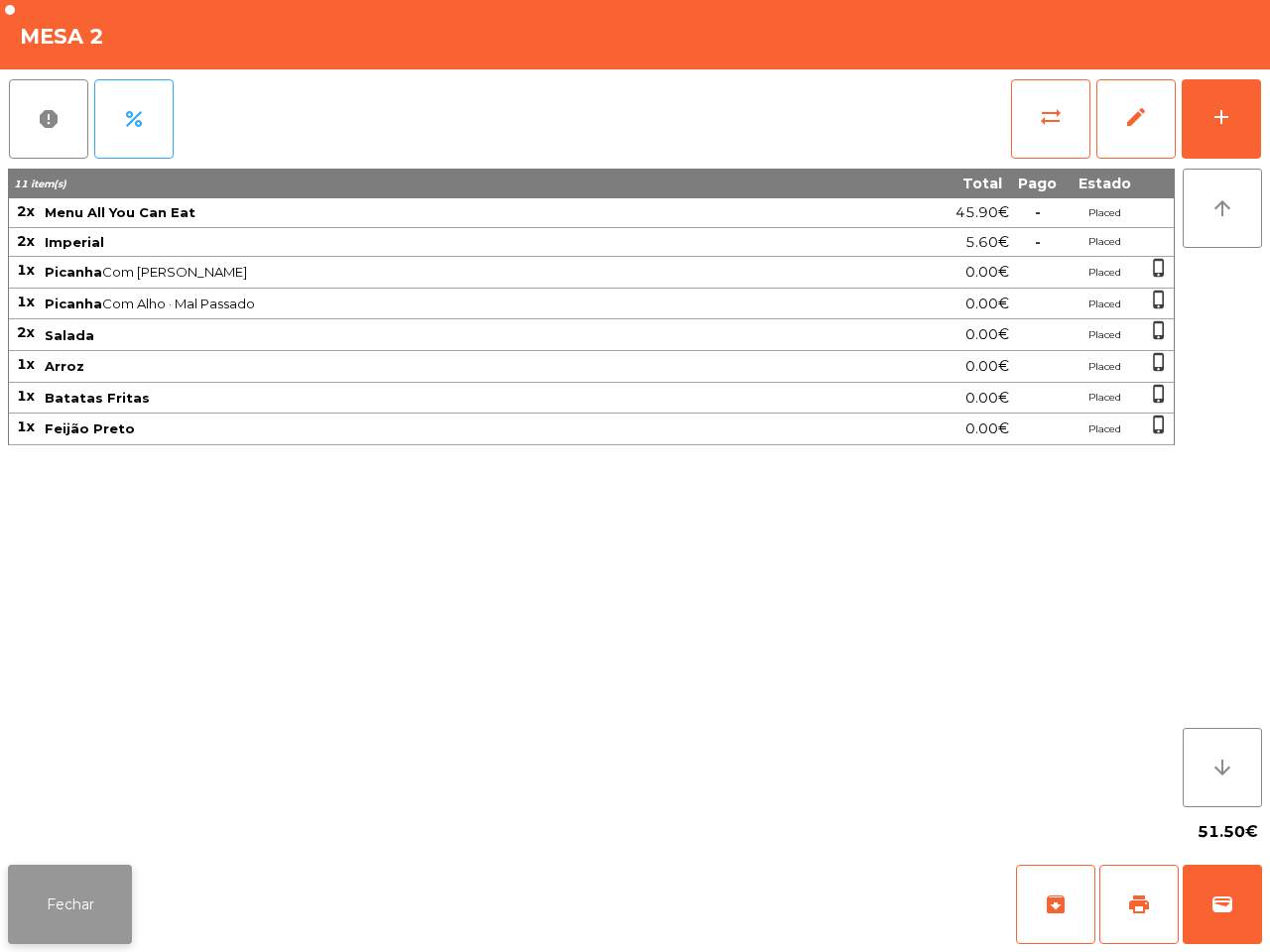 click on "Fechar" 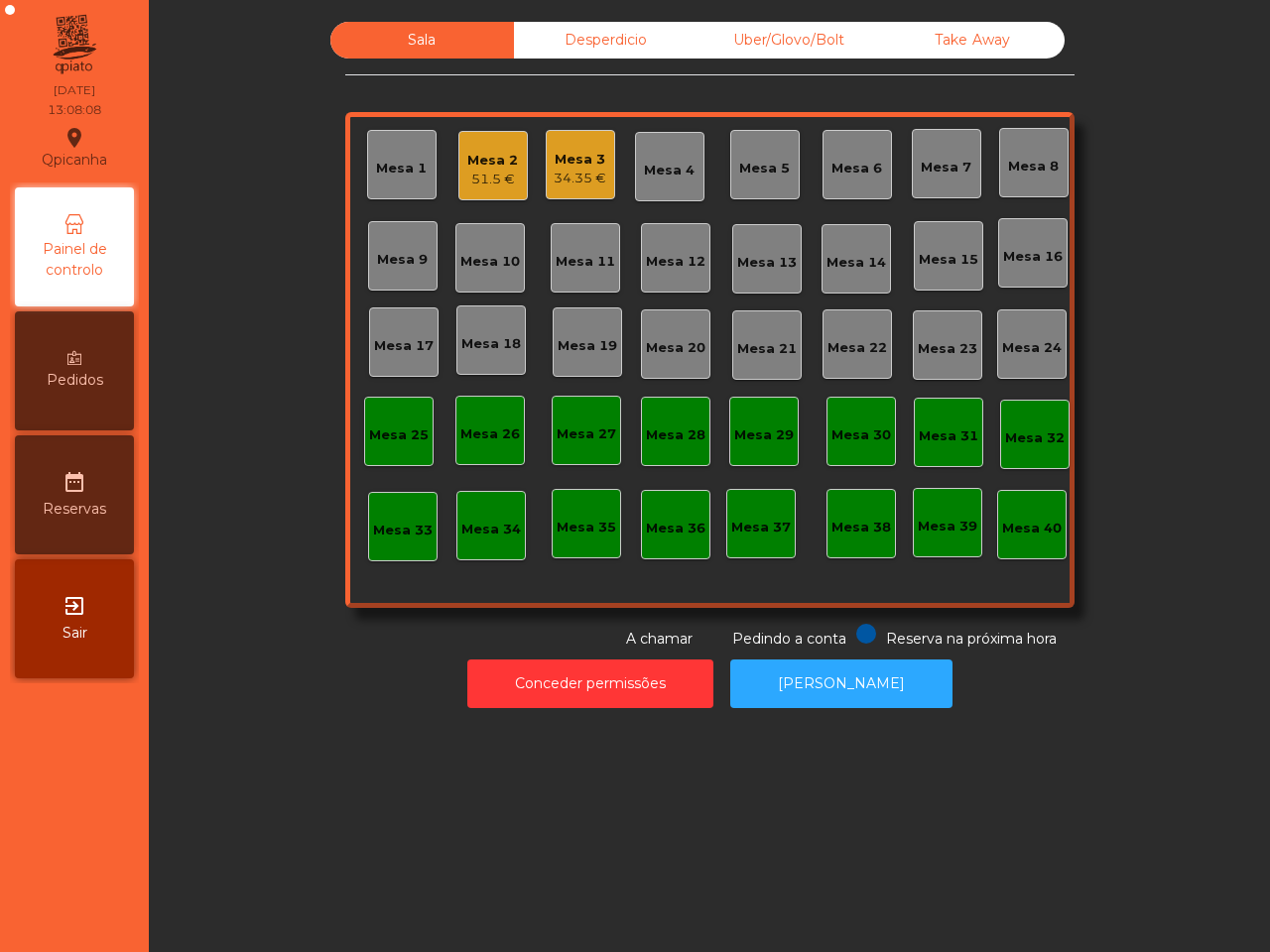click on "Mesa 10" 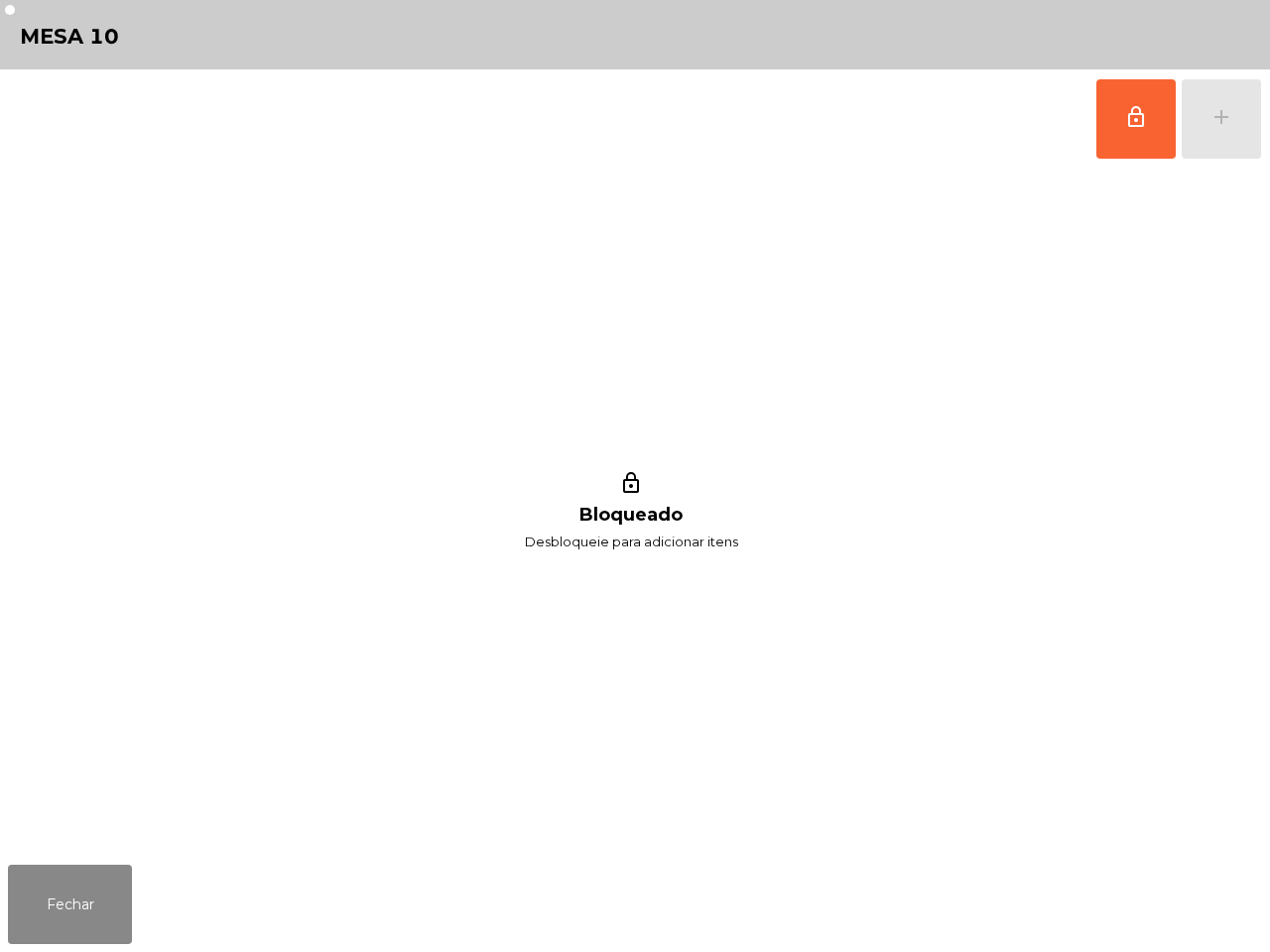 click on "lock_outline   add" 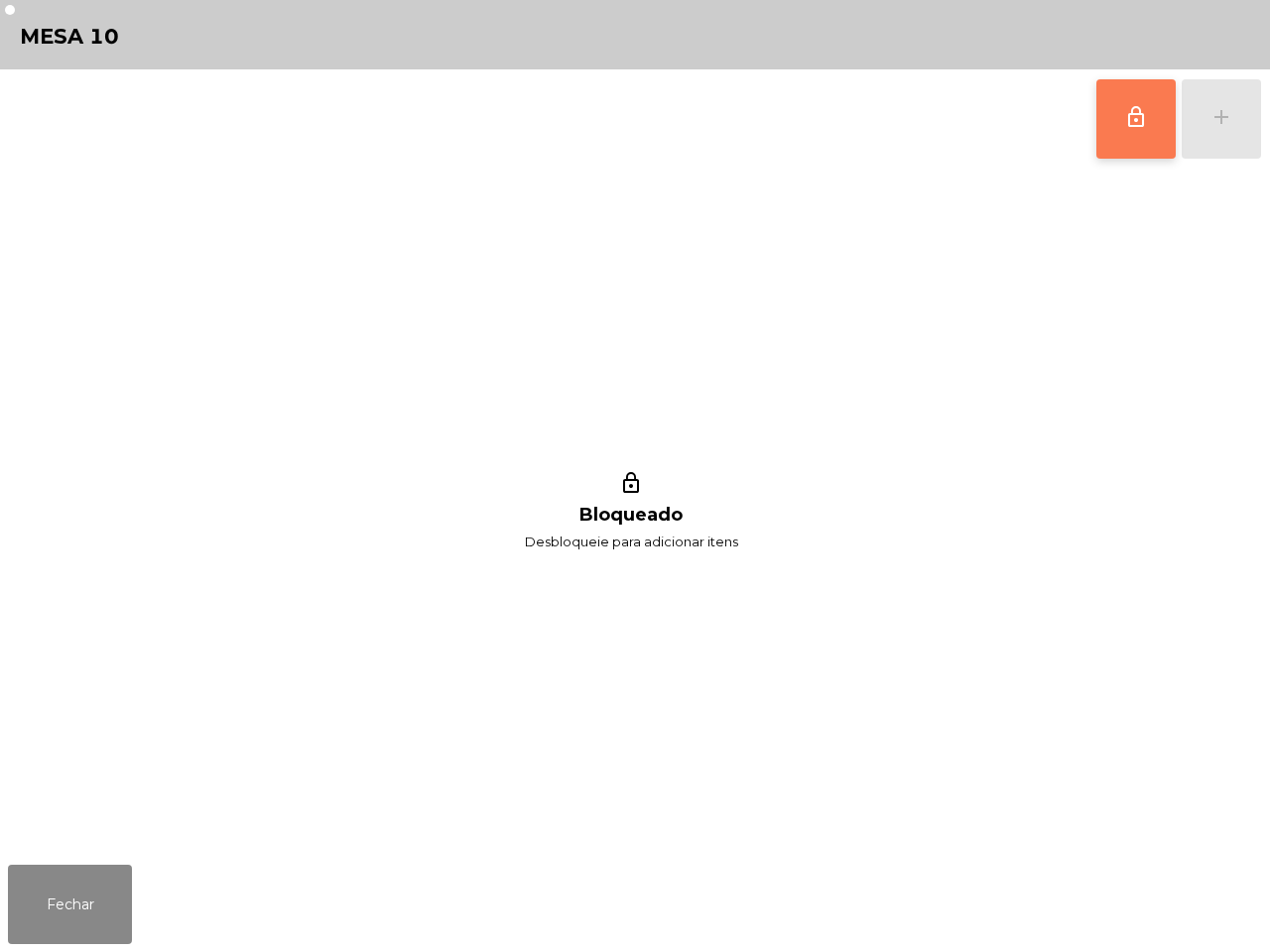 click on "lock_outline" 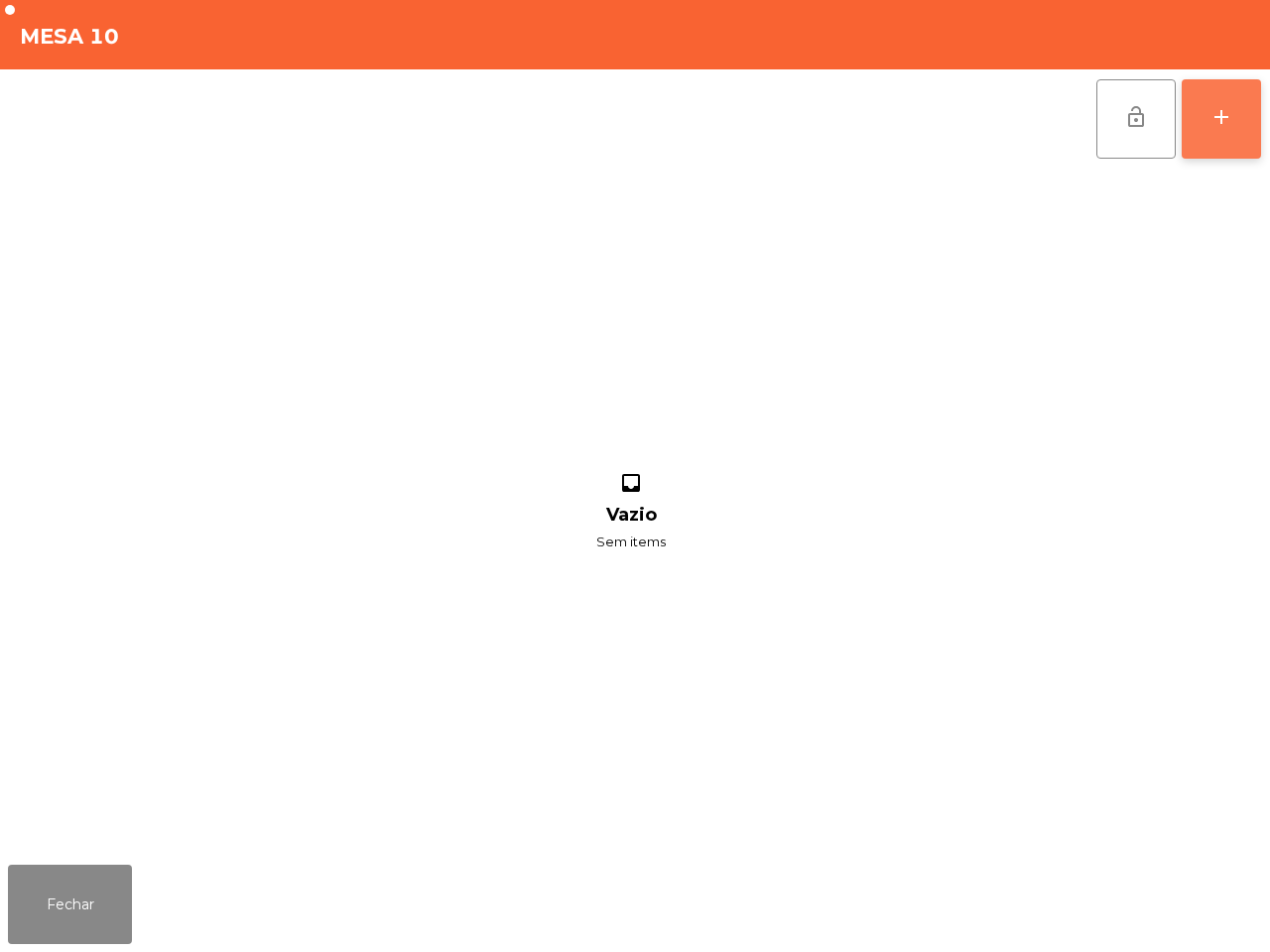 click on "add" 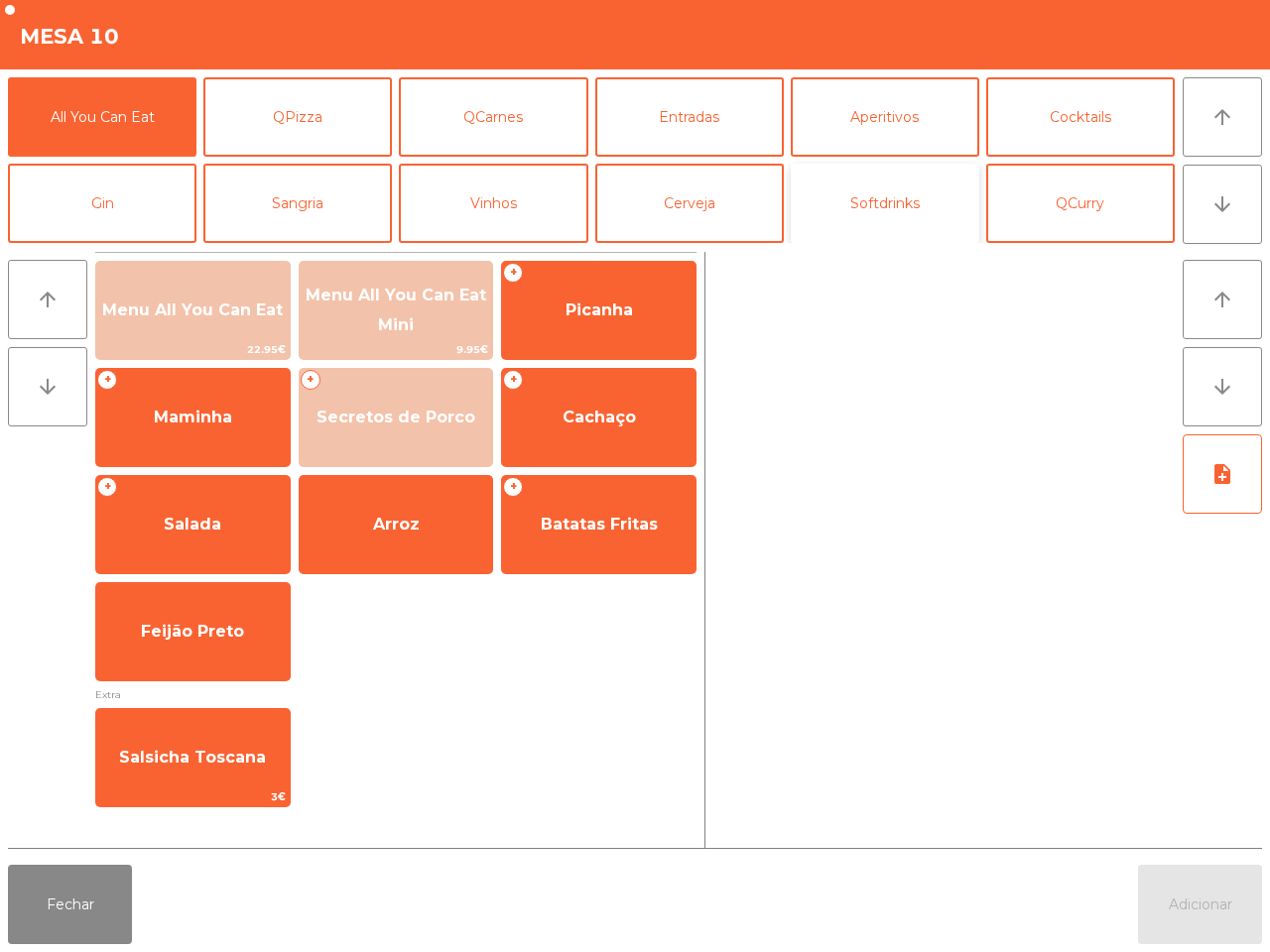 click on "Softdrinks" 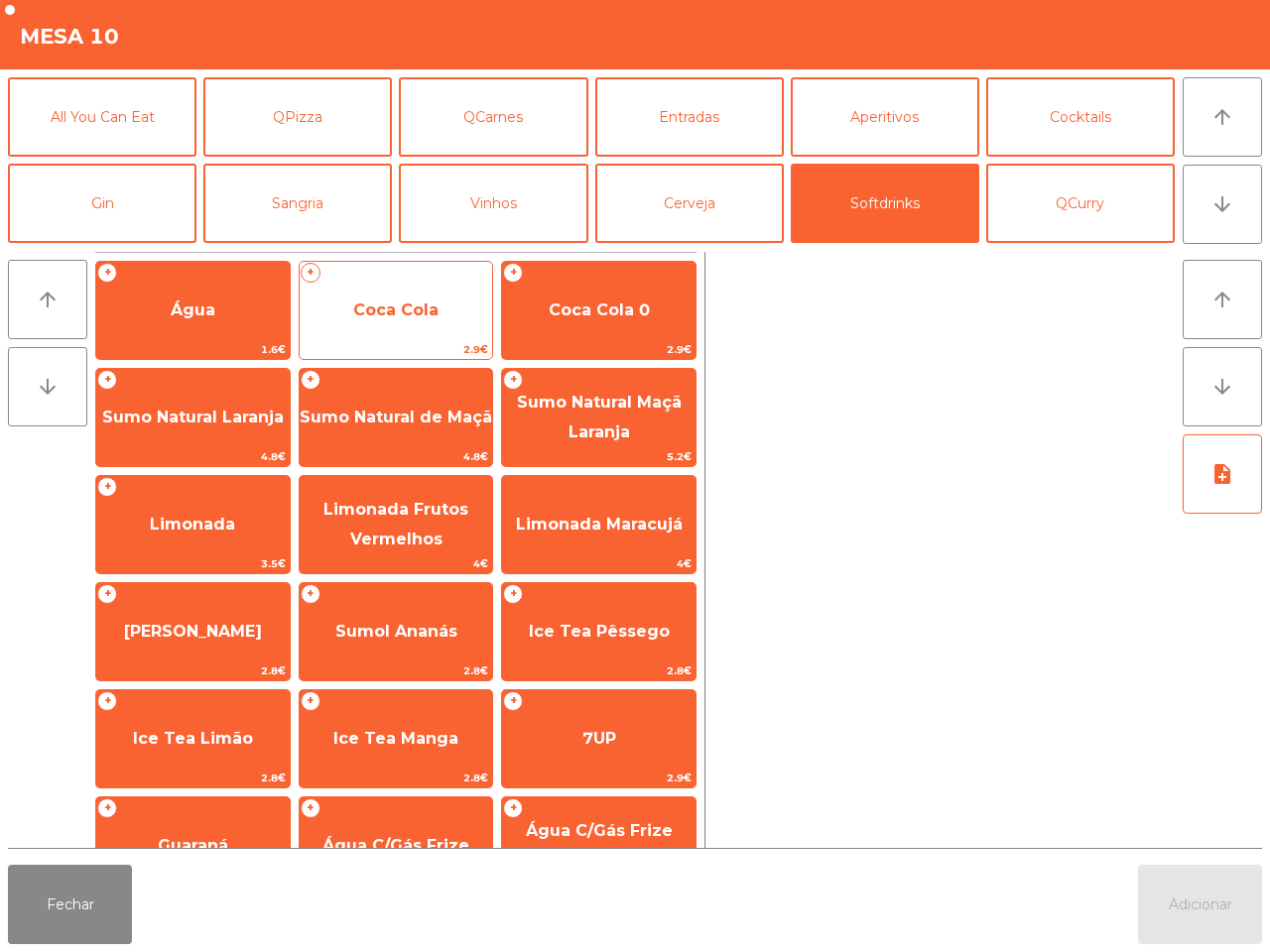 click on "Coca Cola" 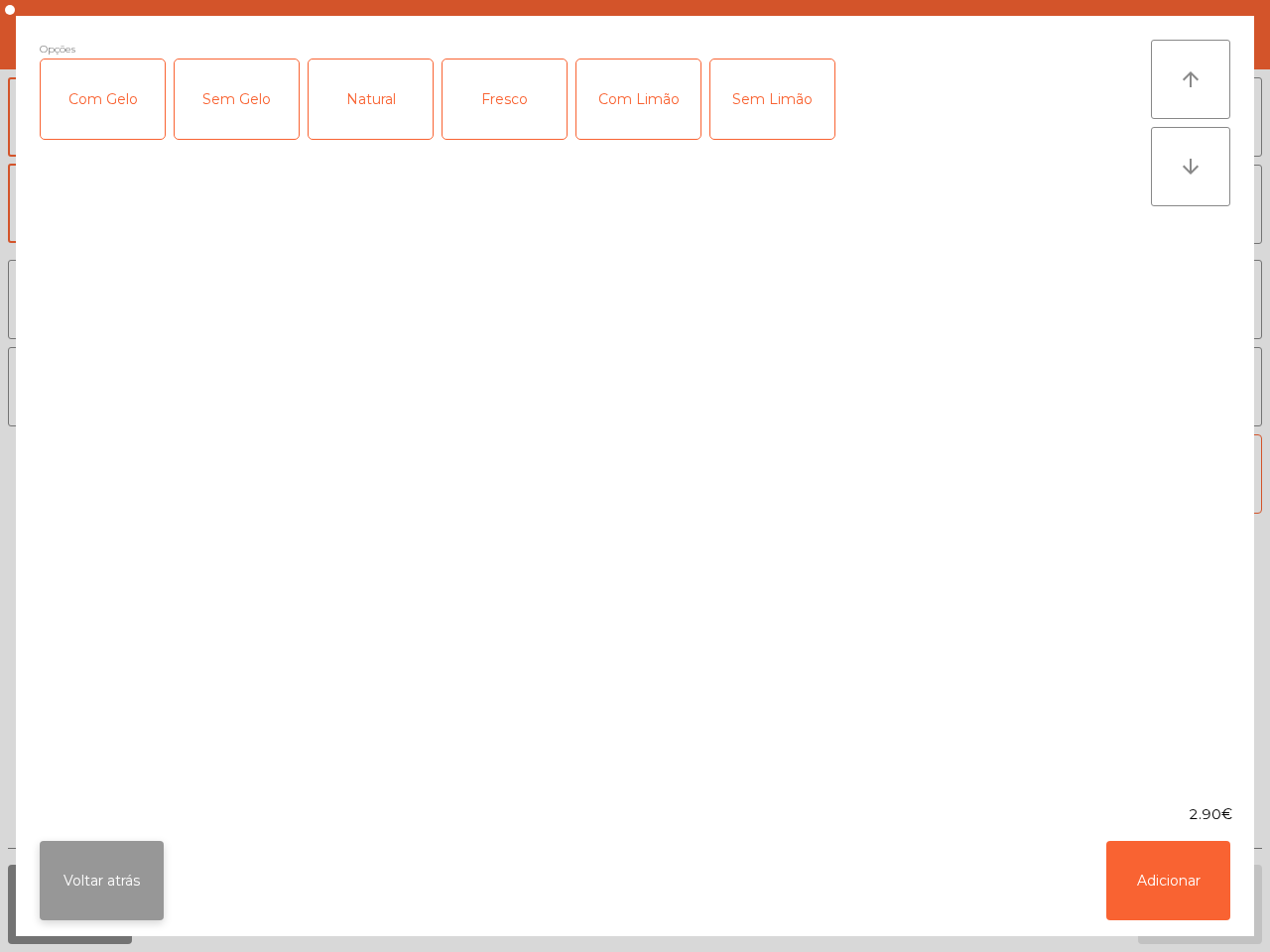 click on "Voltar atrás" 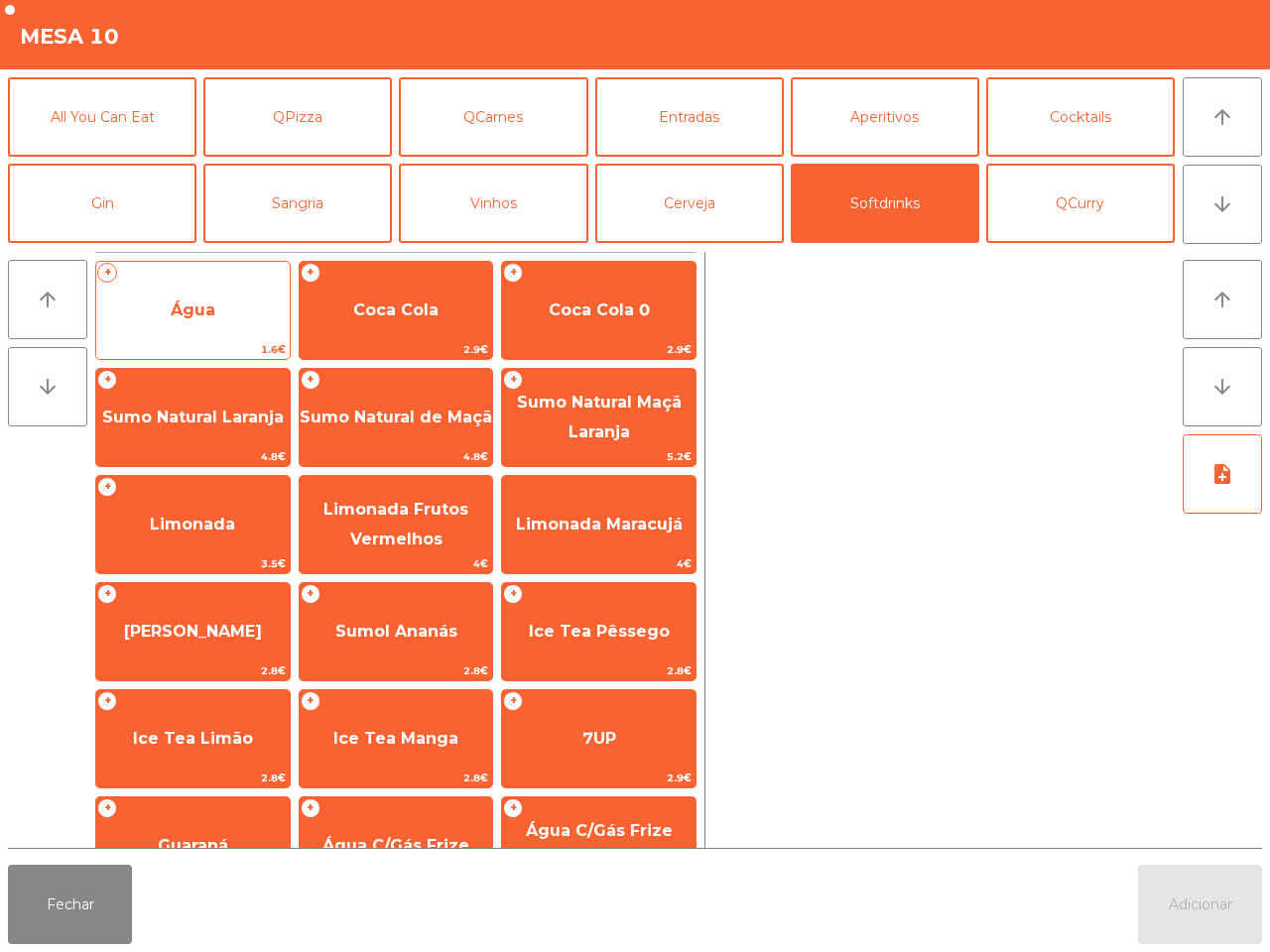 click on "Água" 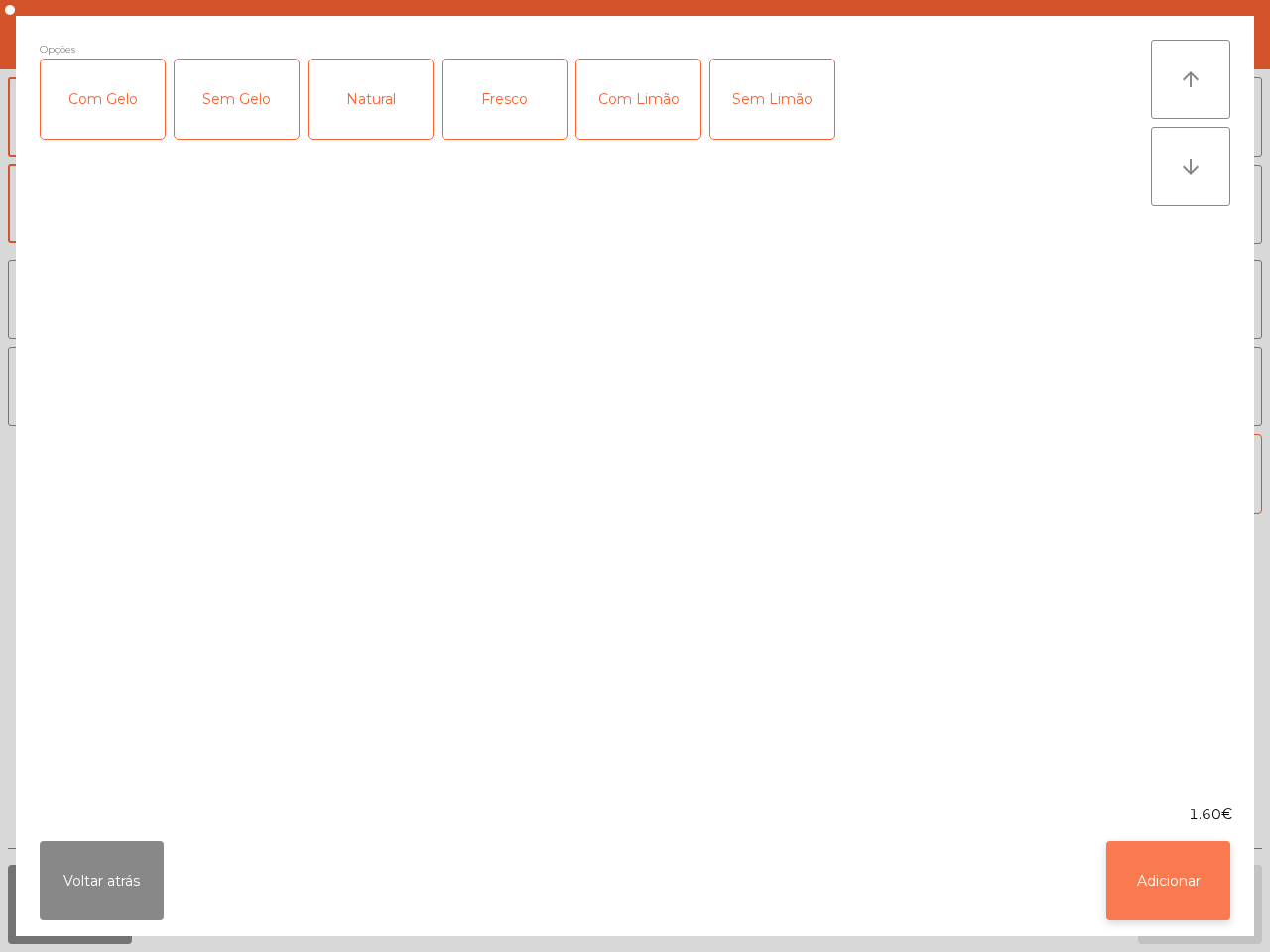 click on "Adicionar" 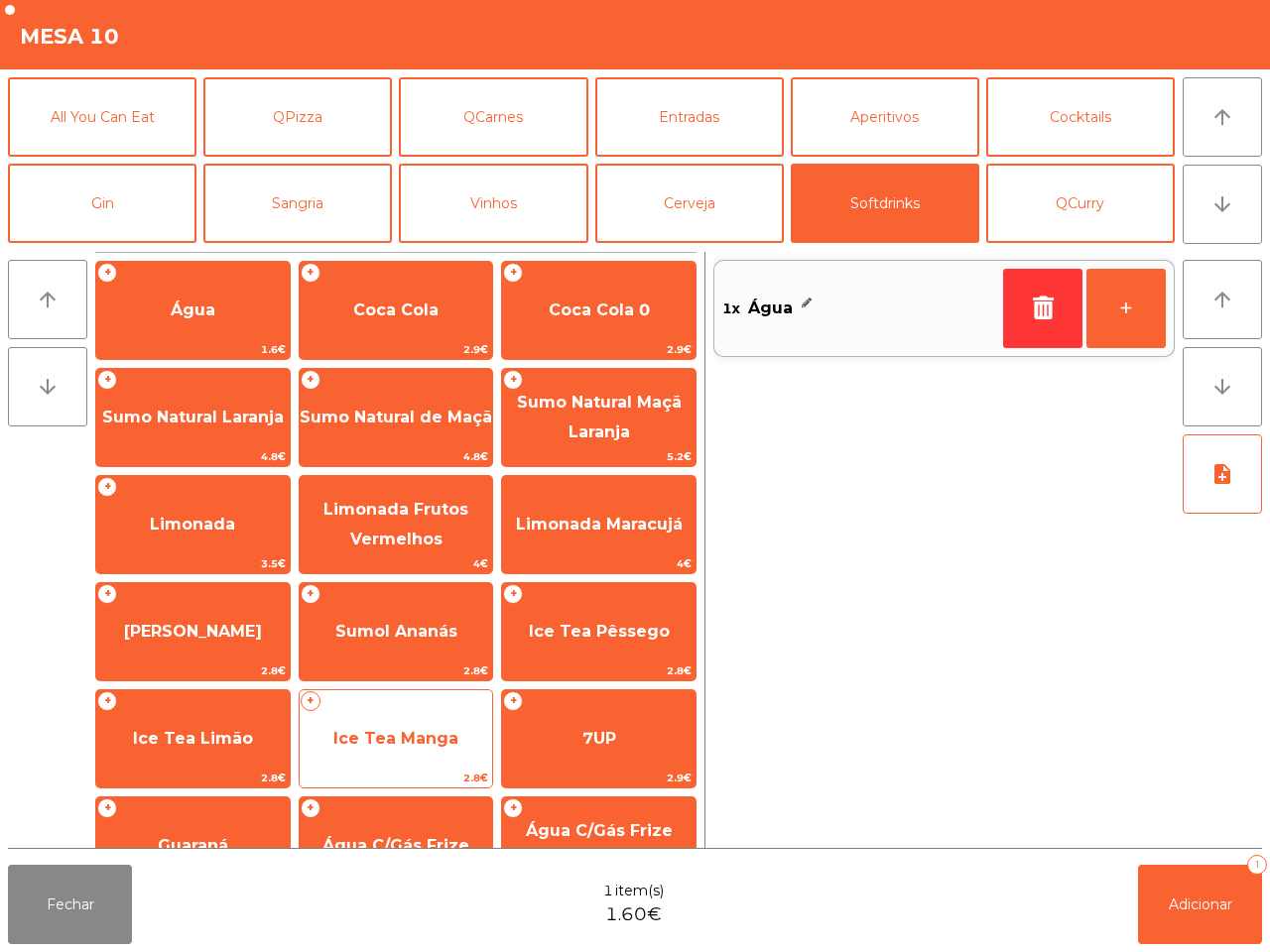 click on "+   Ice Tea Manga   2.8€" 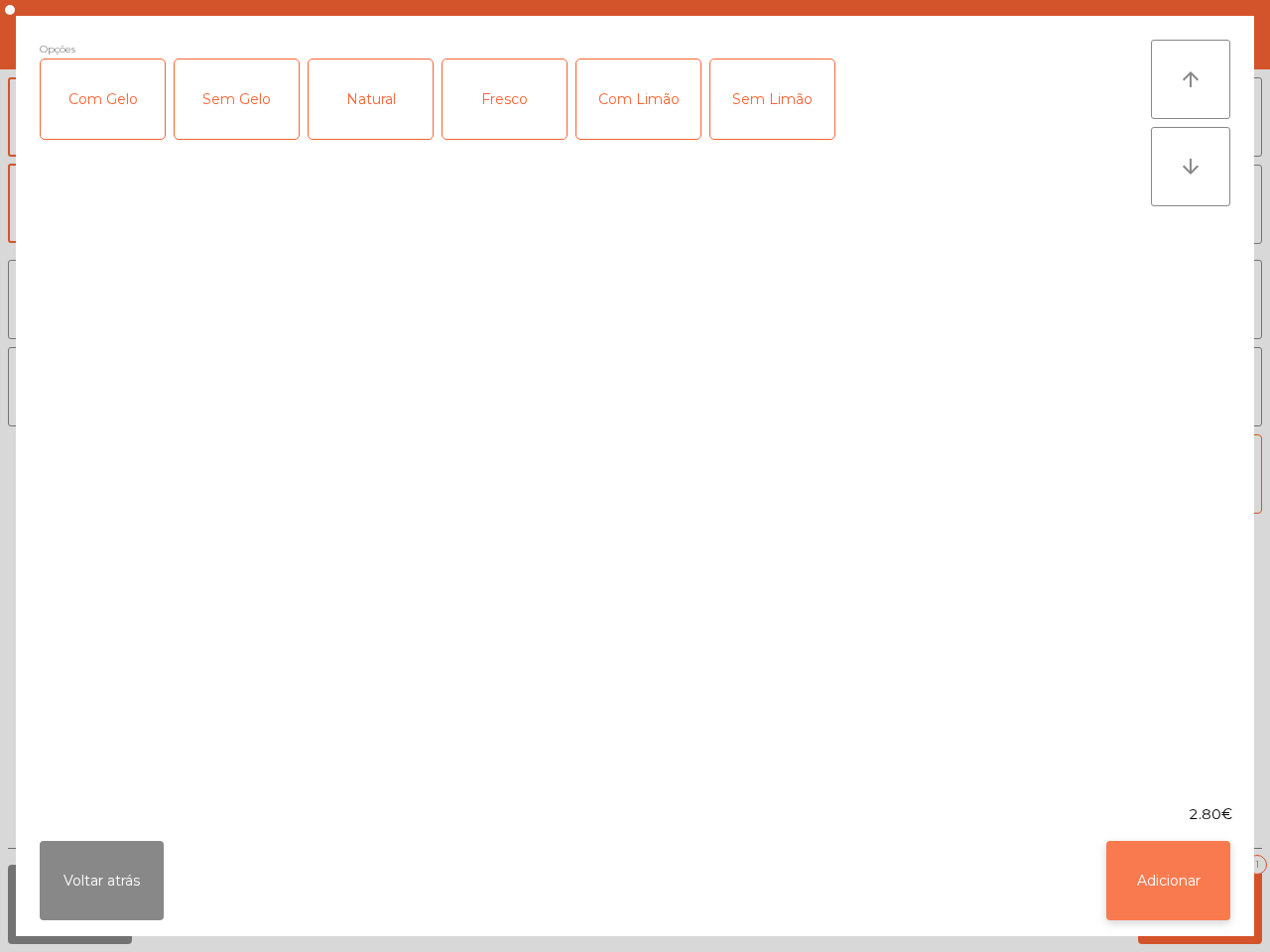 click on "Adicionar" 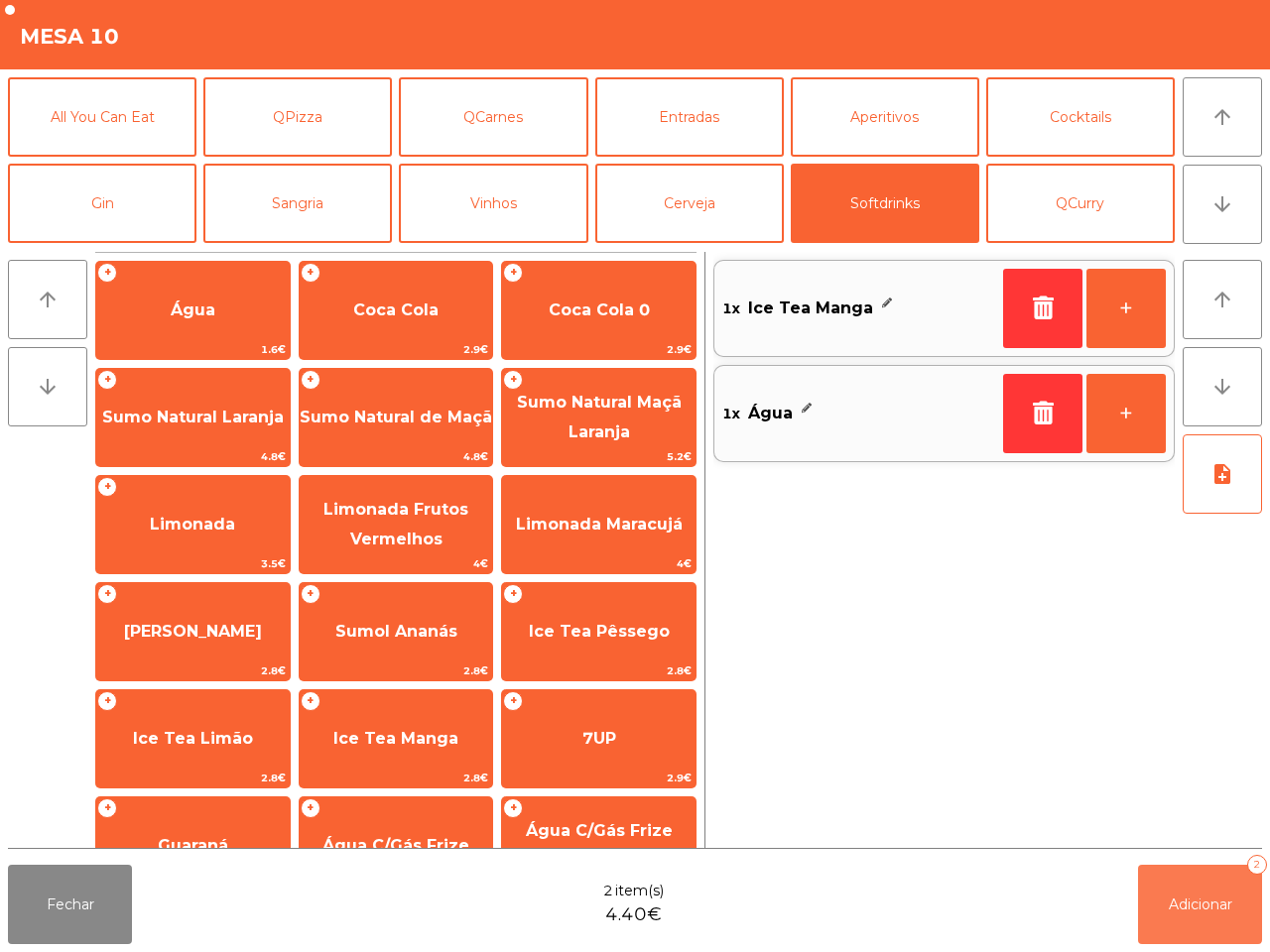click on "Adicionar" 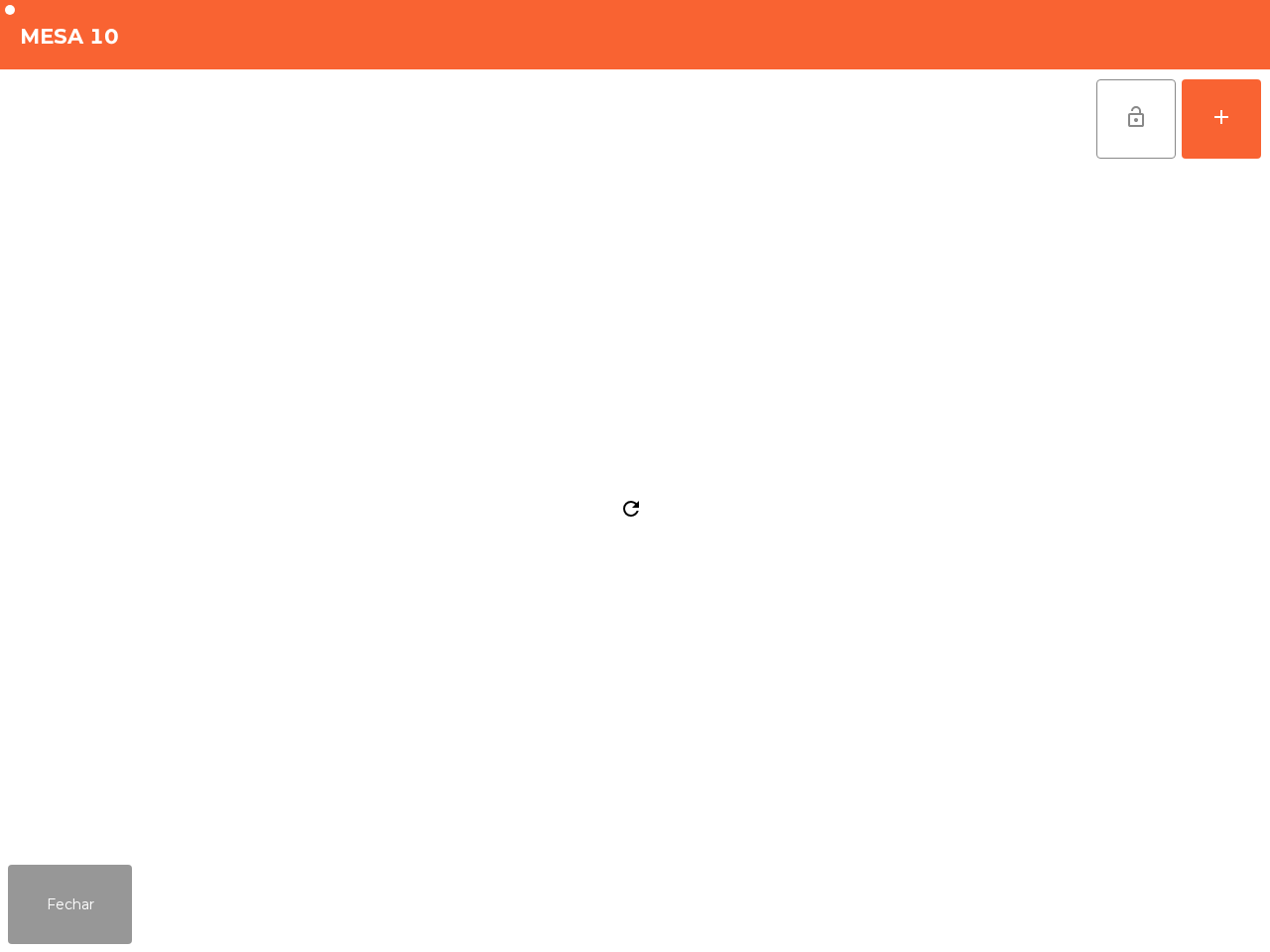 click on "Fechar" 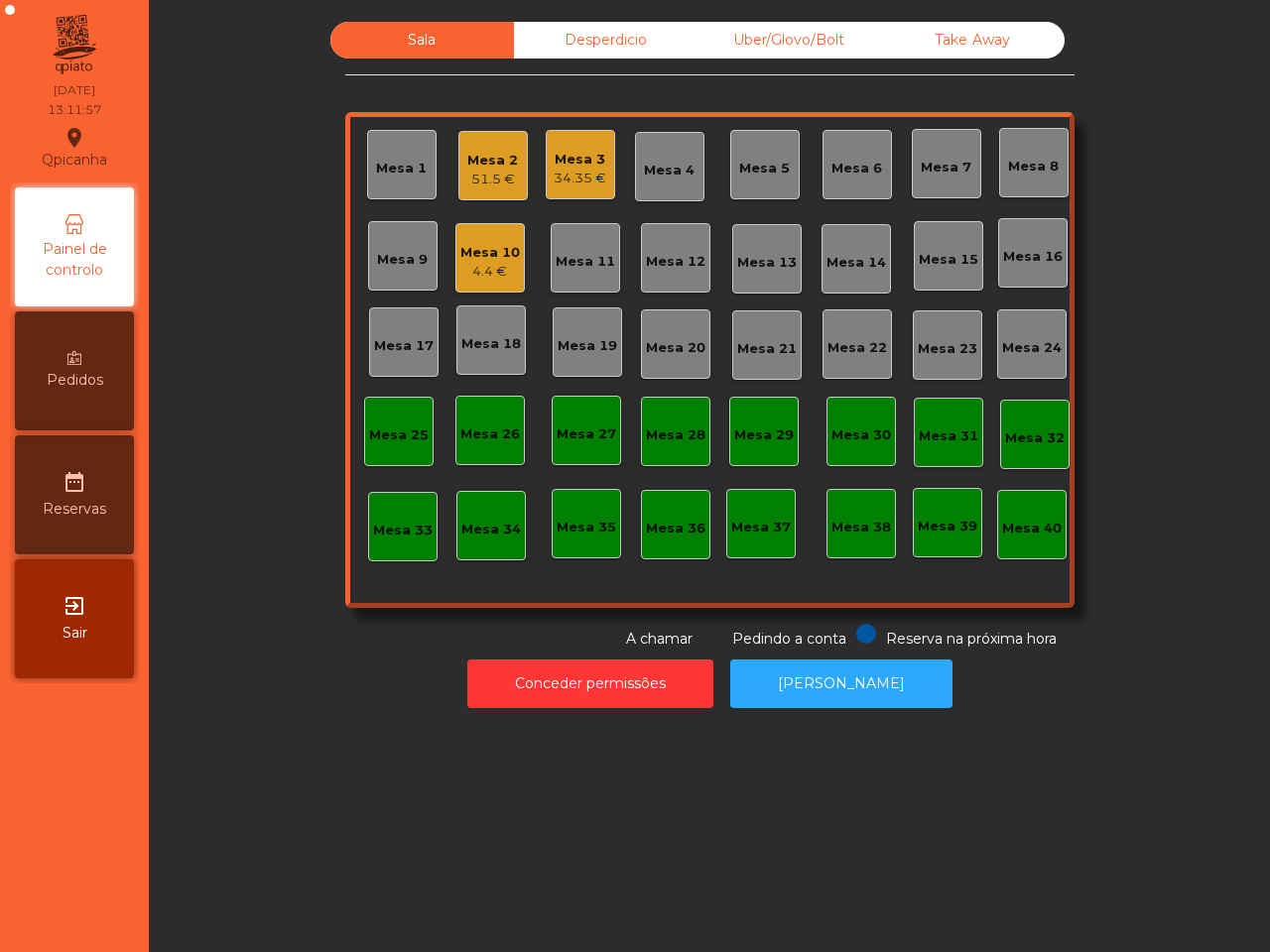 click on "Qpicanha  location_on  [DATE]   13:11:57   Painel de controlo   Pedidos  date_range  Reservas  exit_to_app  Sair" 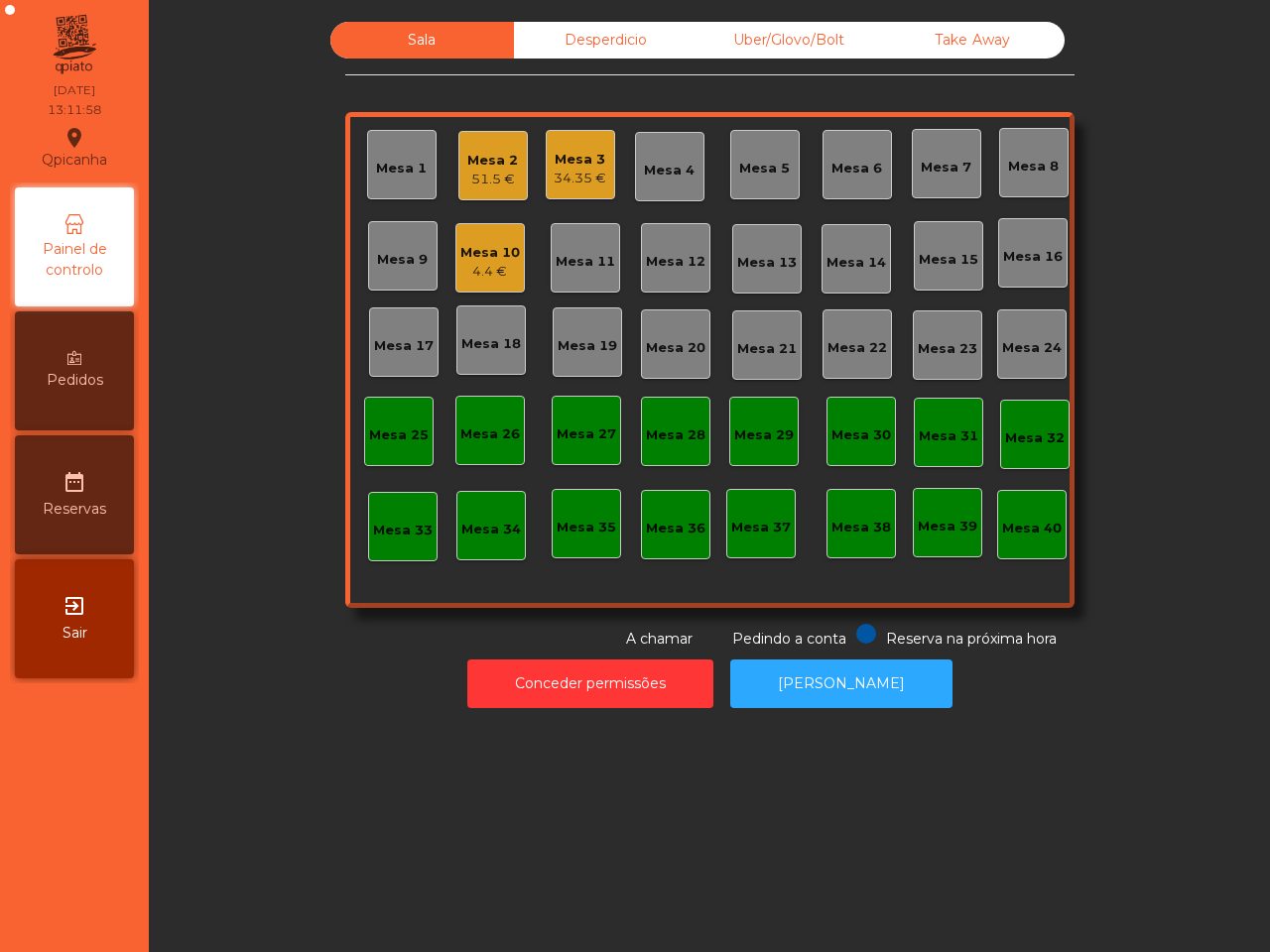 click on "Mesa 10" 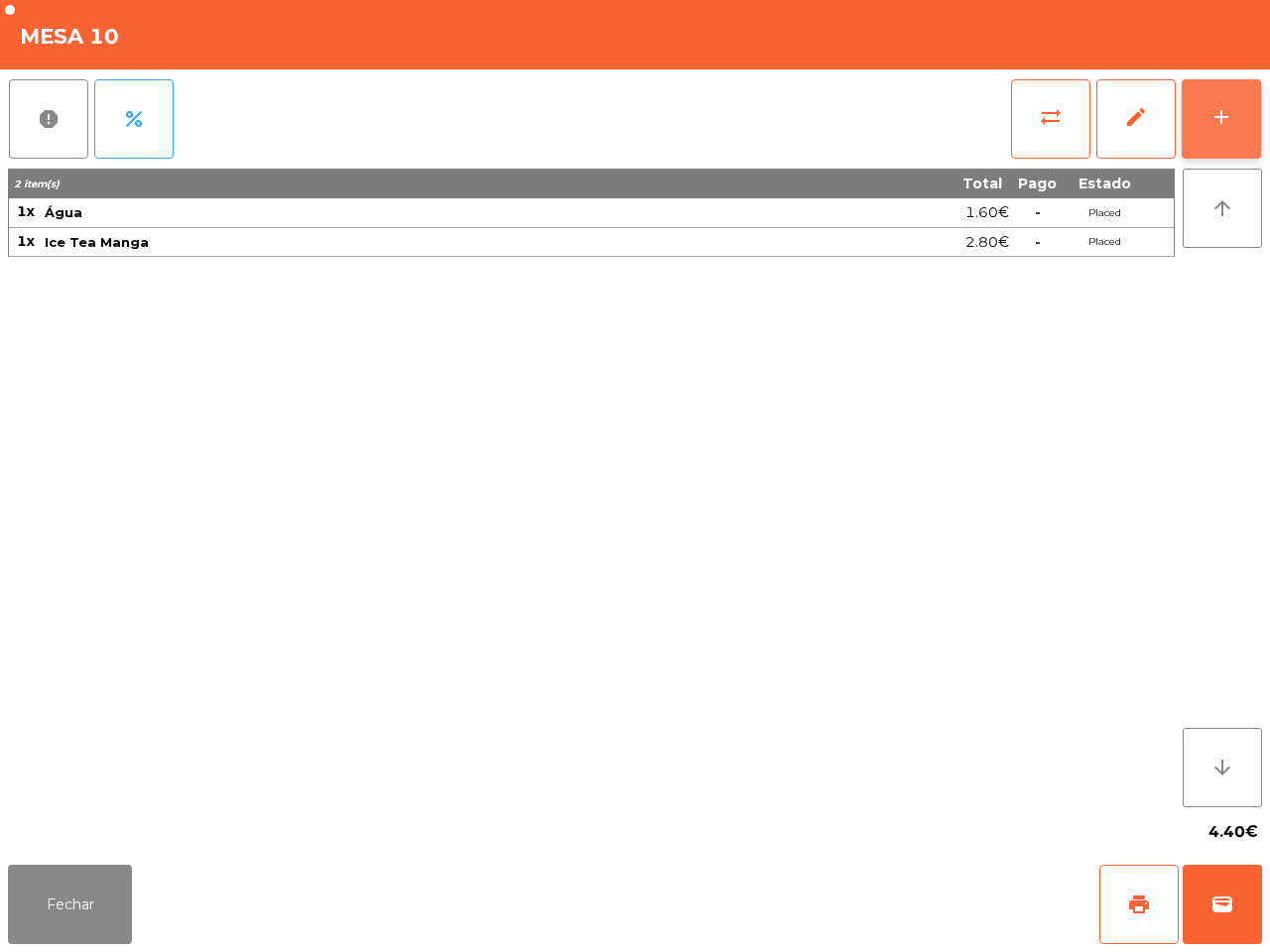 click on "add" 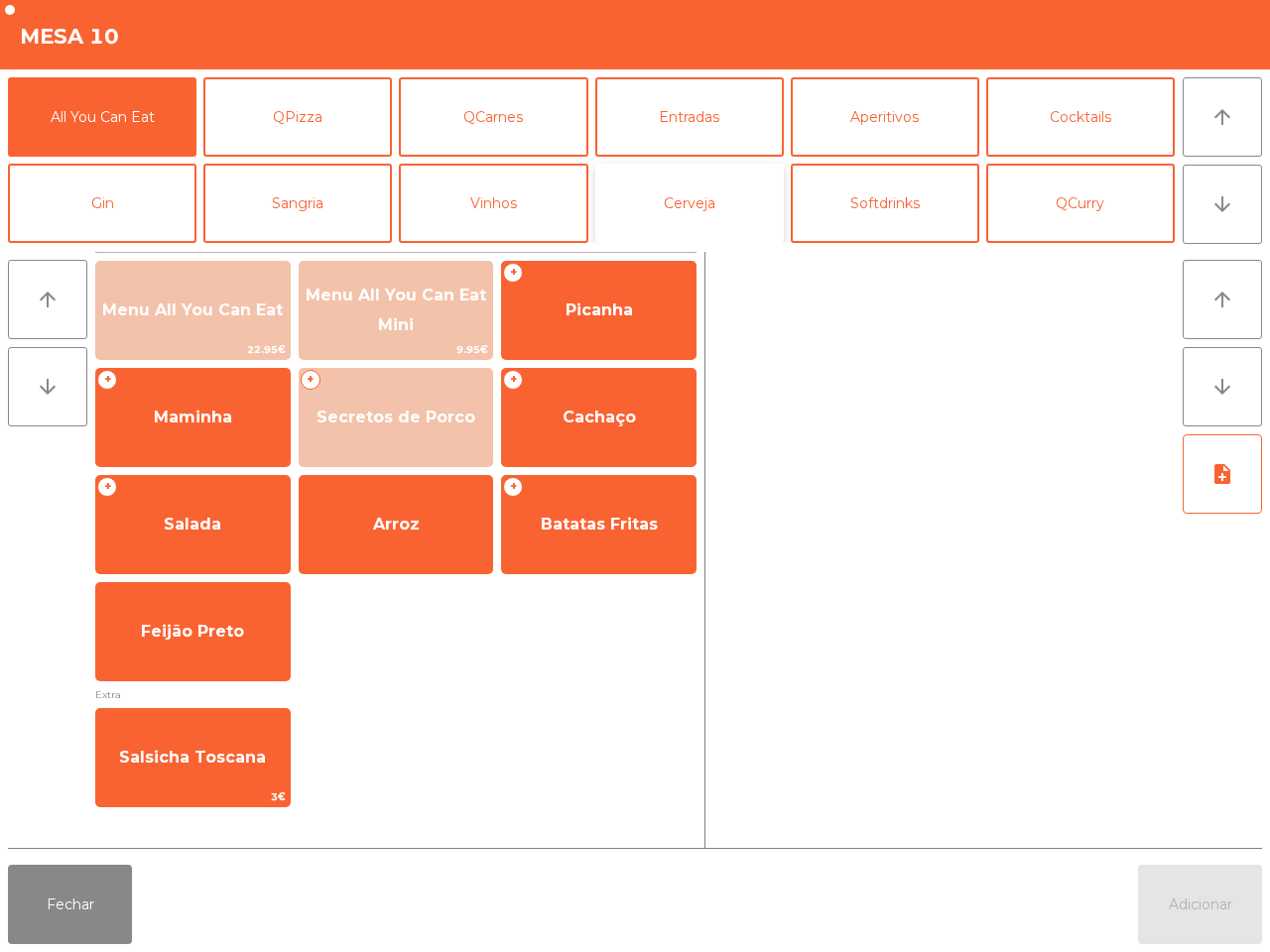 click on "Cerveja" 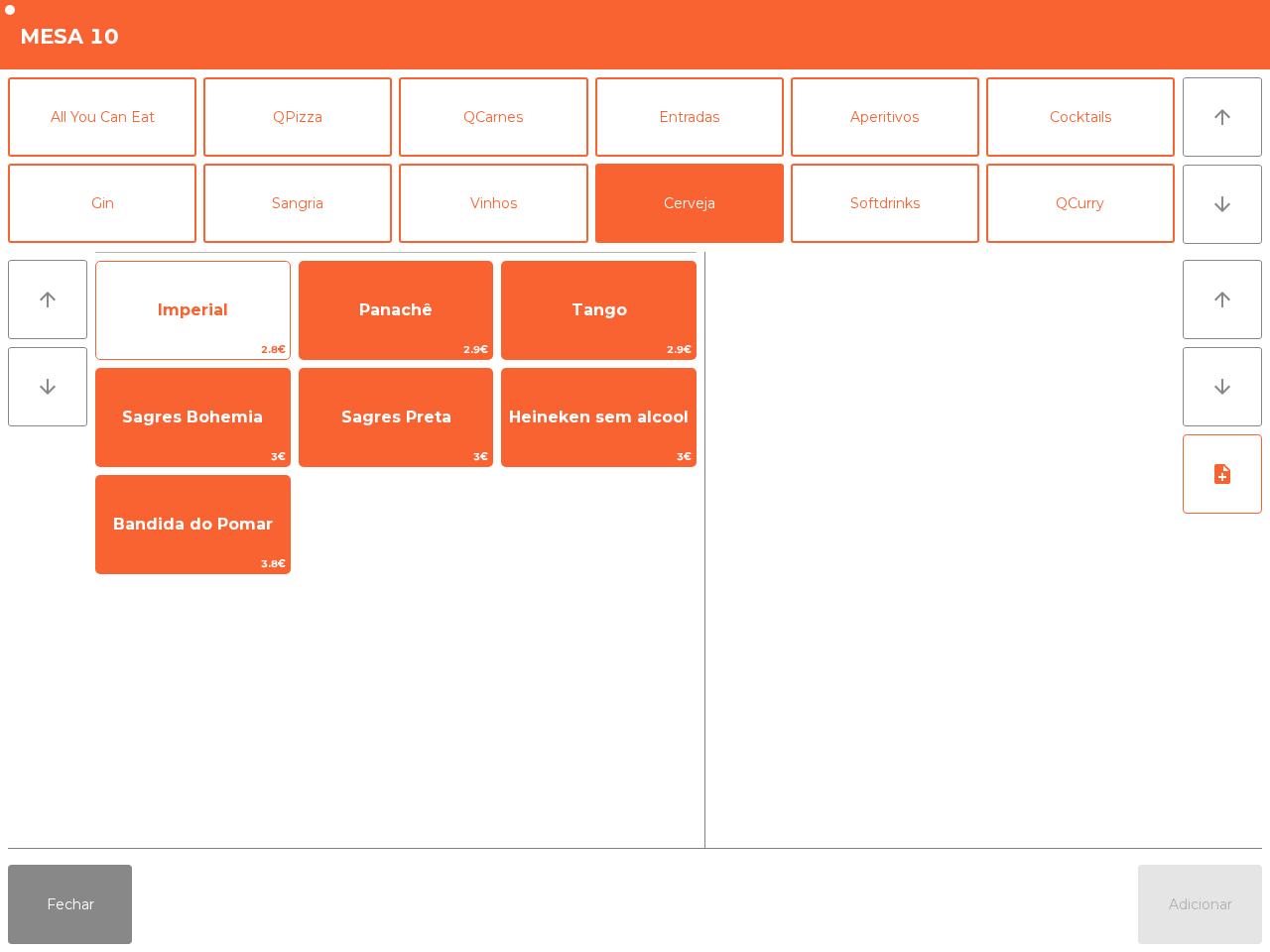 click on "Imperial" 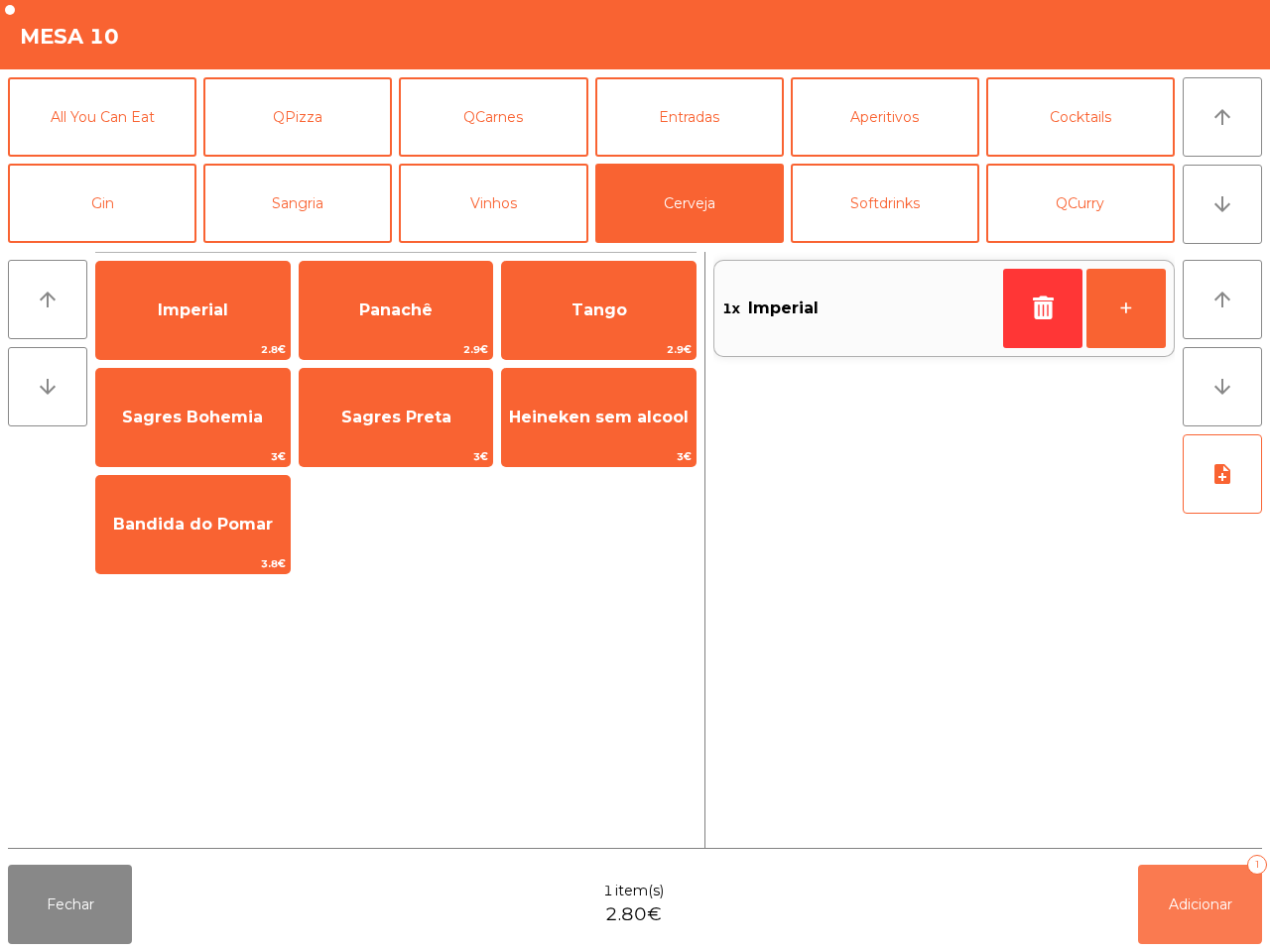 click on "Adicionar   1" 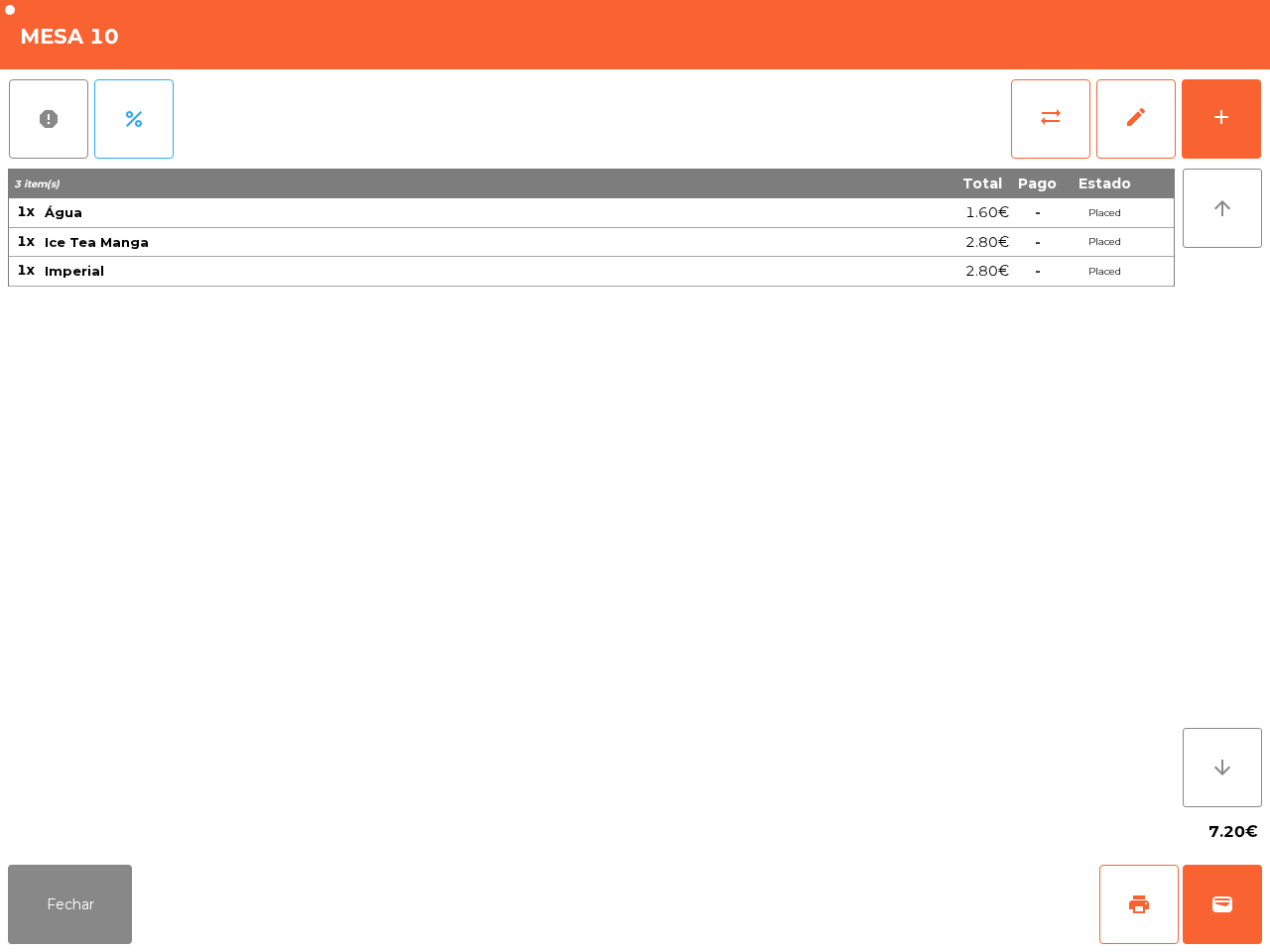 click on "Fechar   print   wallet" 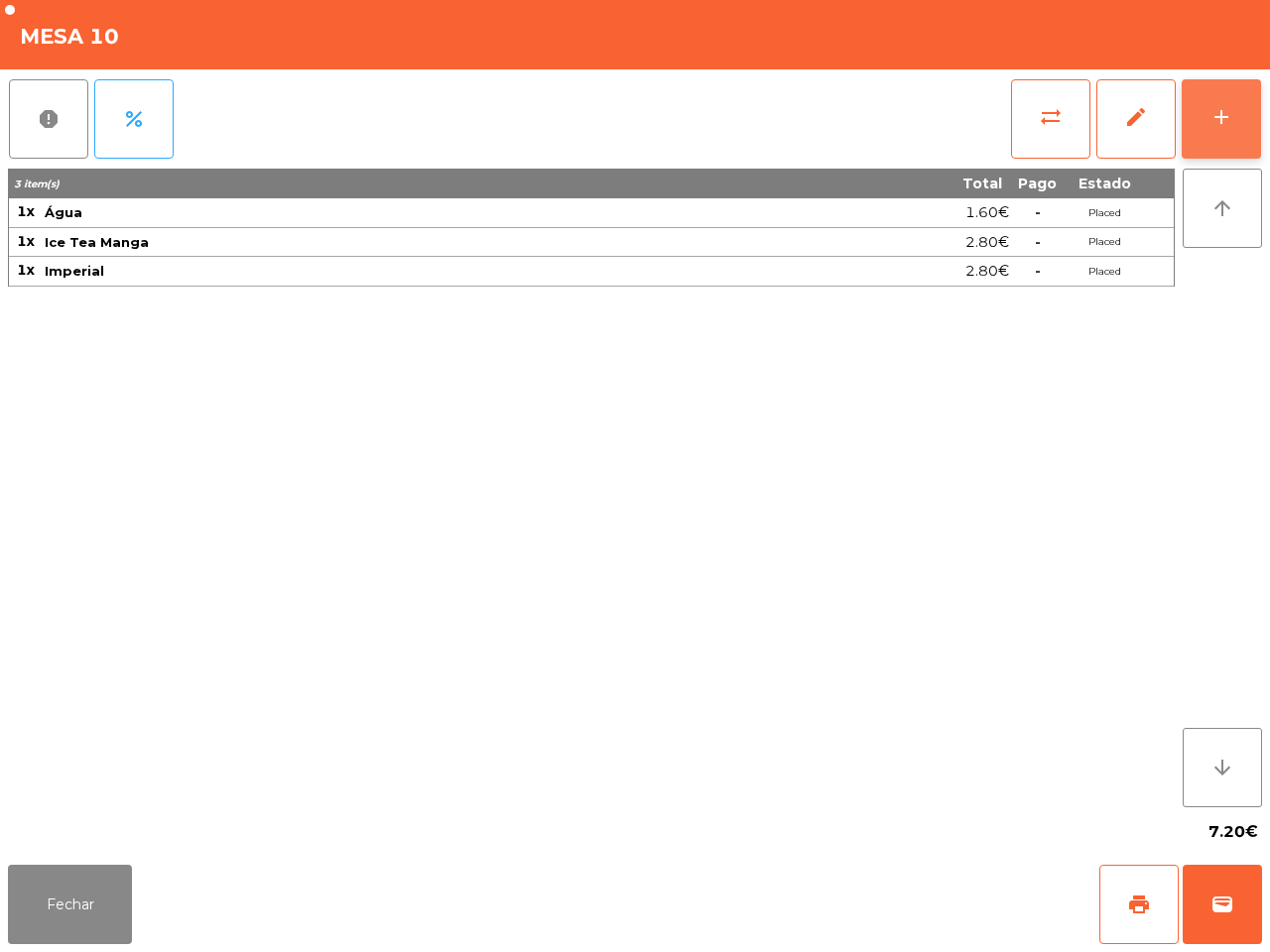 click on "add" 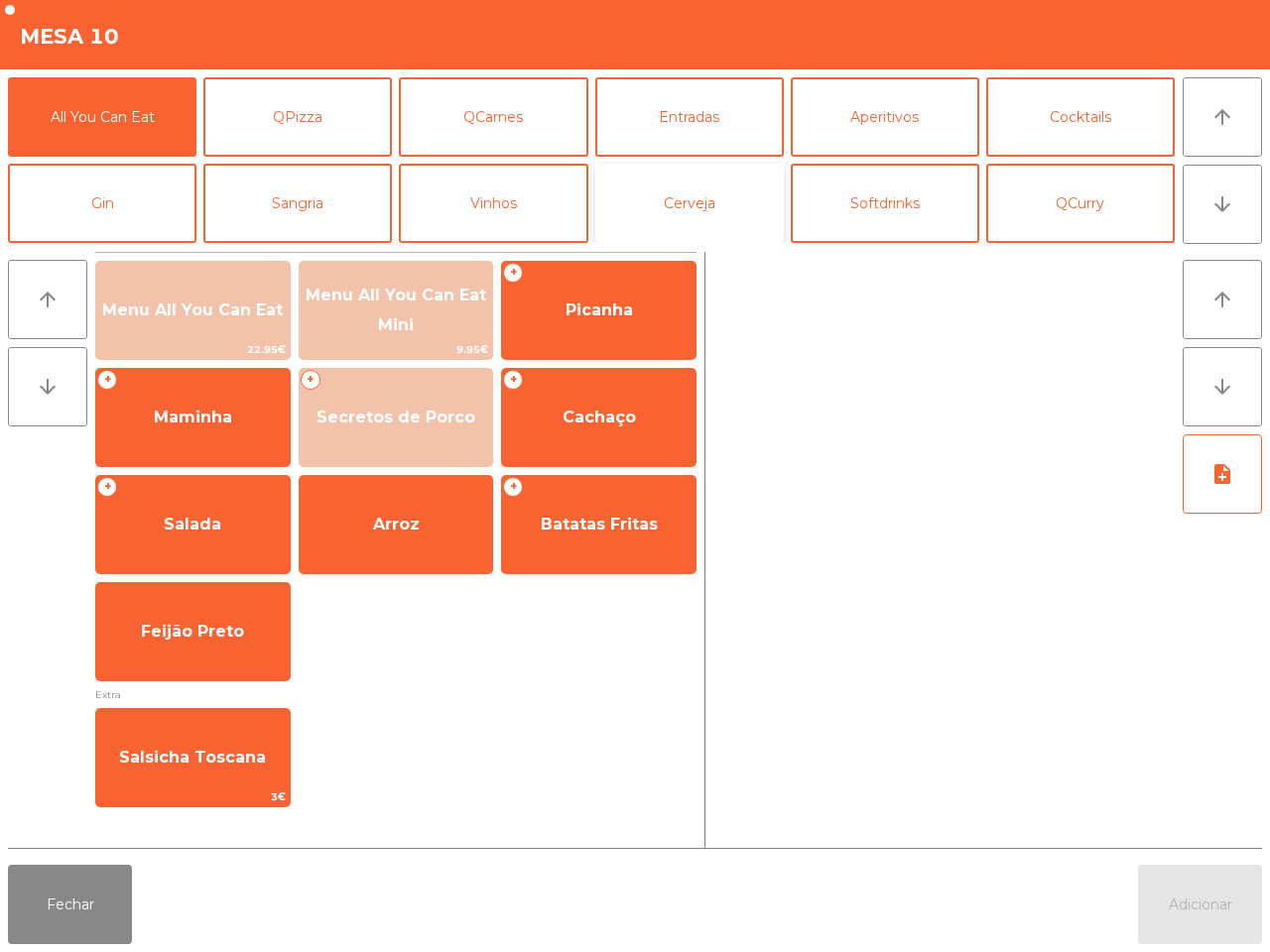 click on "Cerveja" 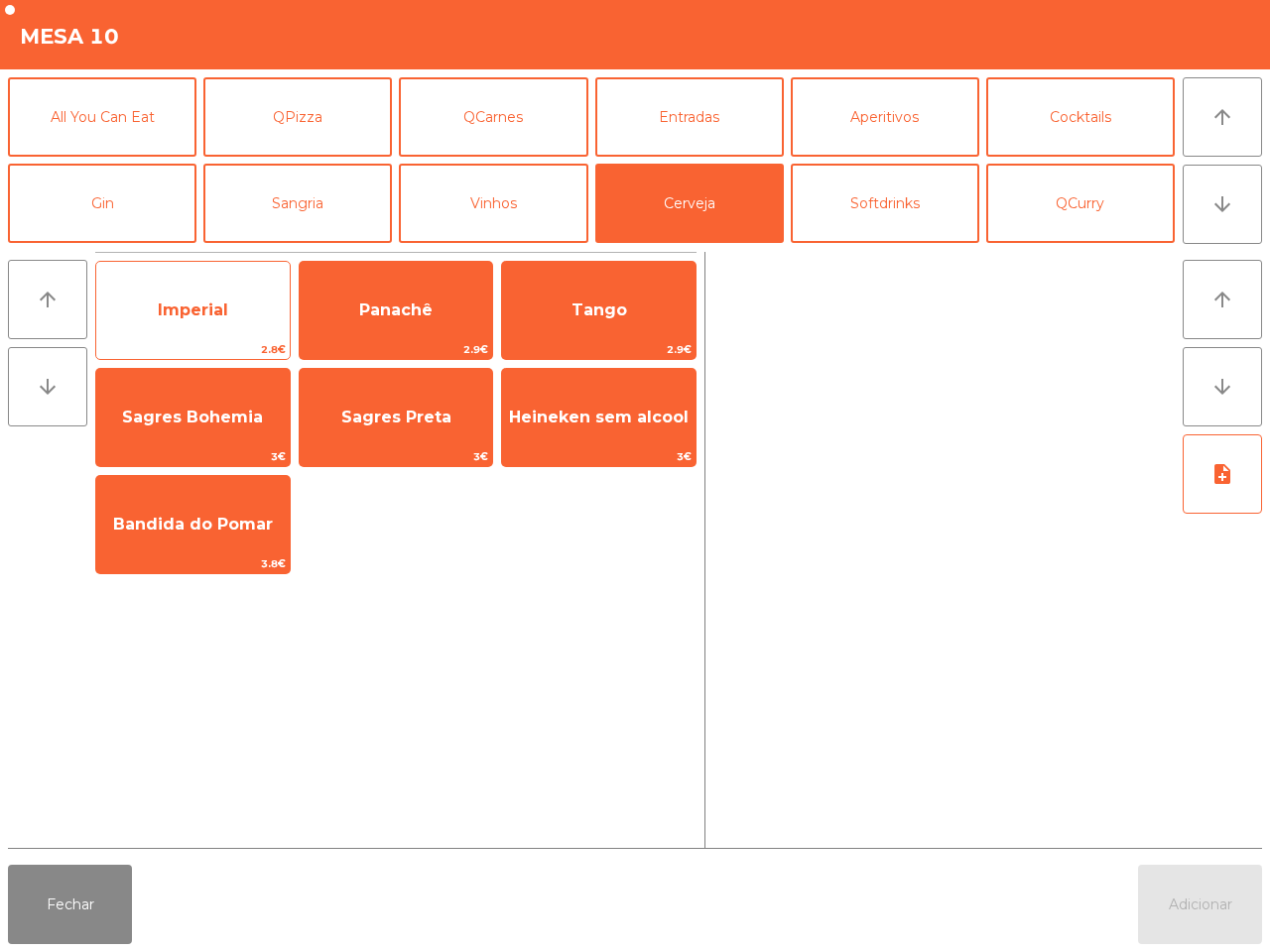click on "Imperial" 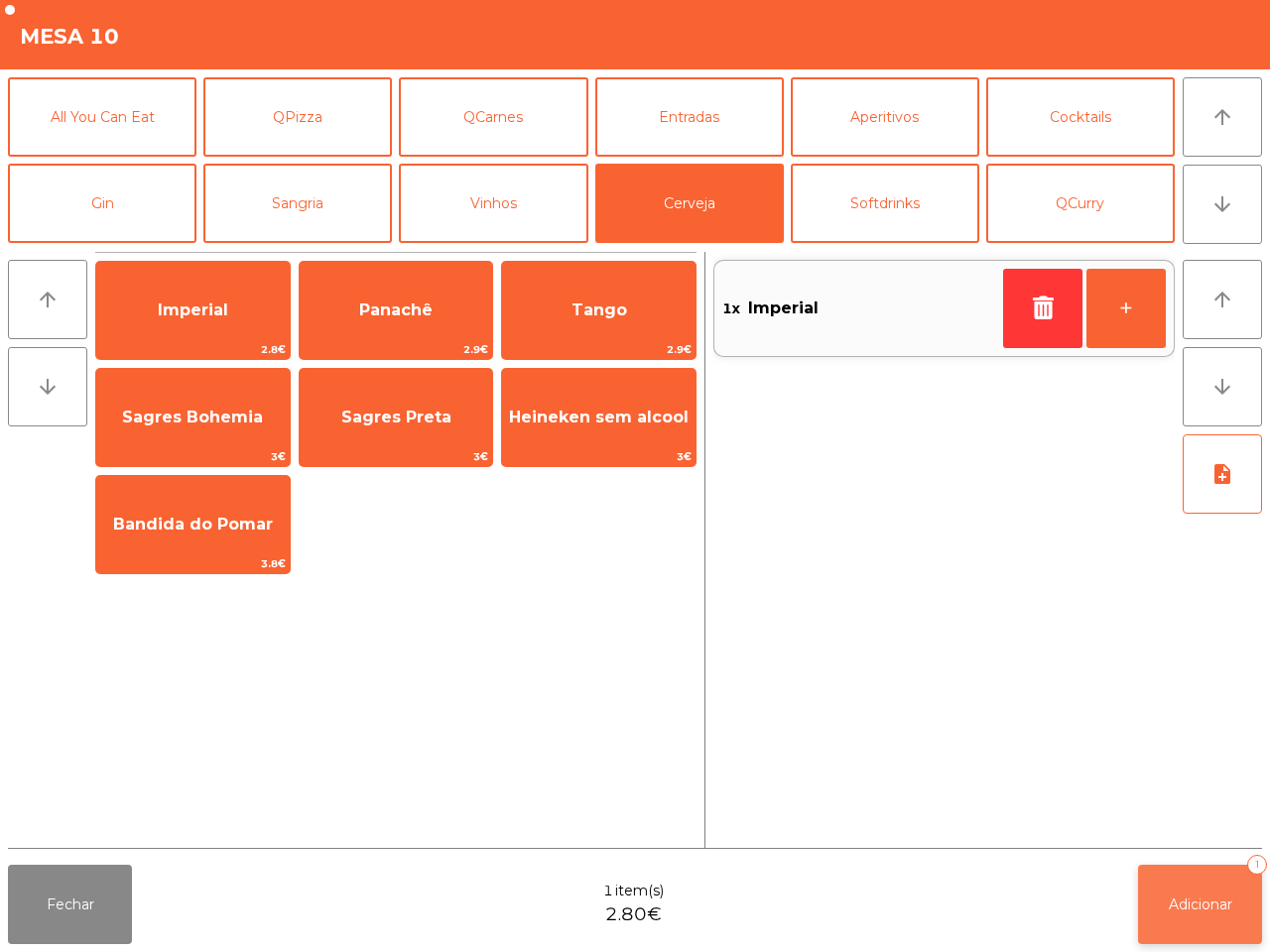 click on "Adicionar" 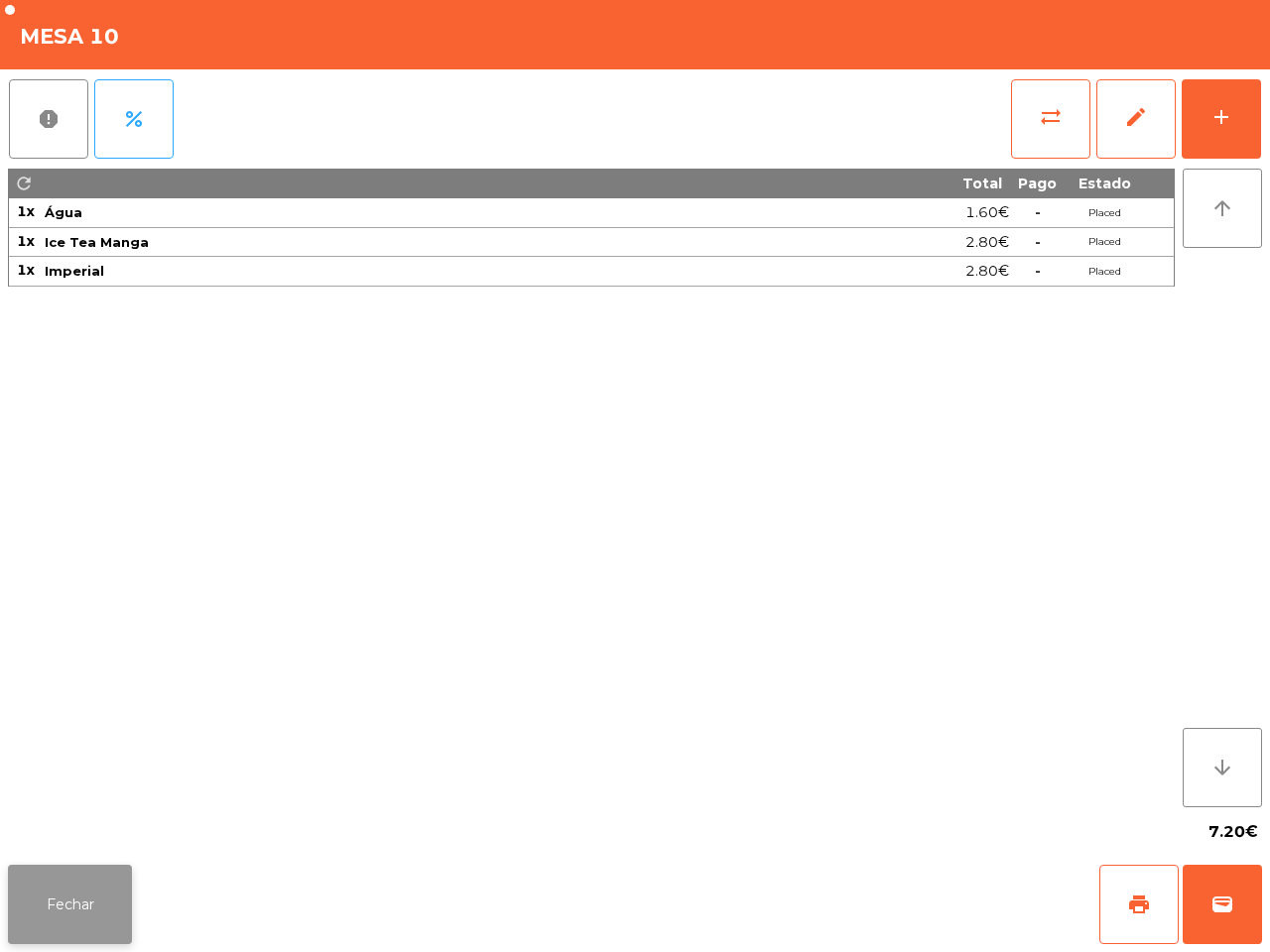 click on "Fechar" 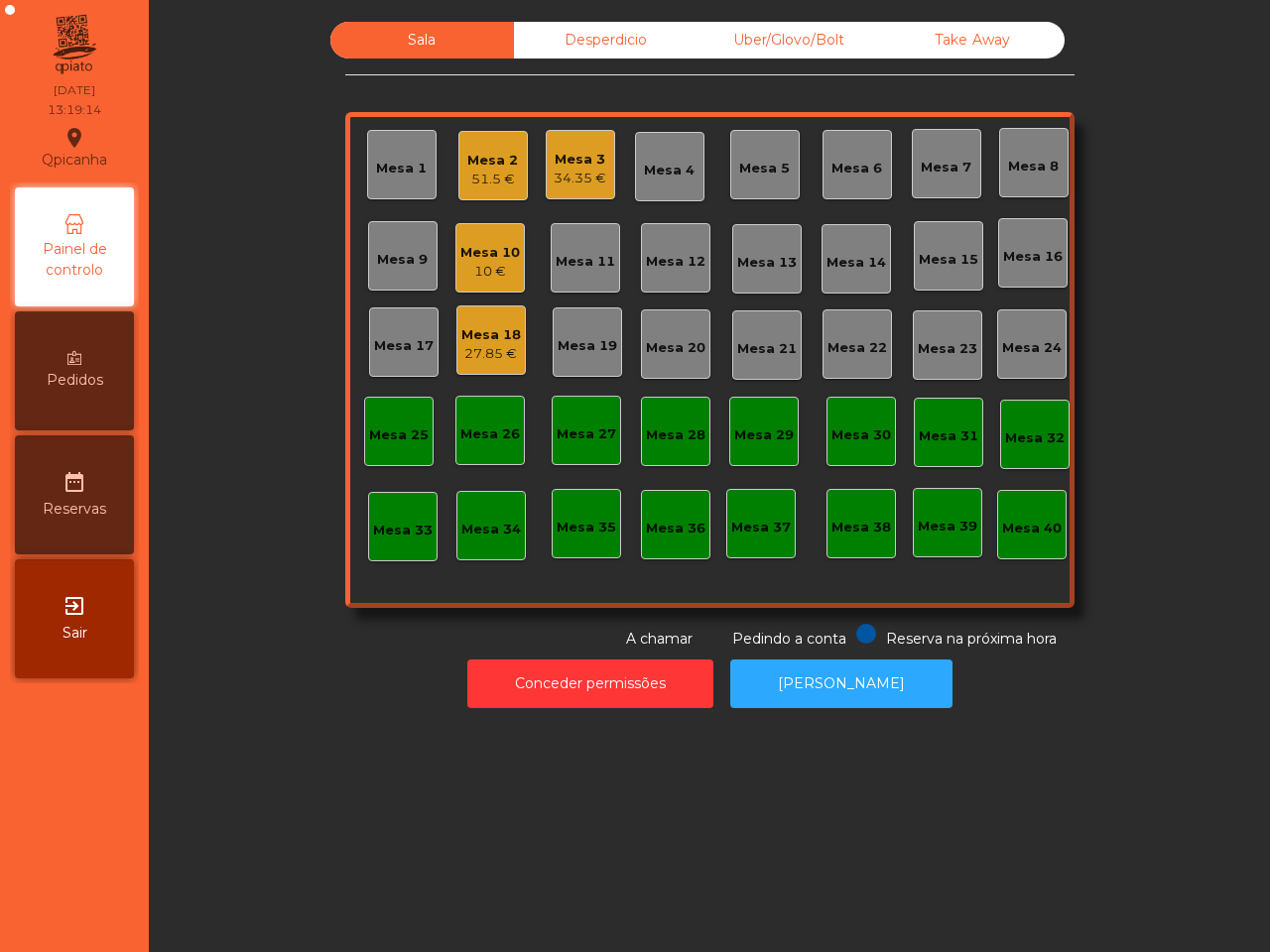 click on "Qpicanha  location_on  [DATE]   13:19:14   Painel de controlo   Pedidos  date_range  Reservas  exit_to_app  Sair" 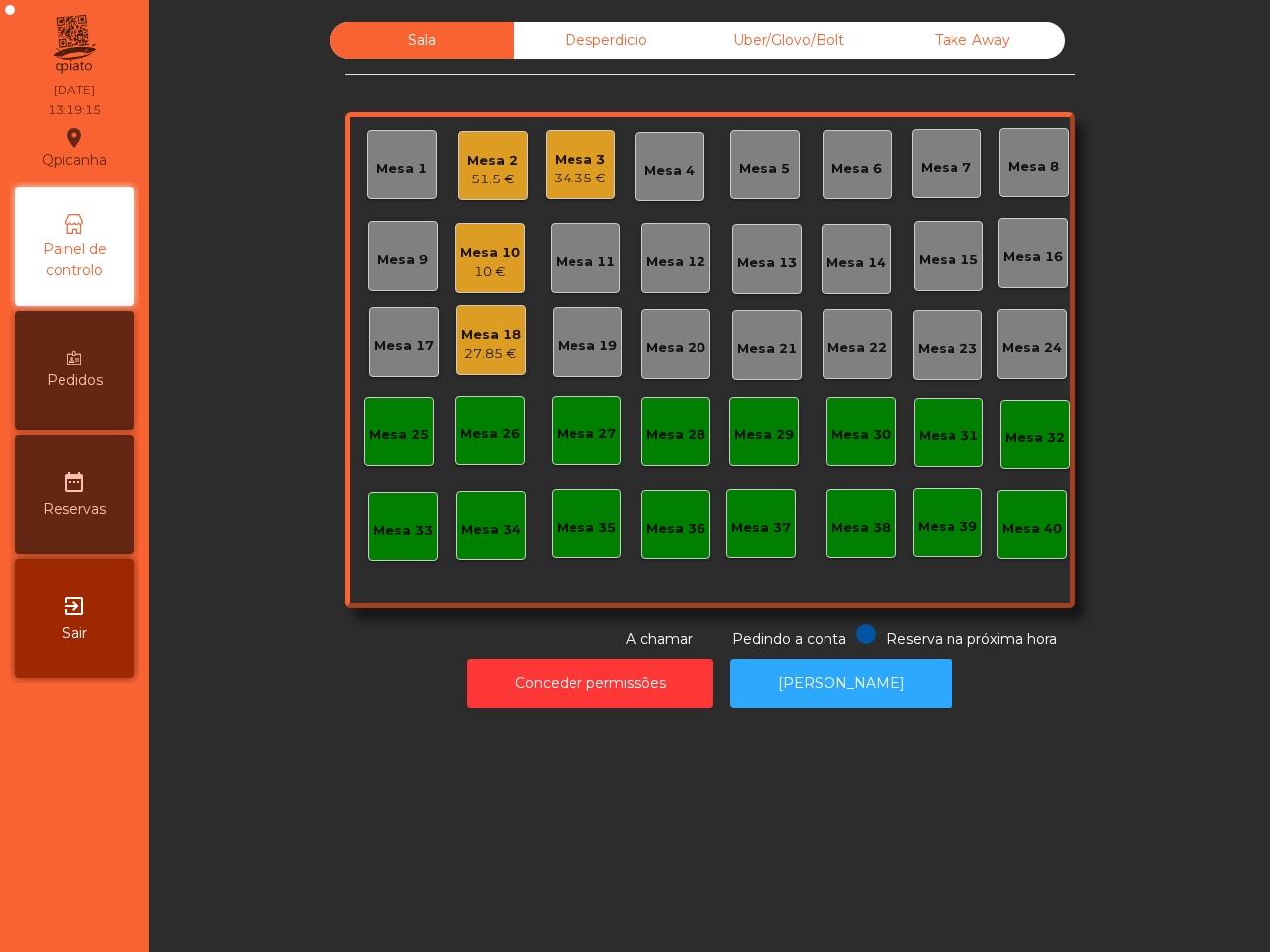 click on "Mesa 10   10 €" 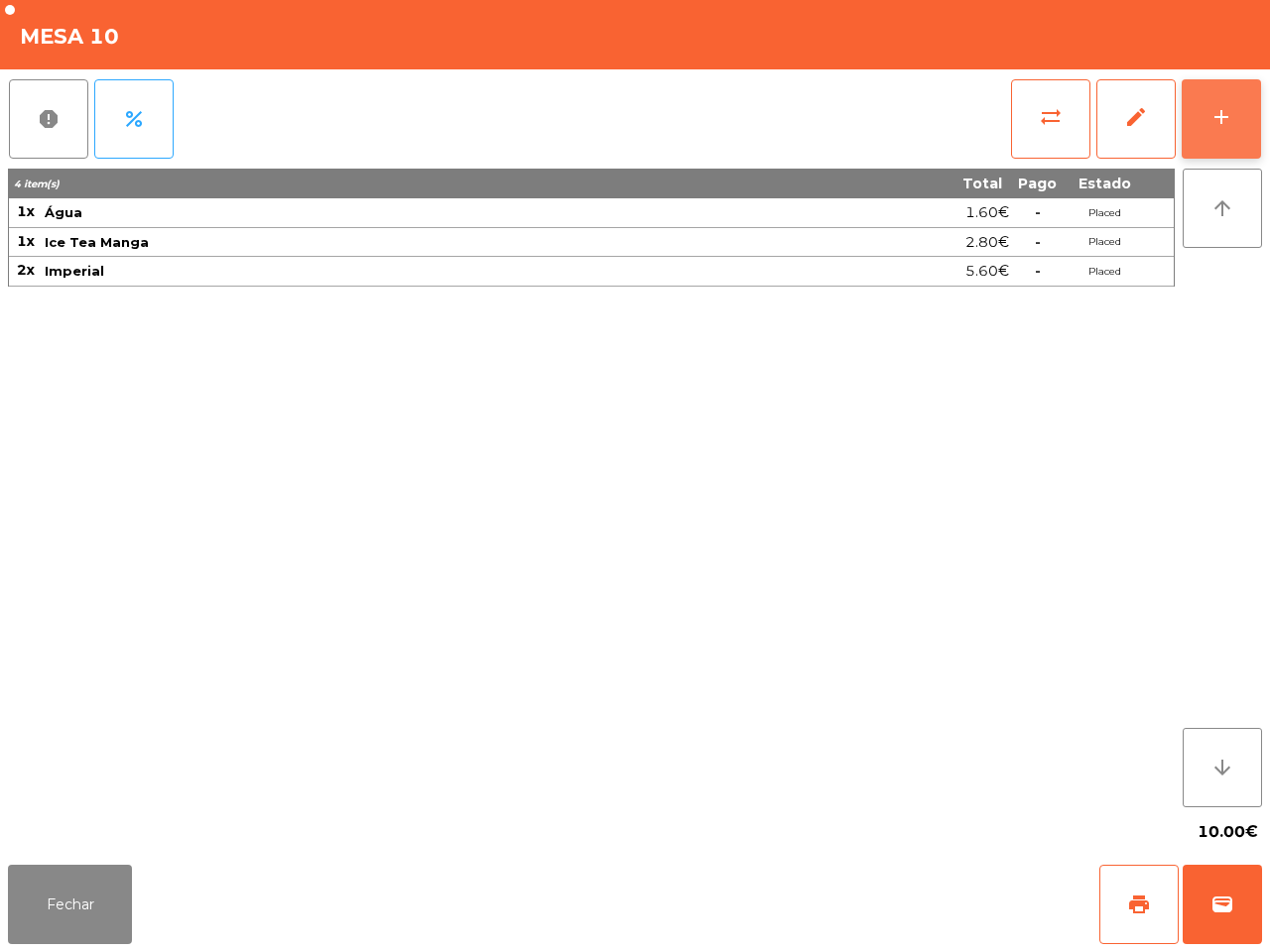 click on "add" 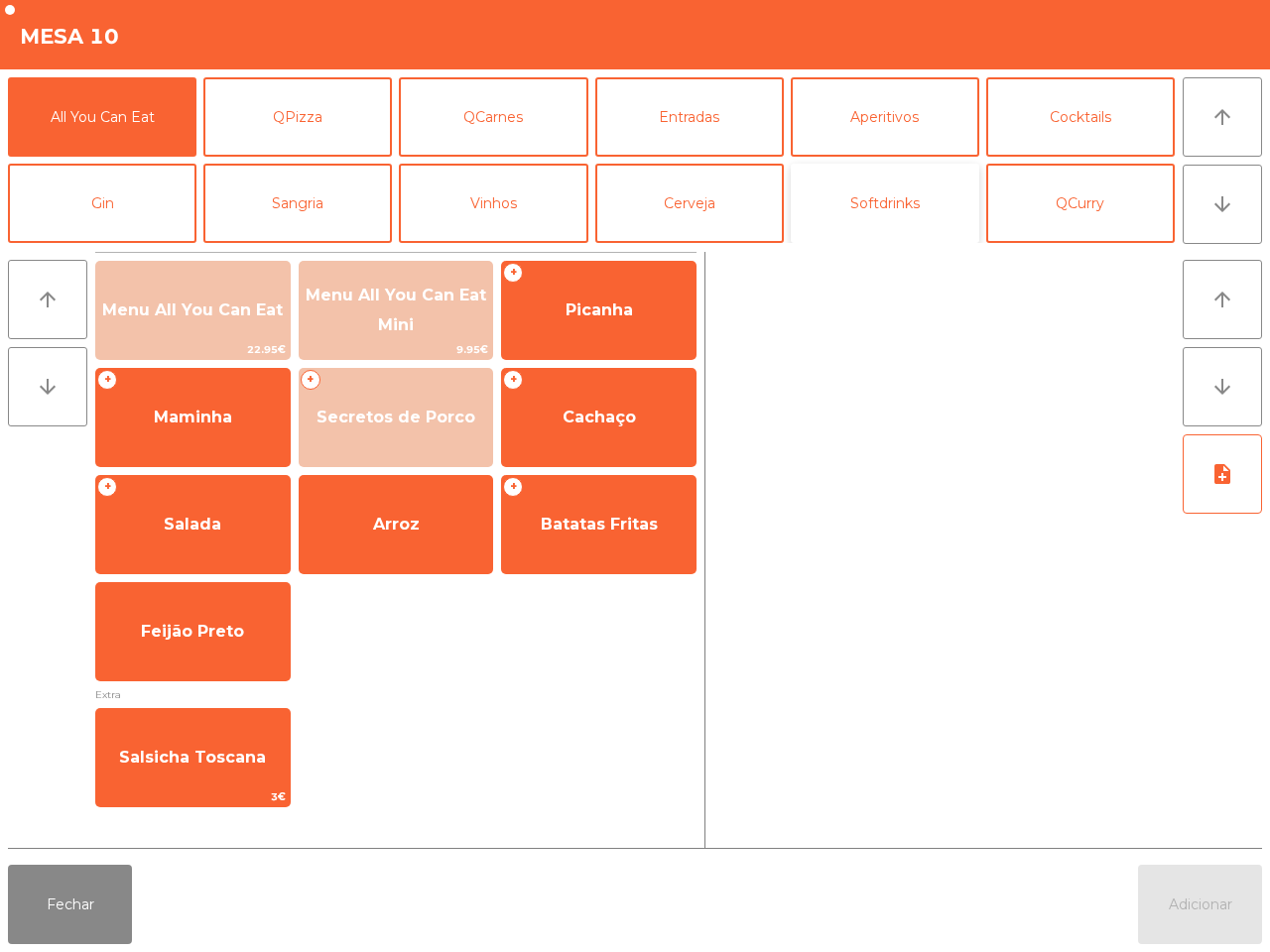 click on "Softdrinks" 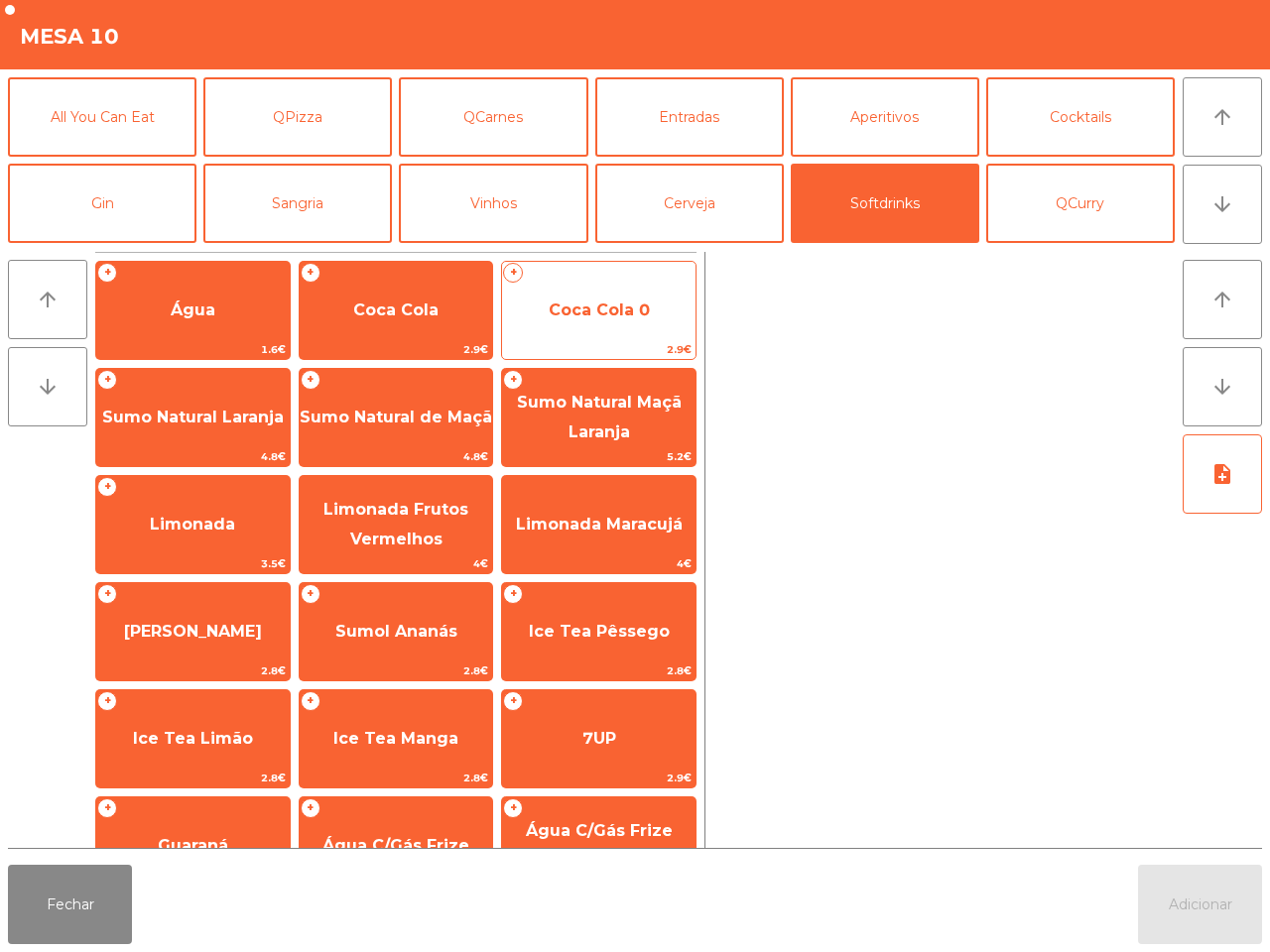 click on "Coca Cola 0" 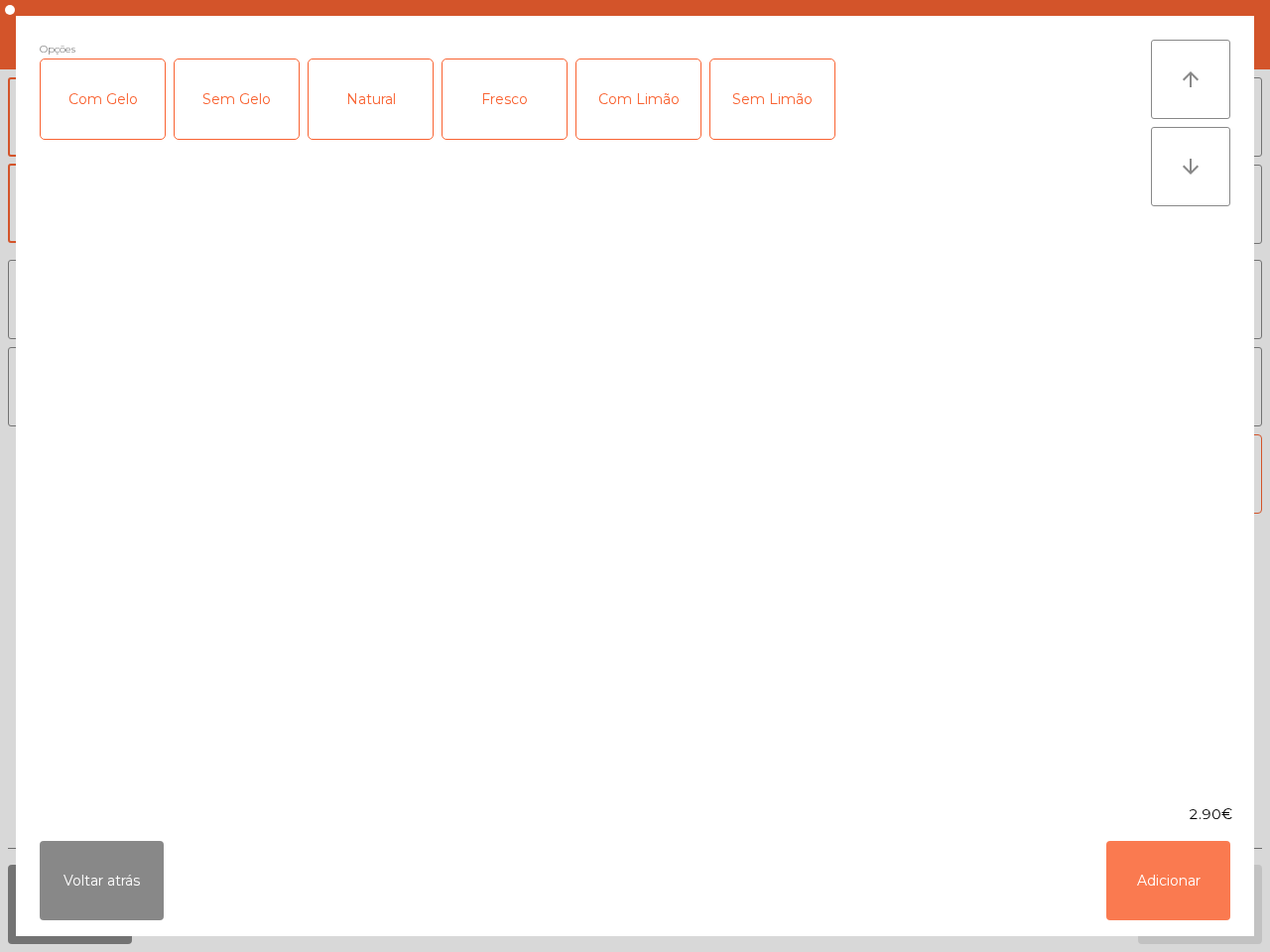 click on "Adicionar" 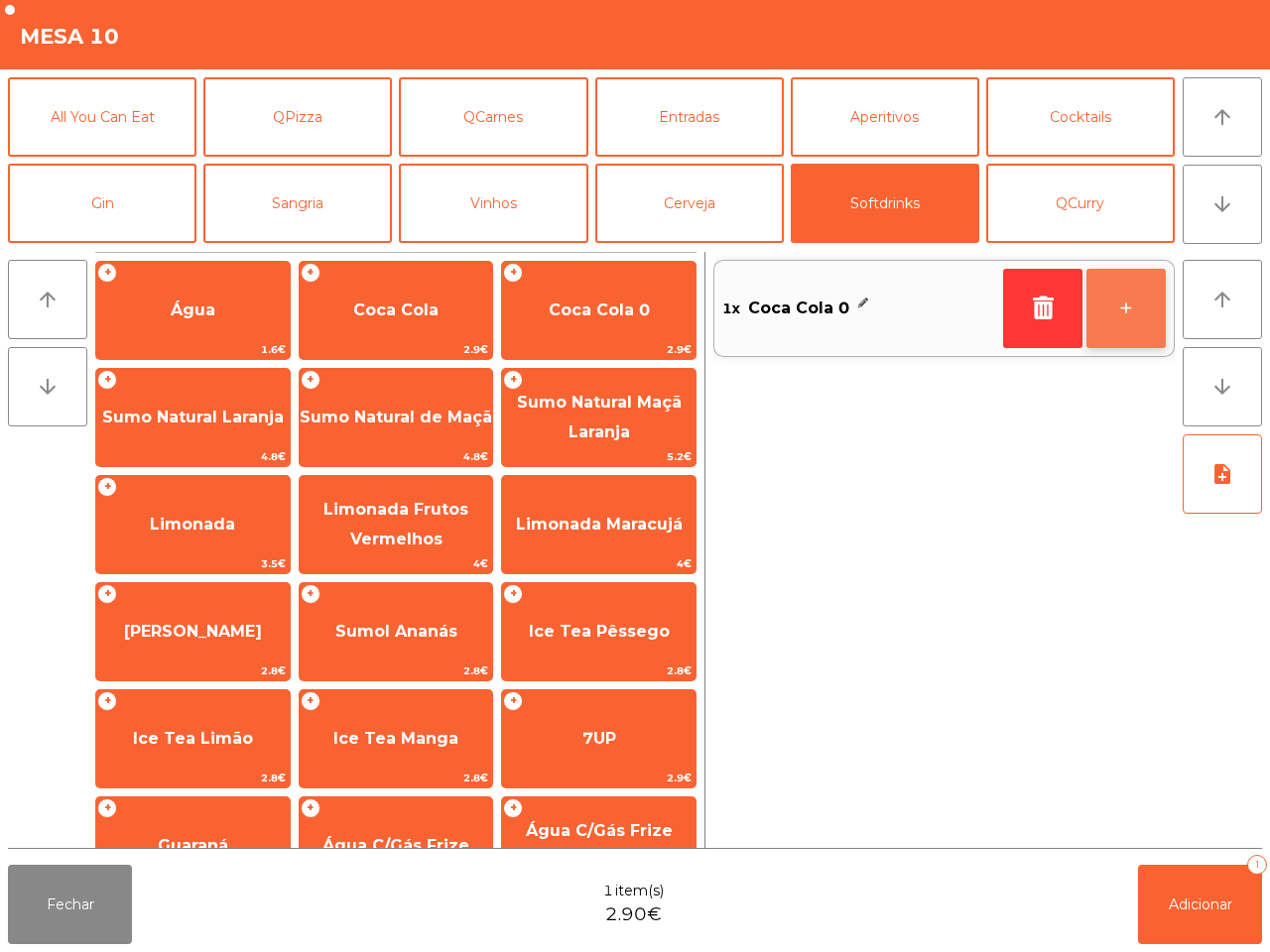 click on "+" 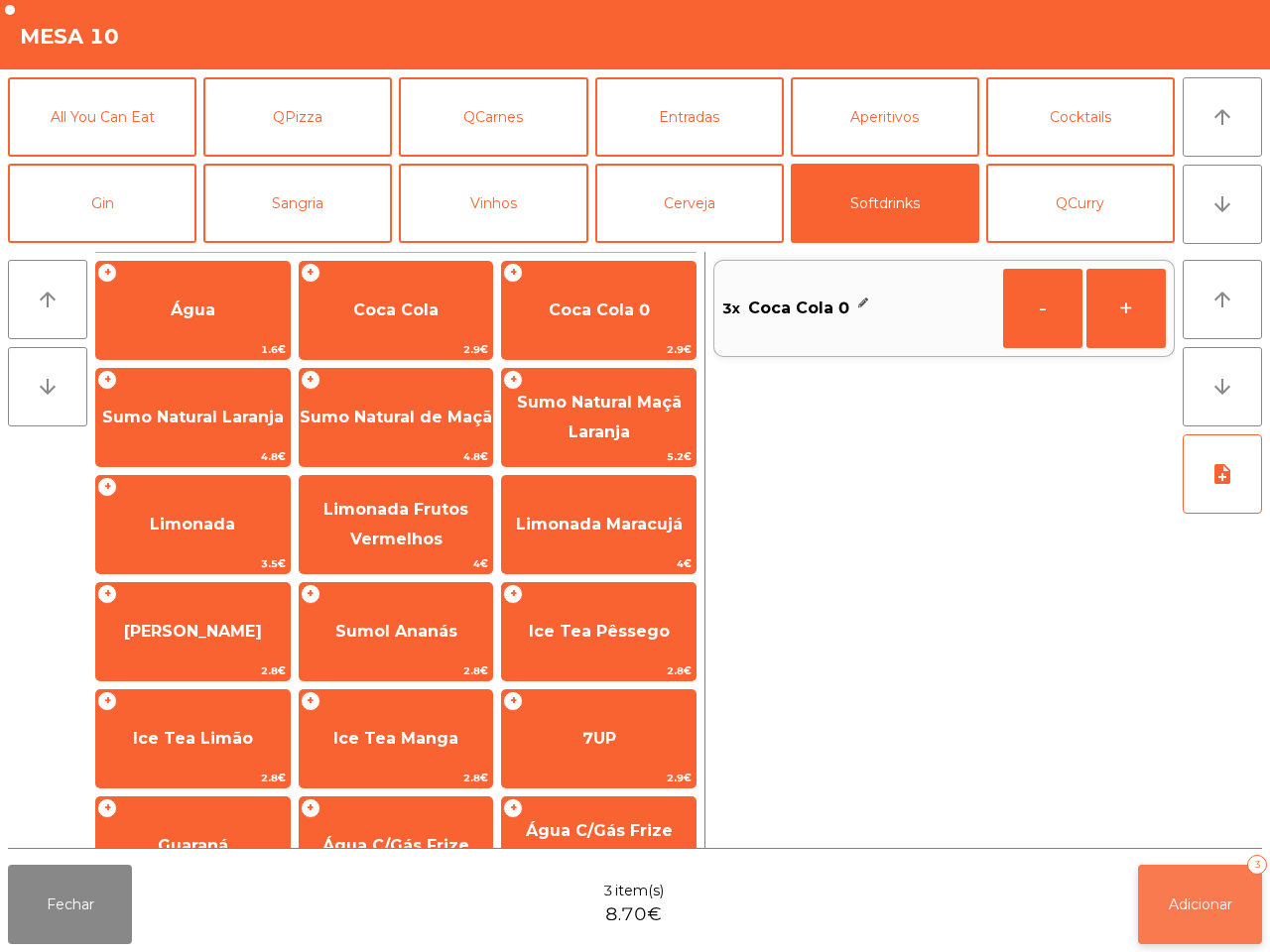 click on "Adicionar   3" 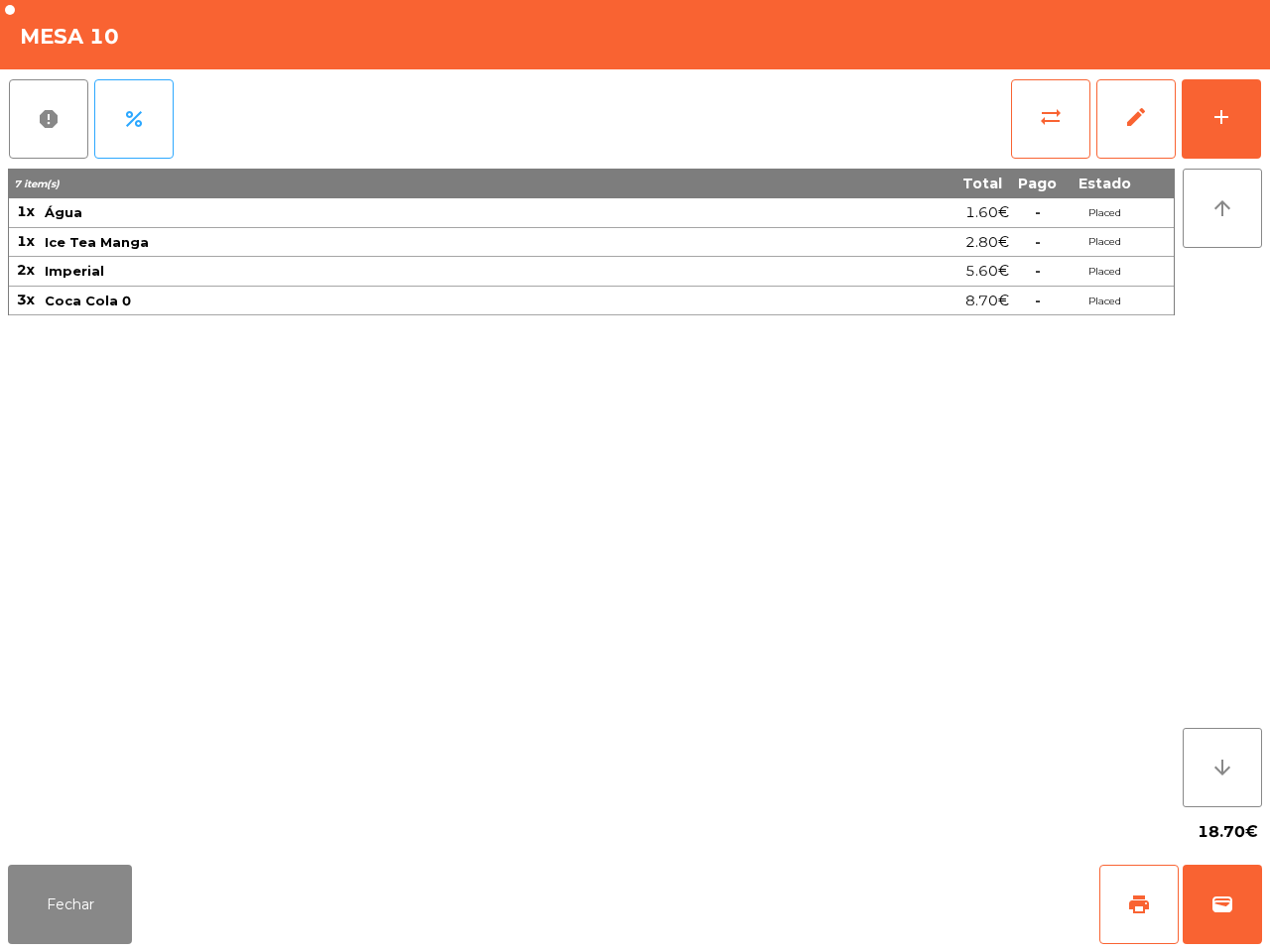 click on "Fechar   print   wallet" 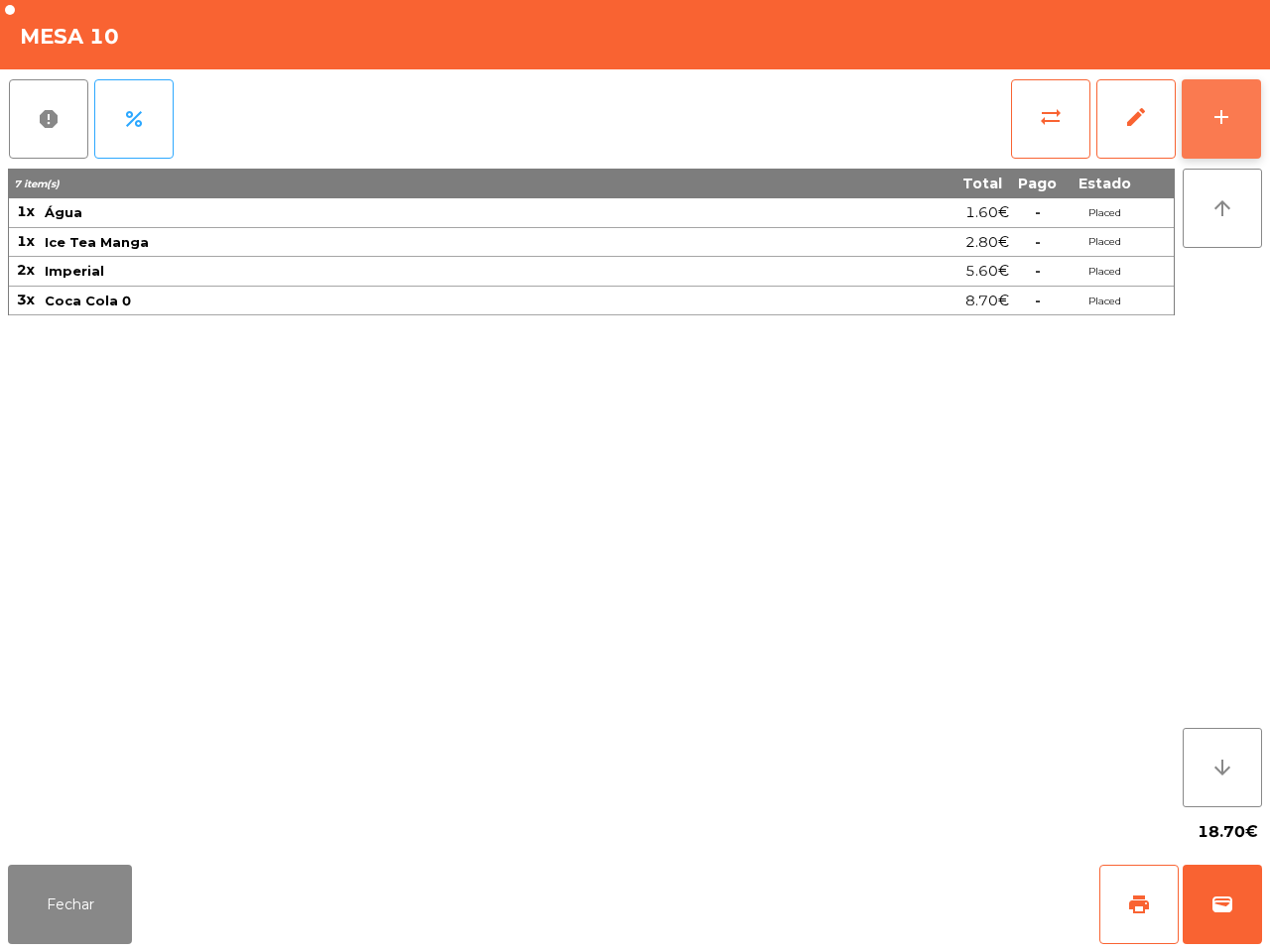 click on "add" 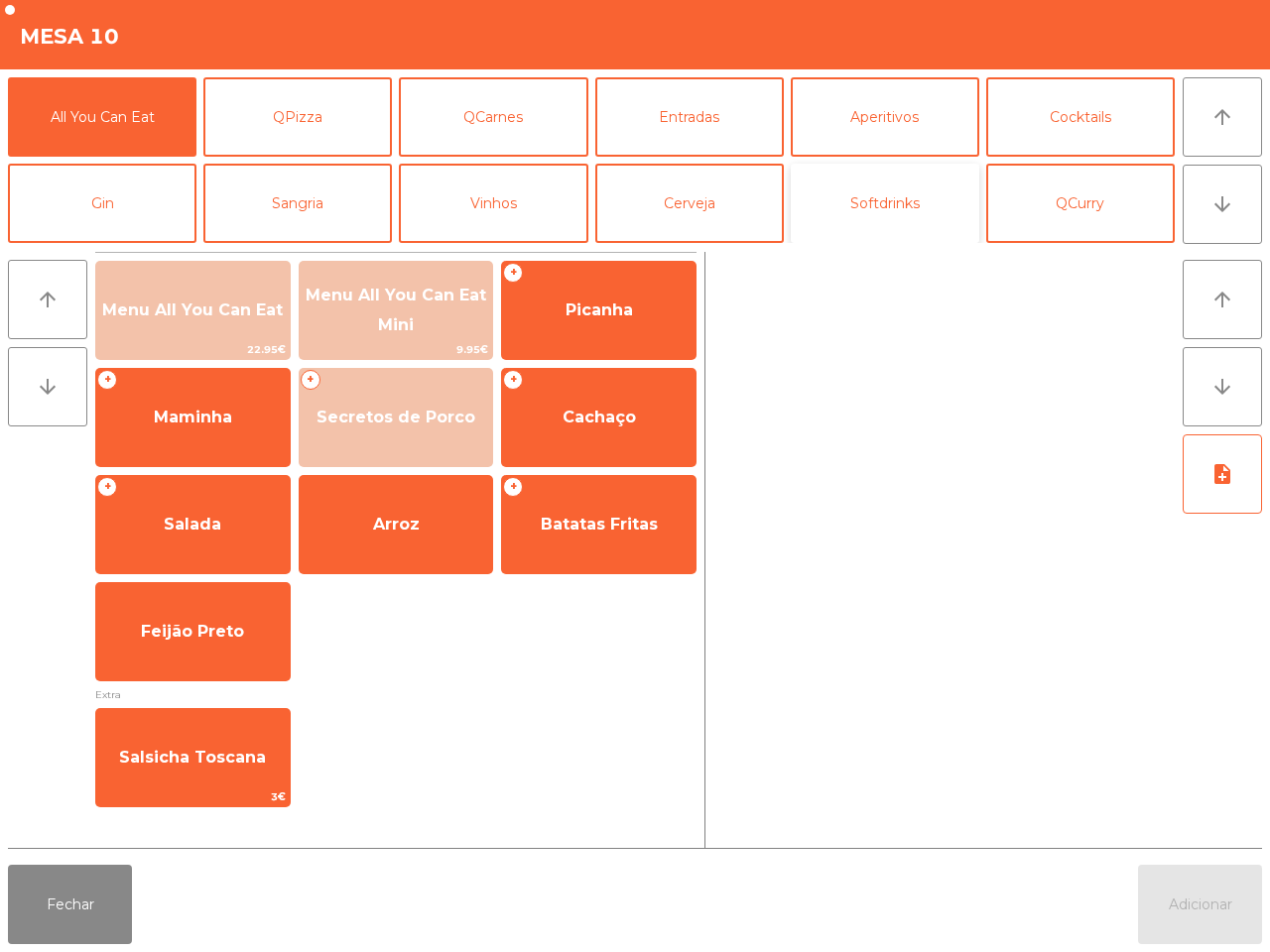click on "Softdrinks" 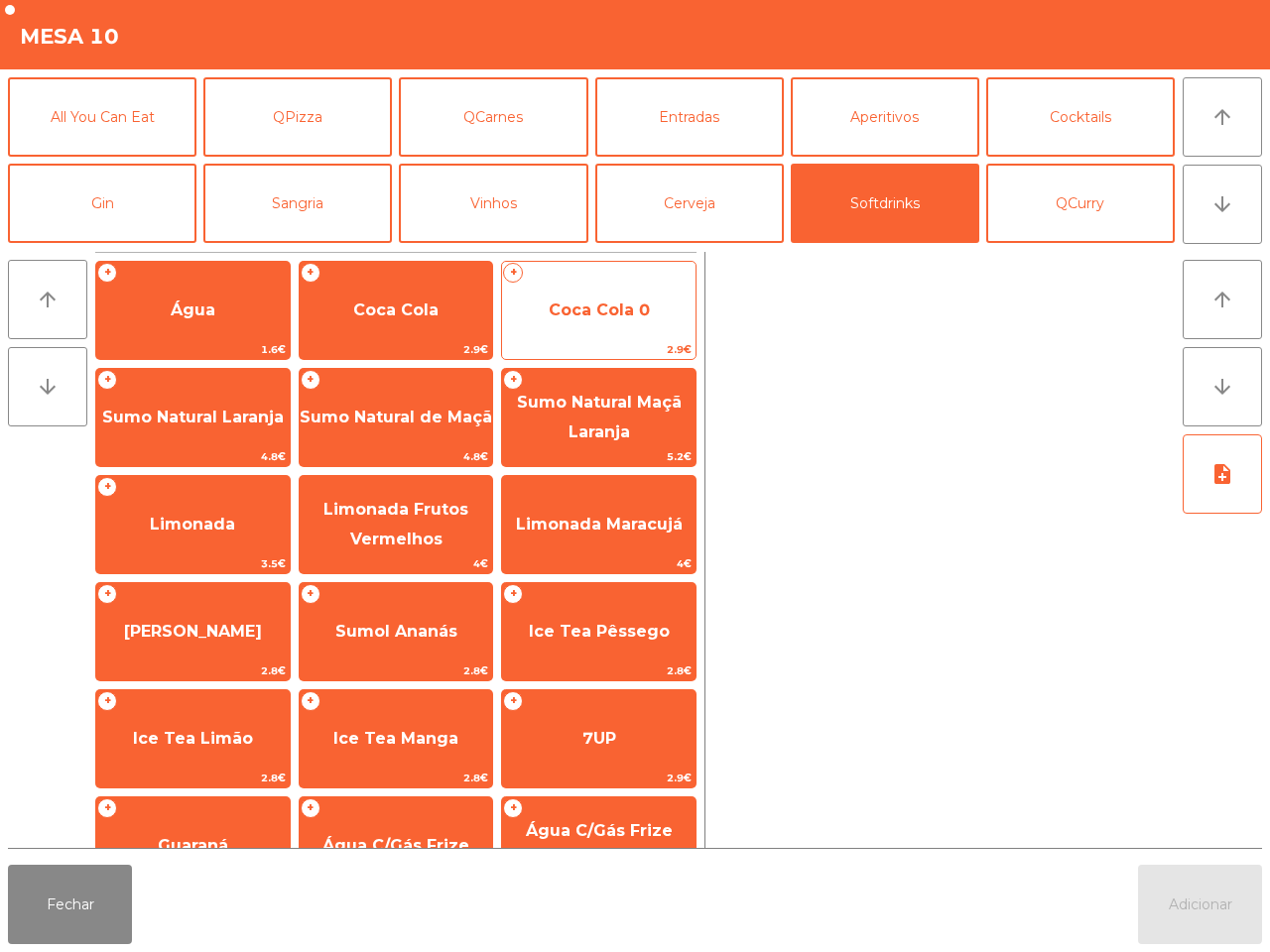 click on "Coca Cola 0" 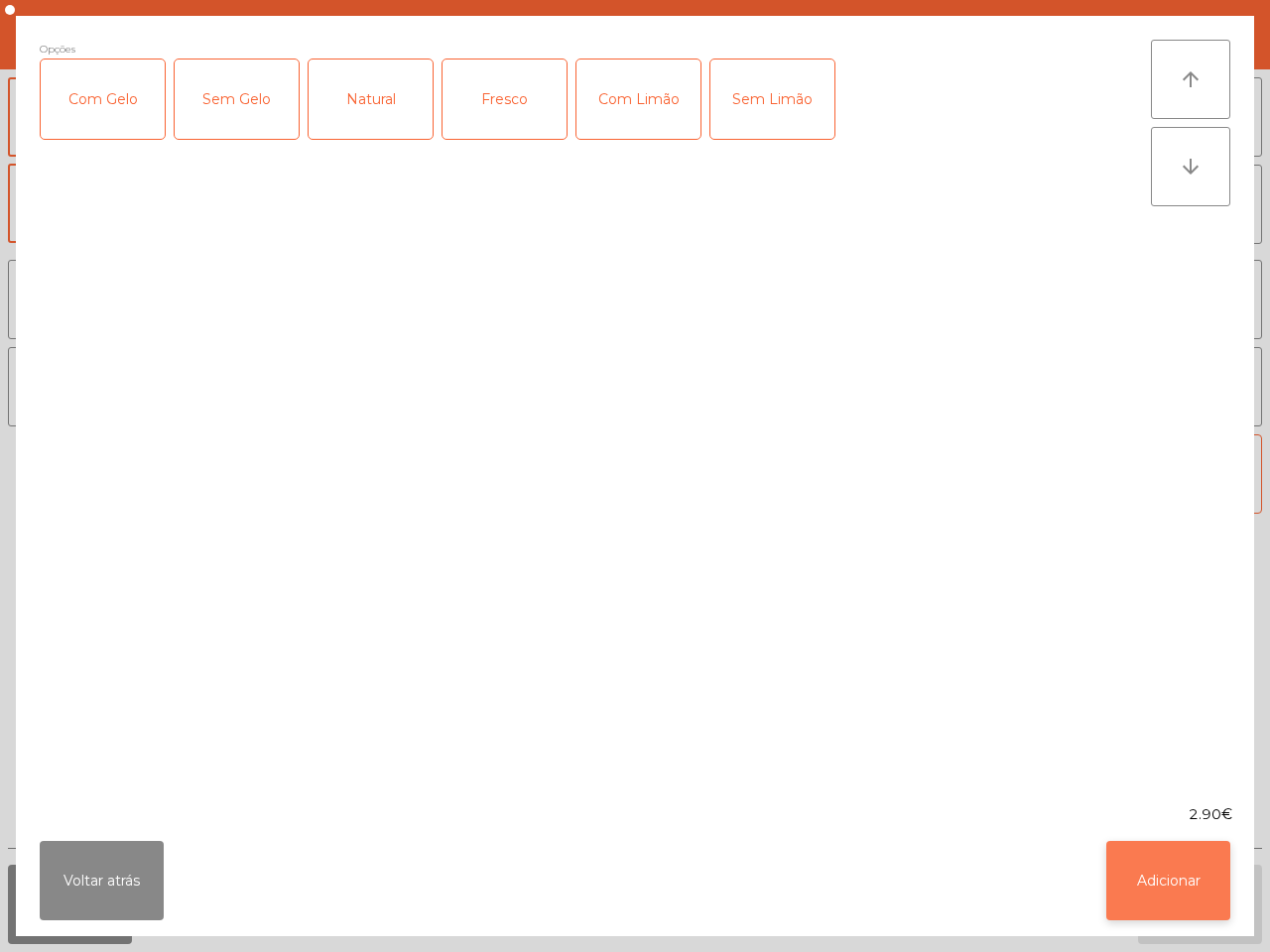 click on "Adicionar" 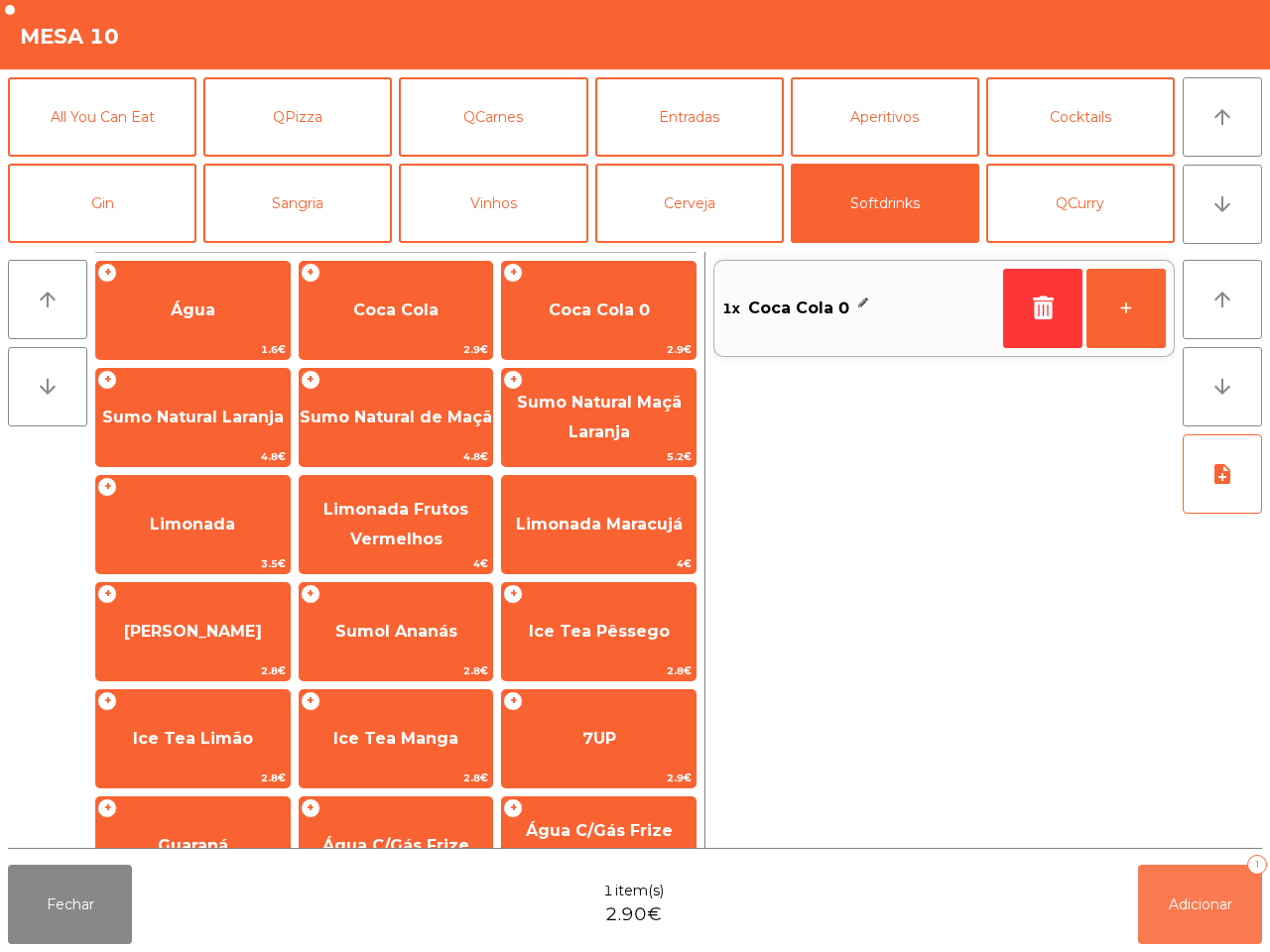 drag, startPoint x: 1169, startPoint y: 874, endPoint x: 1153, endPoint y: 880, distance: 17.088007 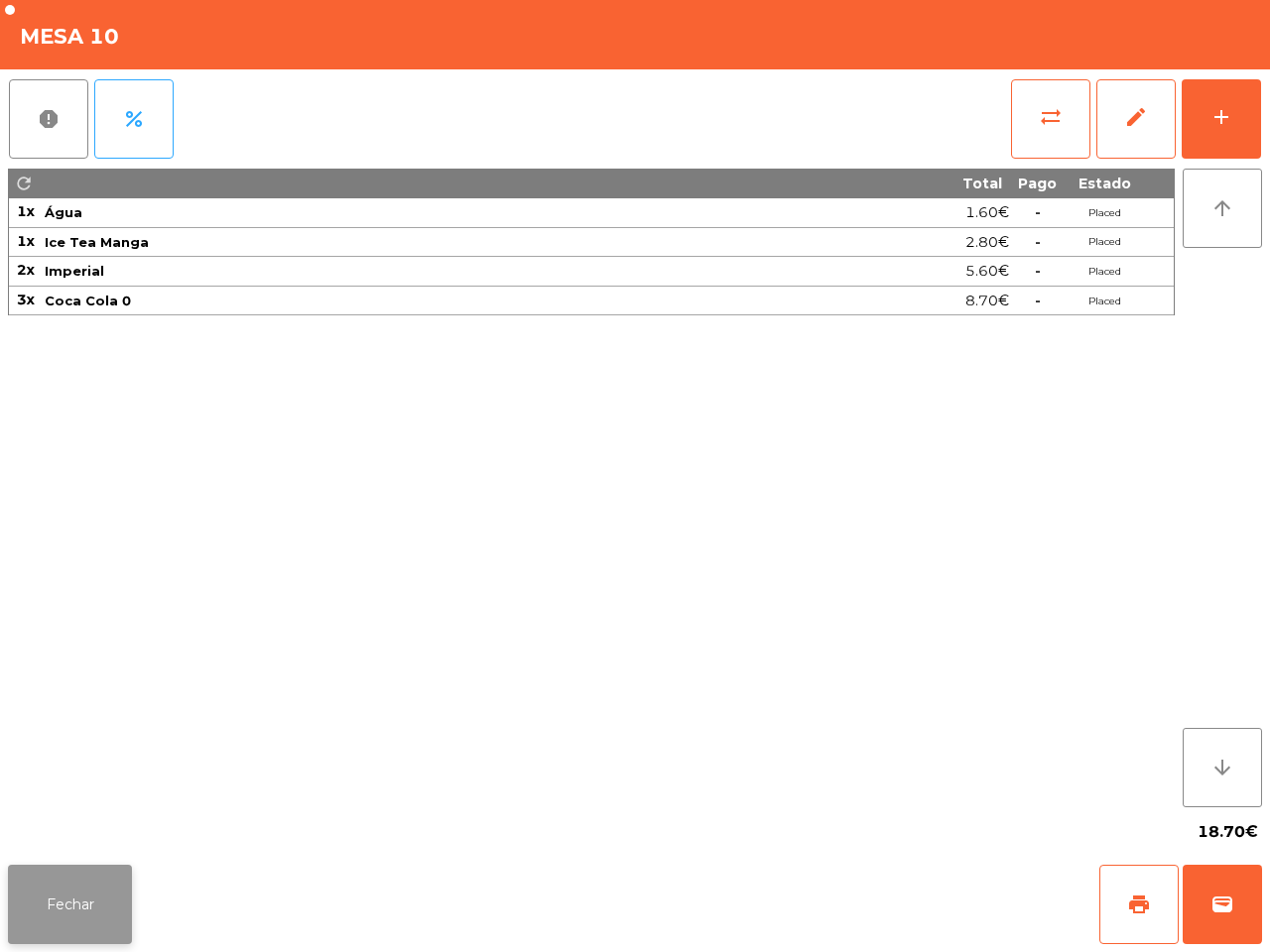 click on "Fechar" 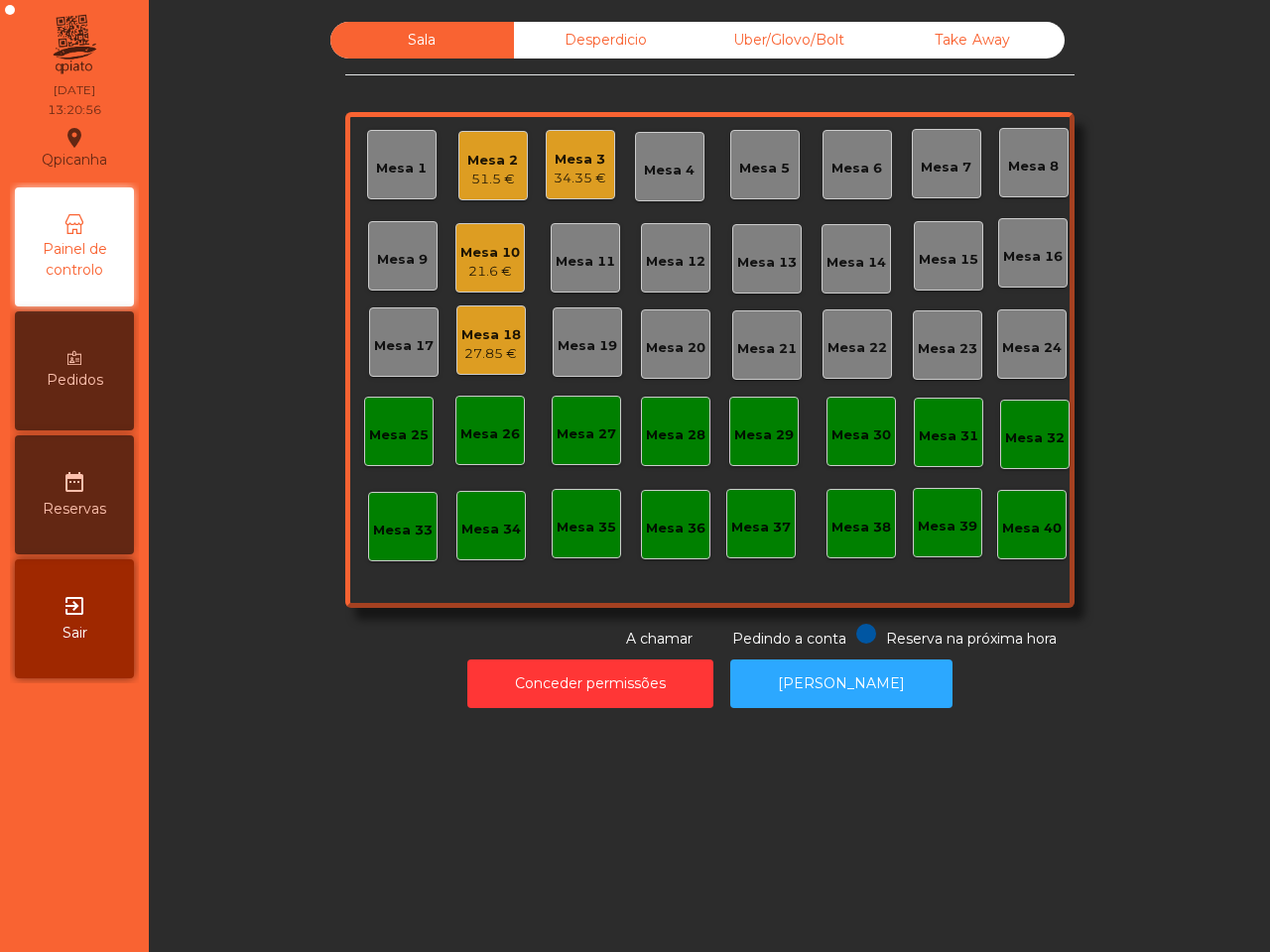 click on "Qpicanha  location_on  [DATE]   13:20:56   Painel de controlo   Pedidos  date_range  Reservas  exit_to_app  Sair" 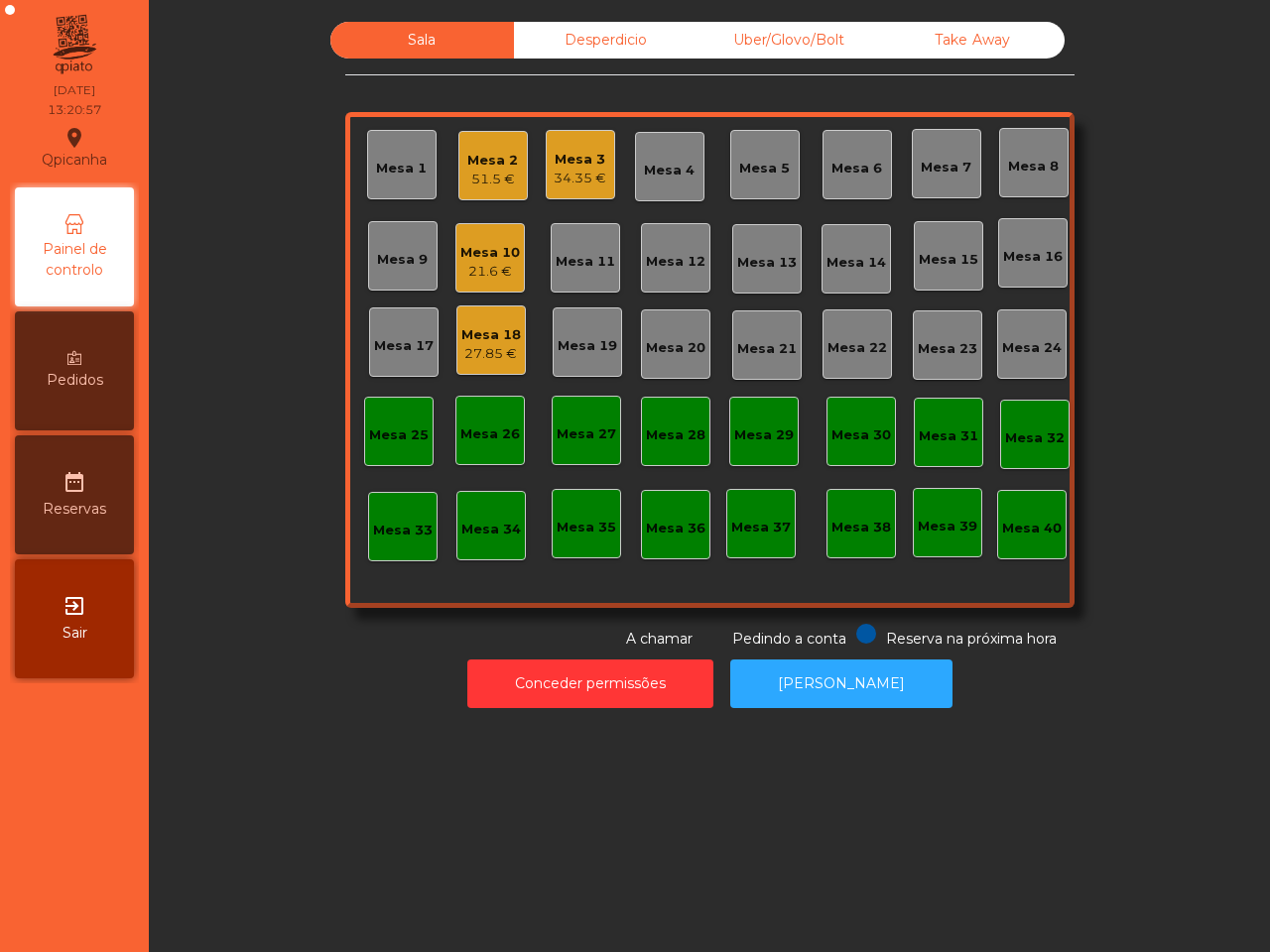 click on "Mesa 10" 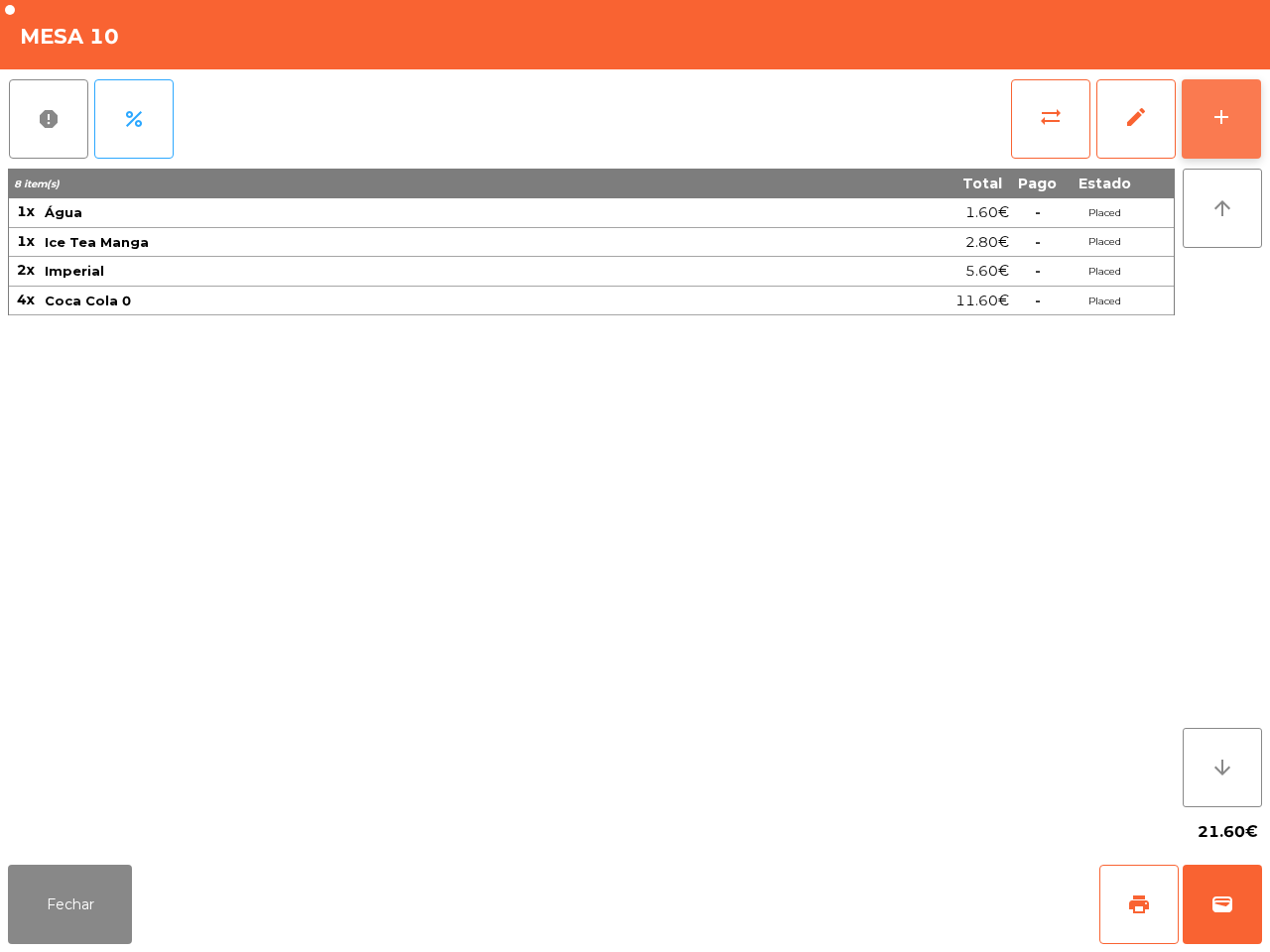 click on "add" 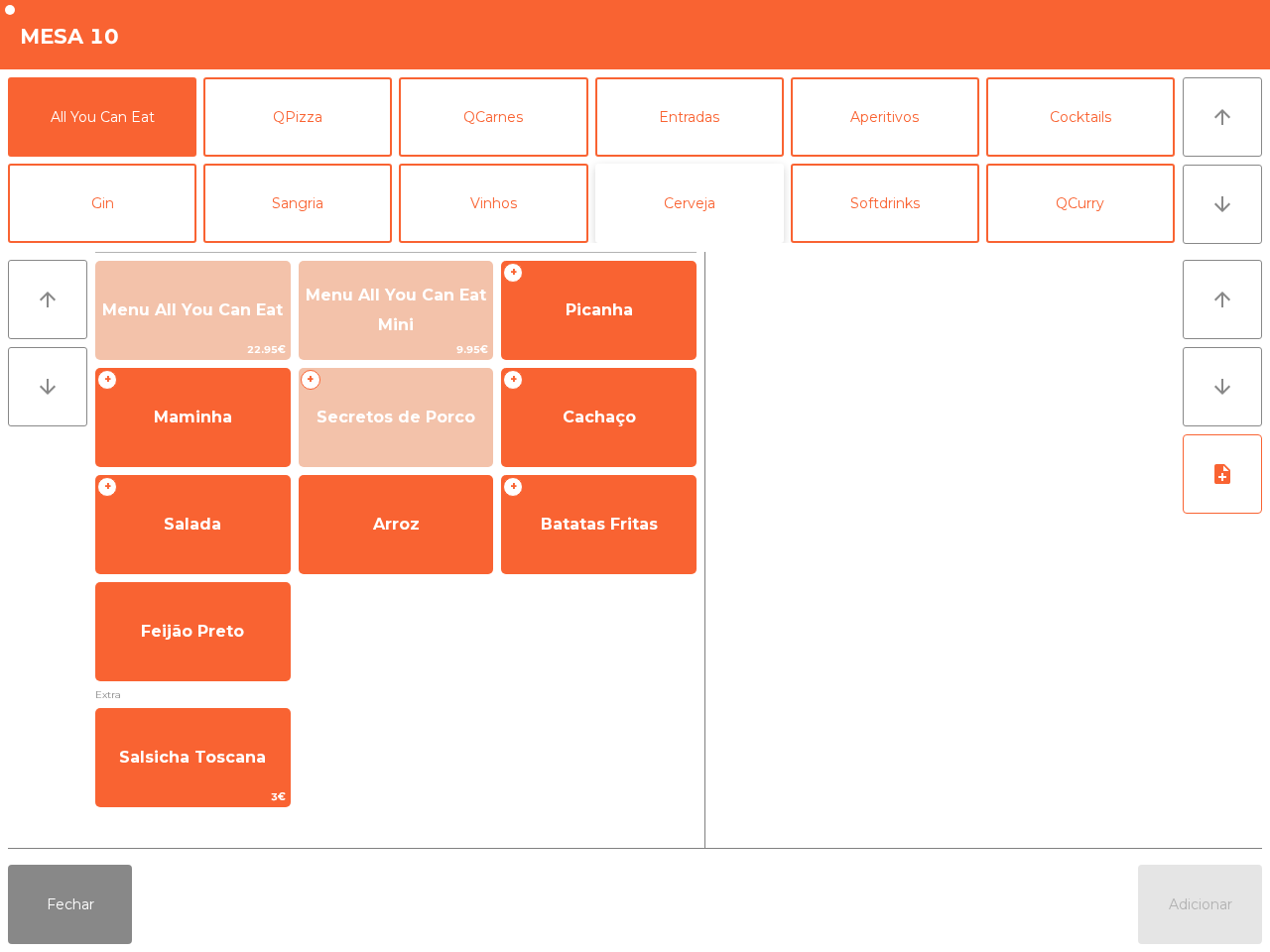 click on "Cerveja" 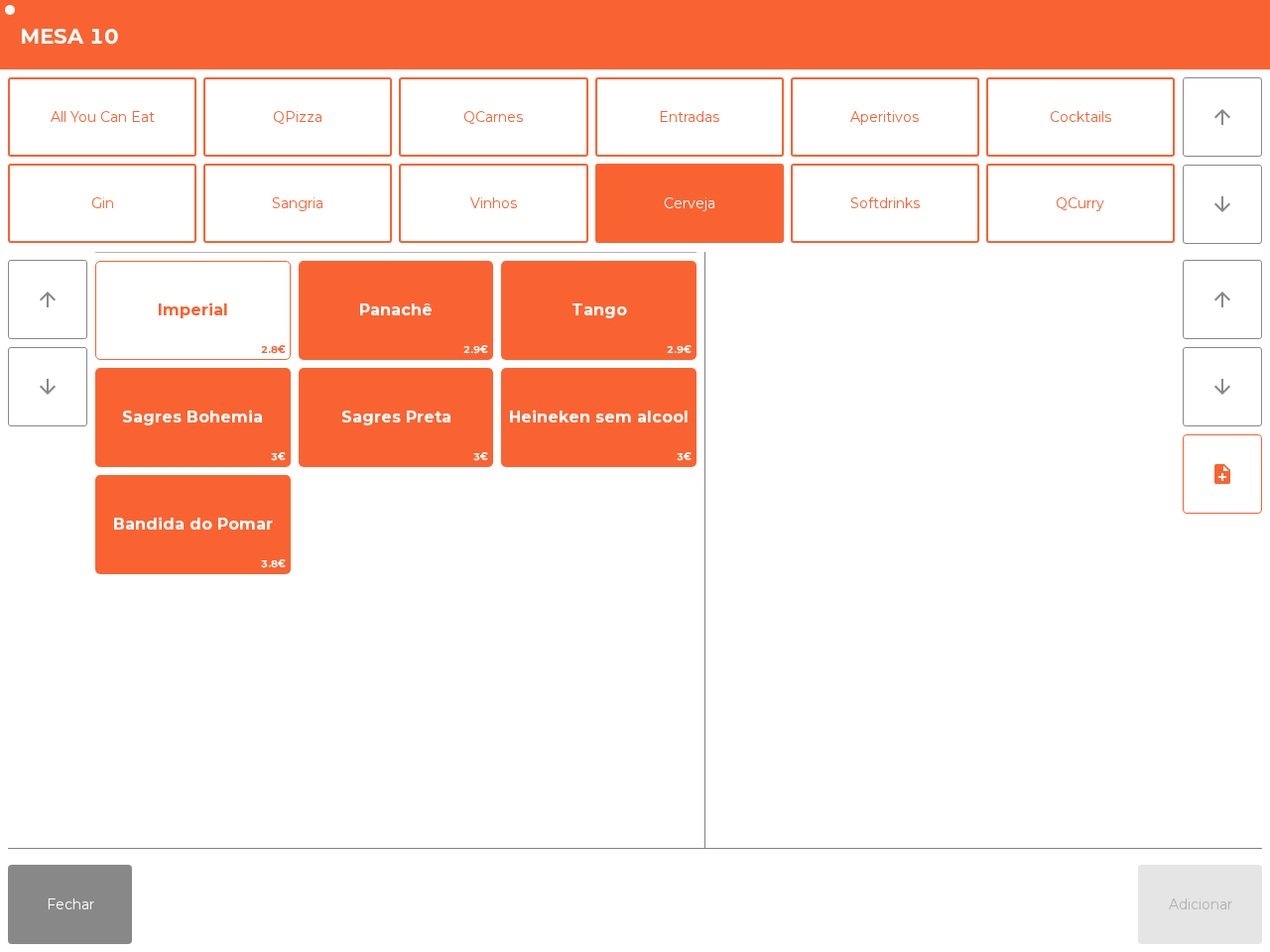 click on "Imperial" 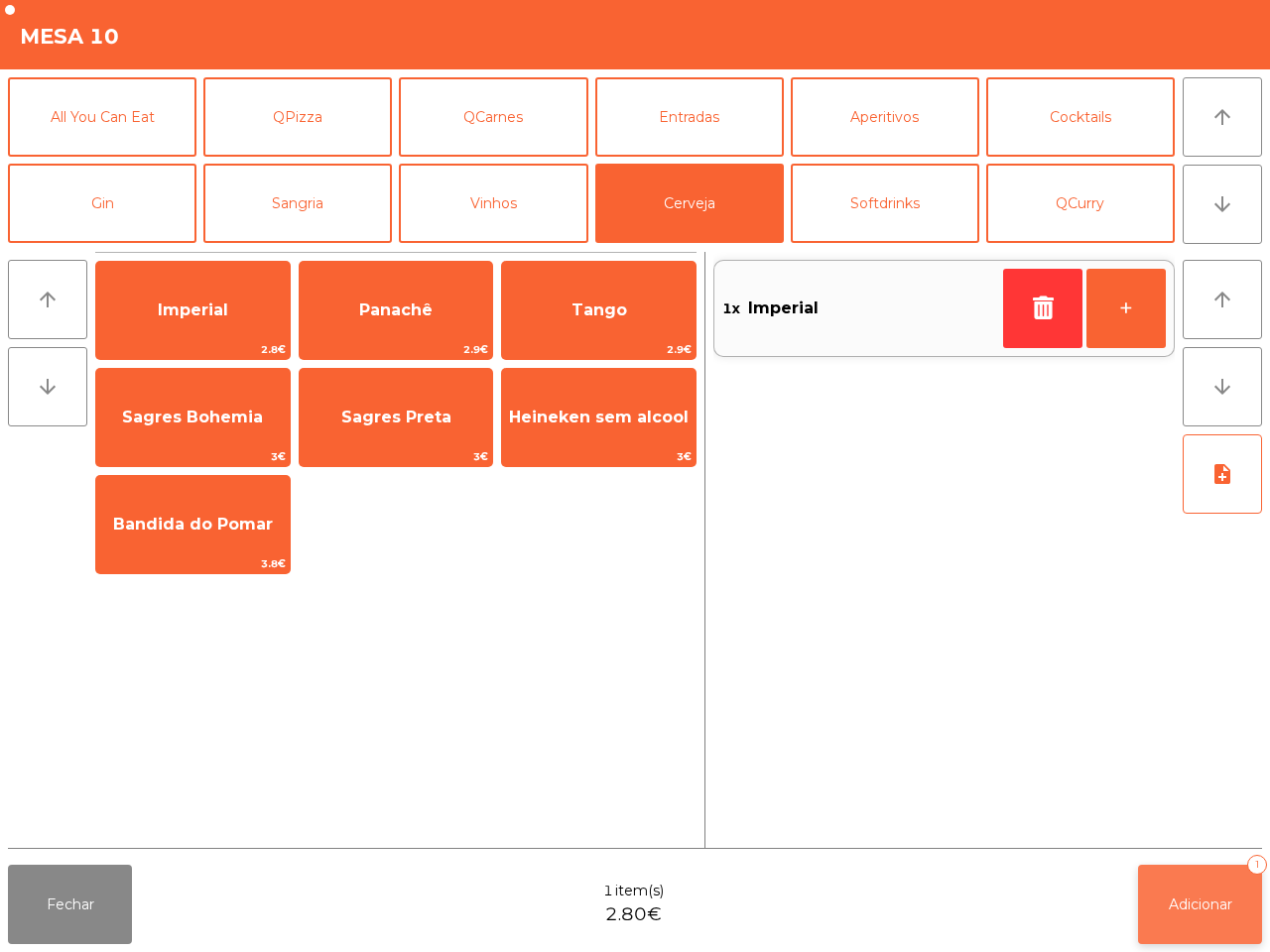 click on "Adicionar   1" 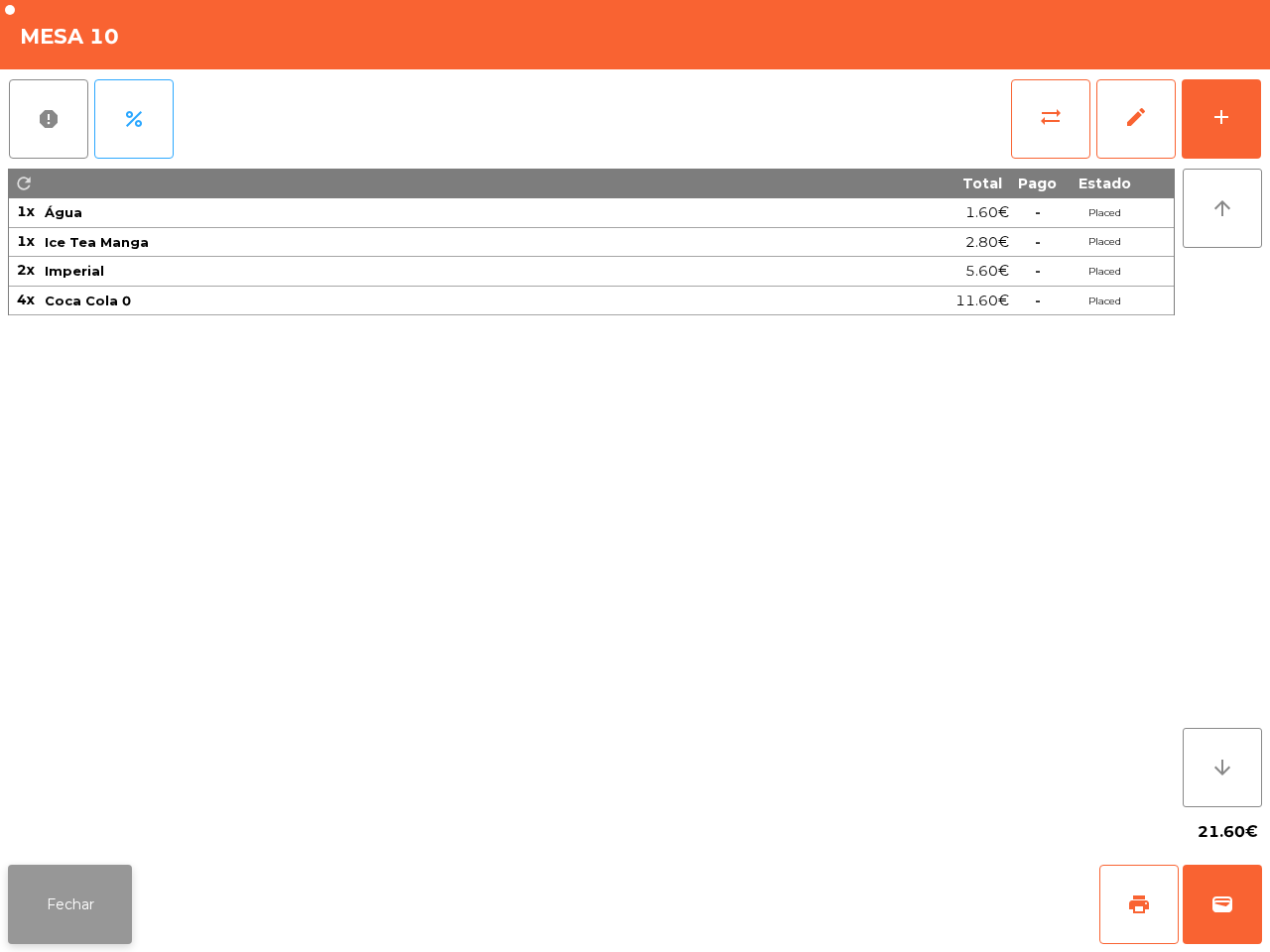 click on "Fechar" 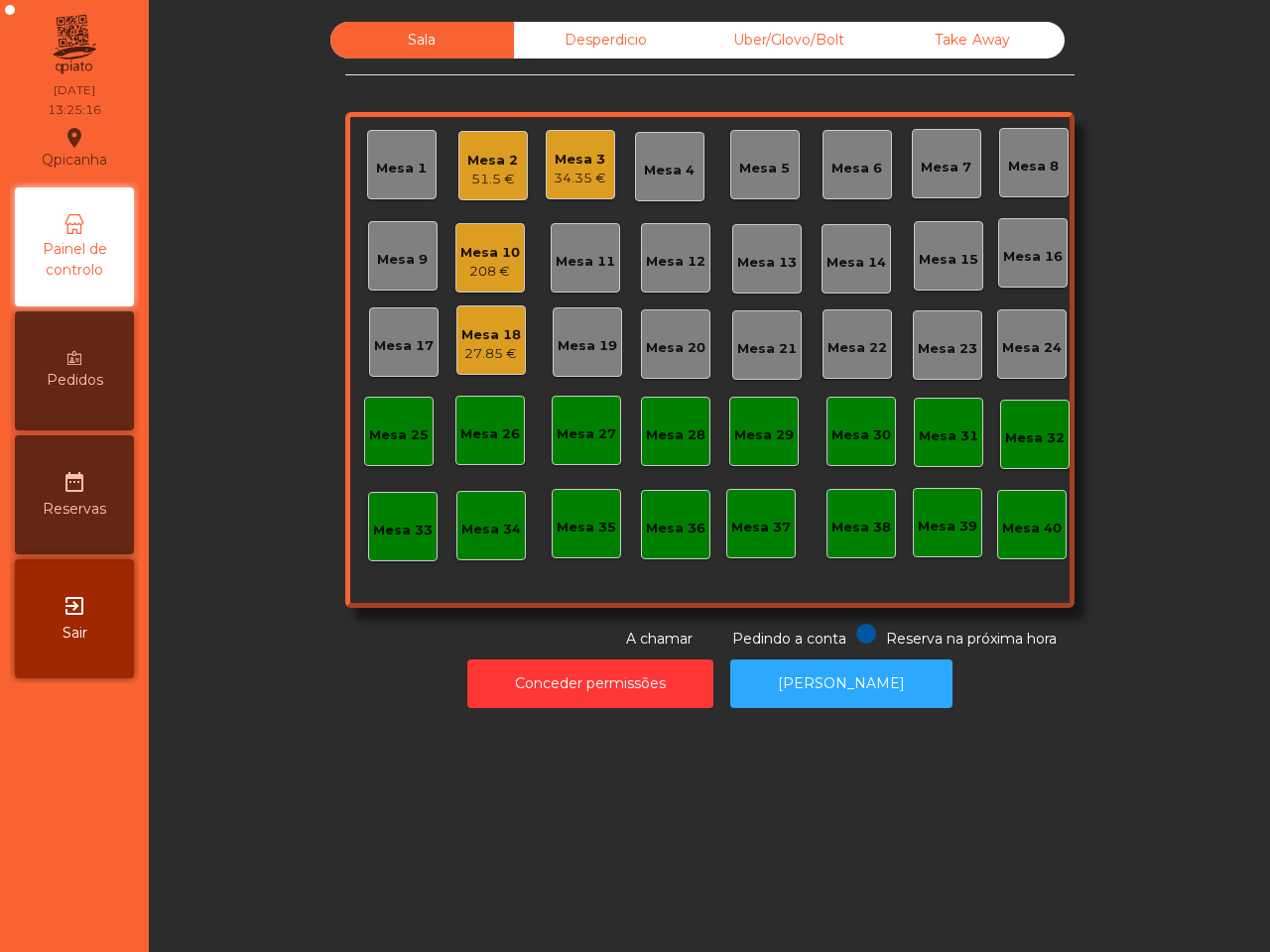 click on "Take Away" 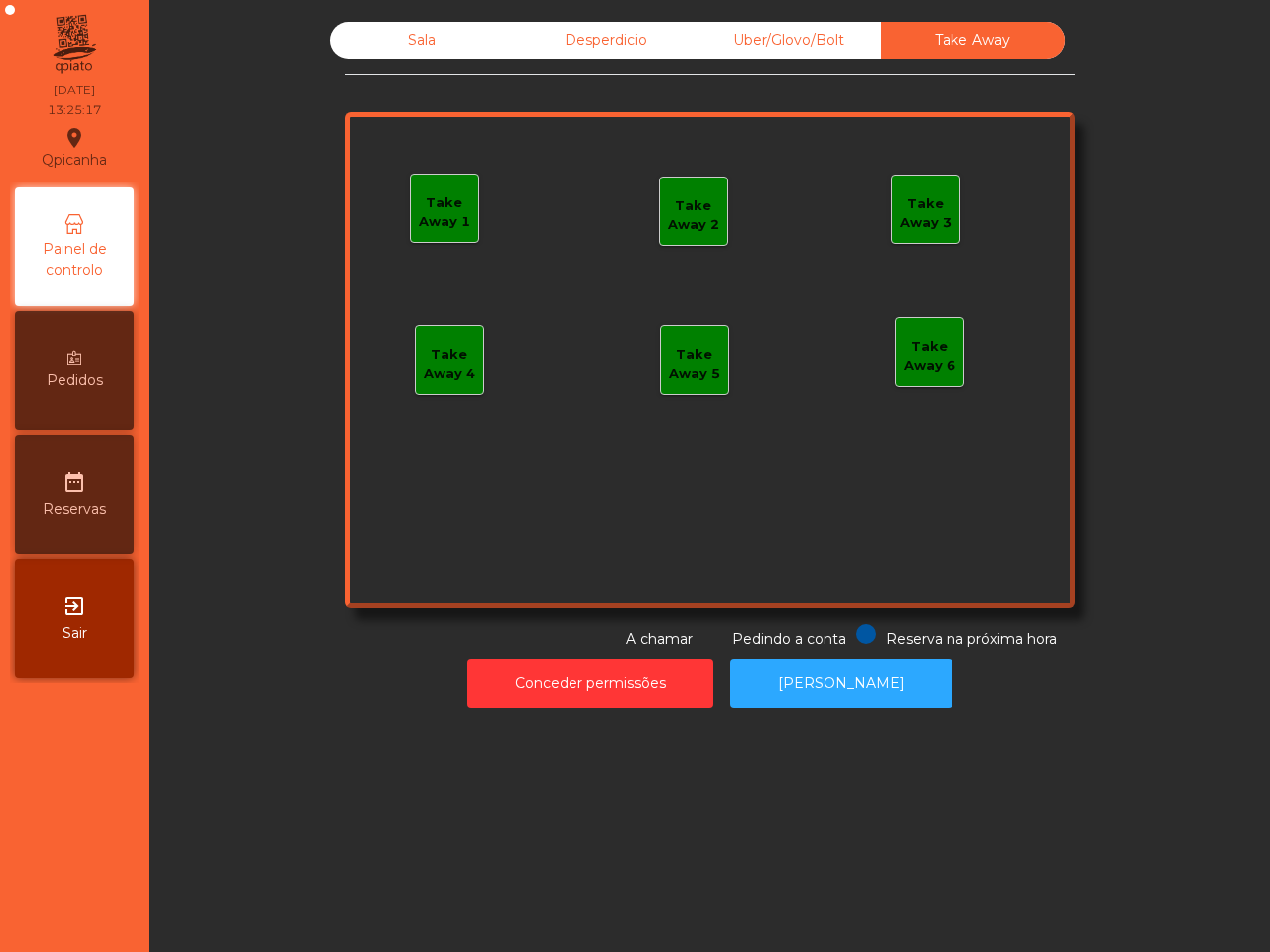 click on "Uber/Glovo/Bolt" 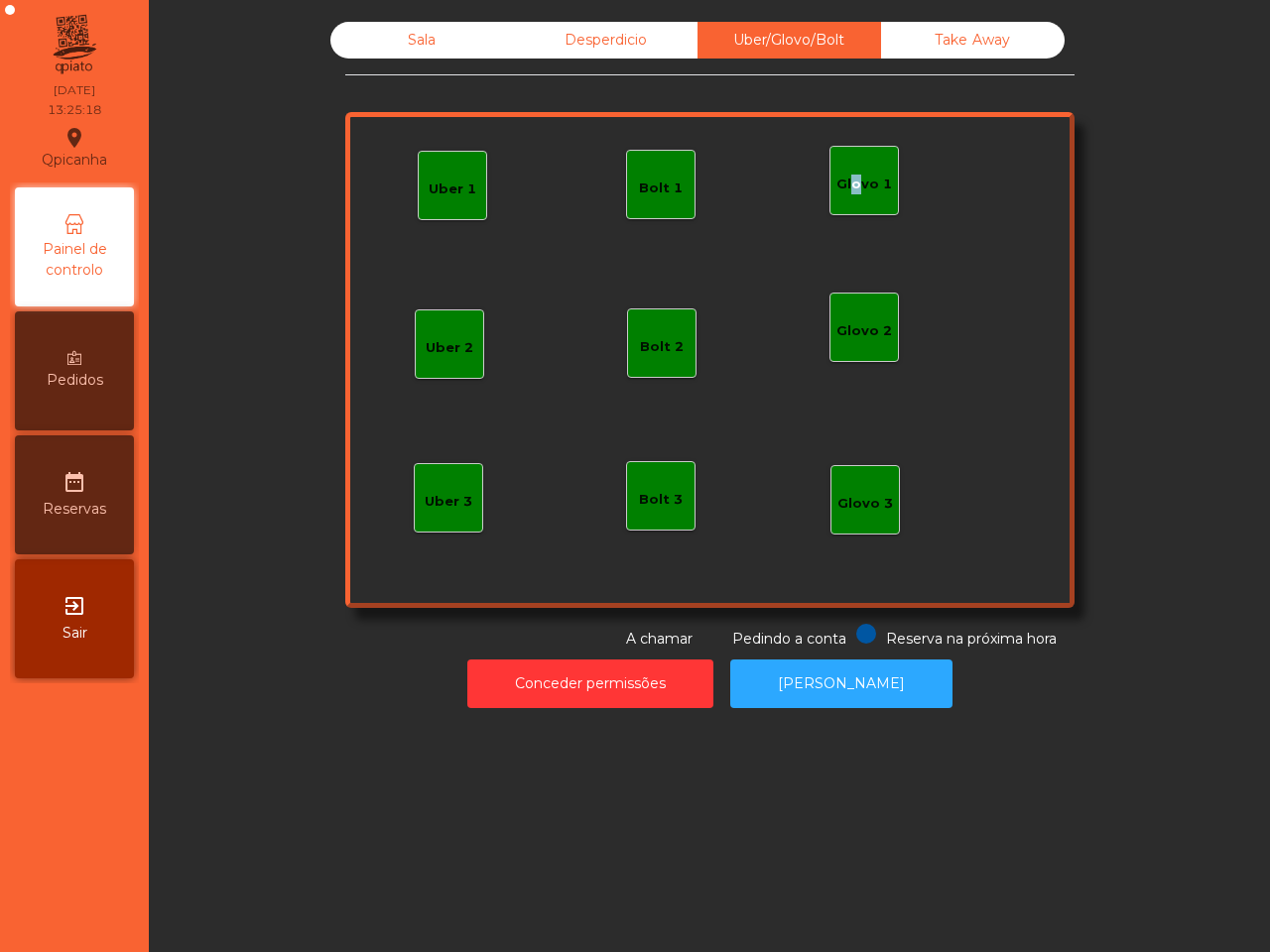 click on "Glovo 1" 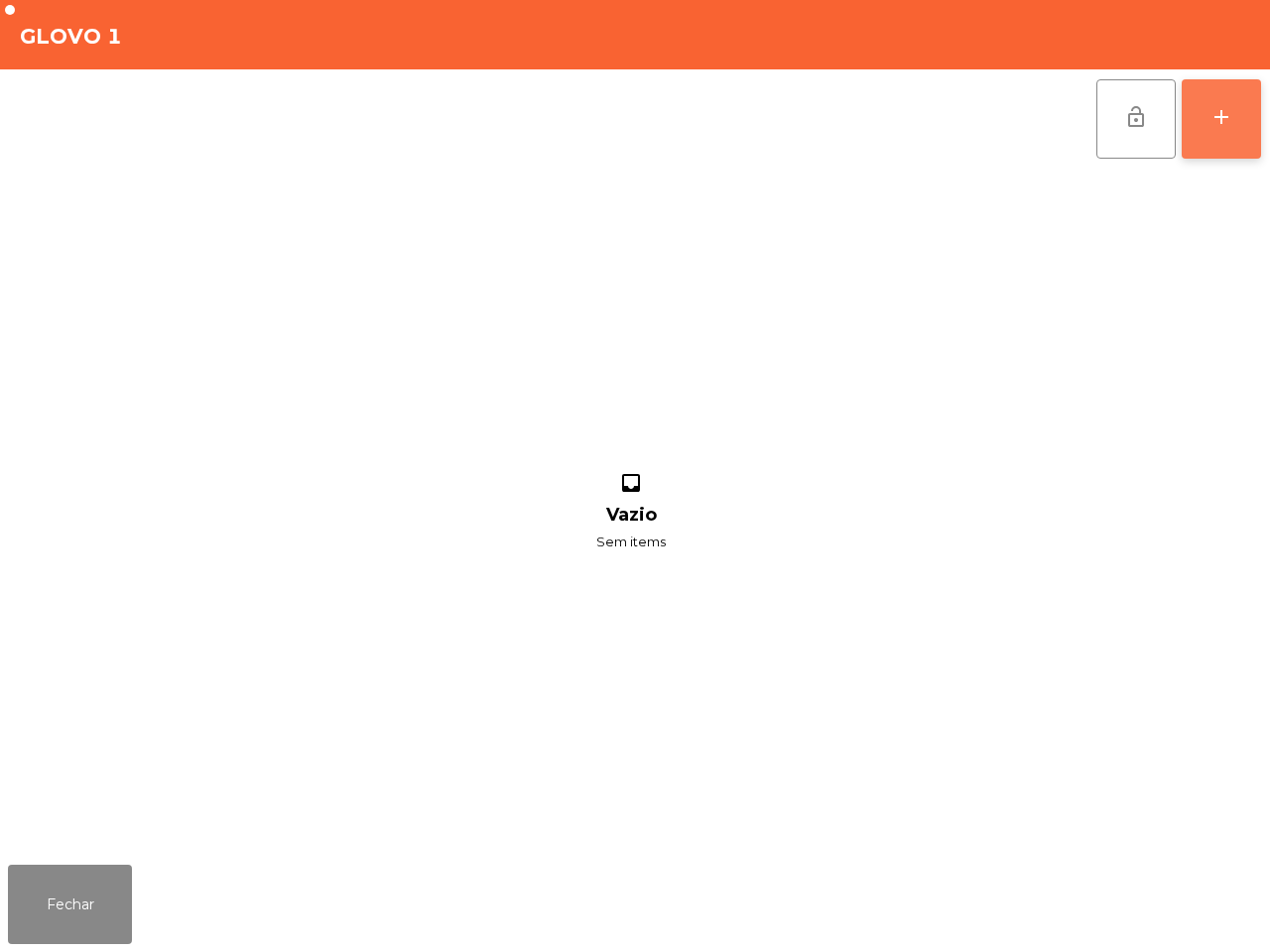 click on "add" 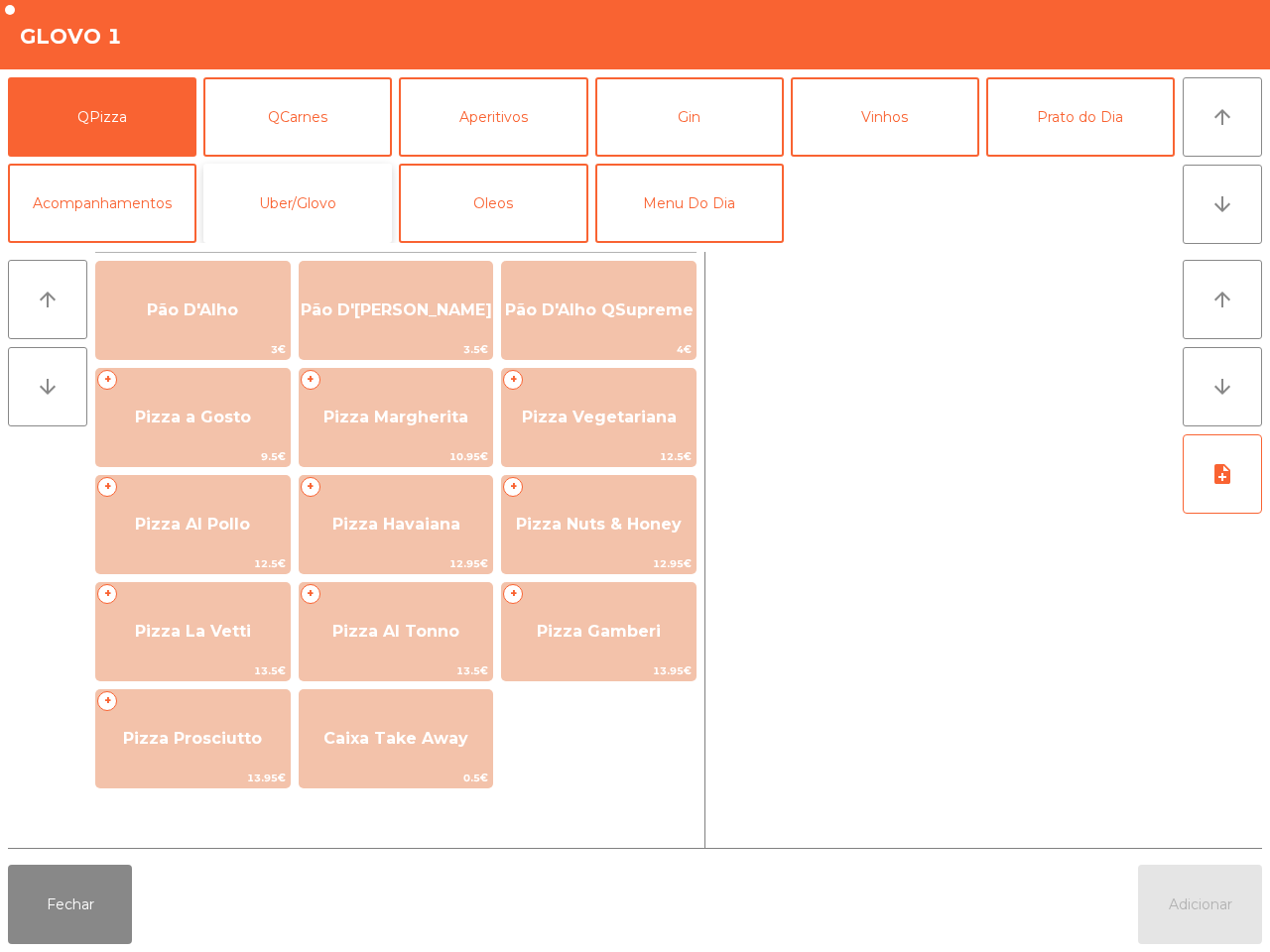 click on "Uber/Glovo" 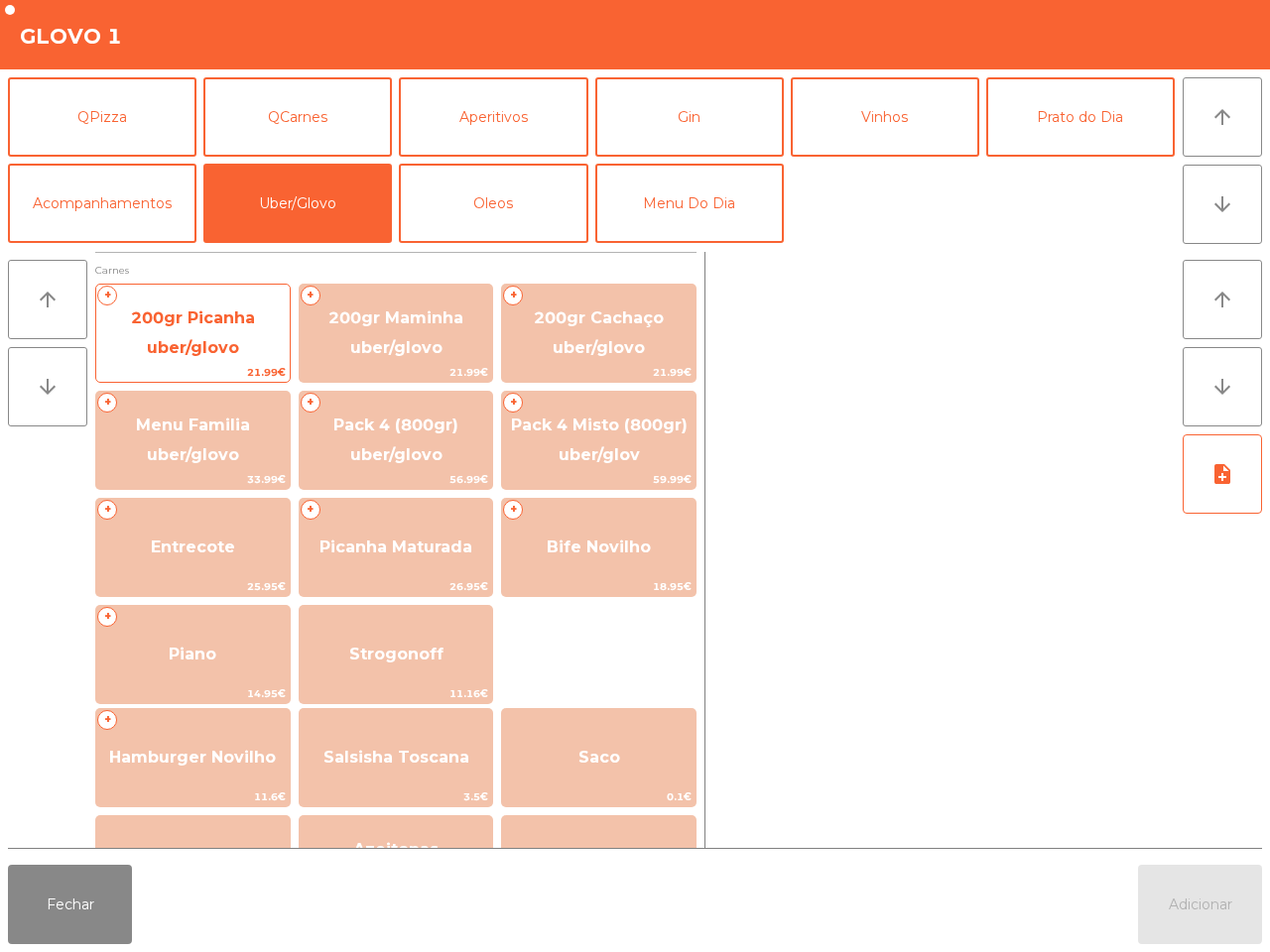 click on "200gr Picanha uber/glovo" 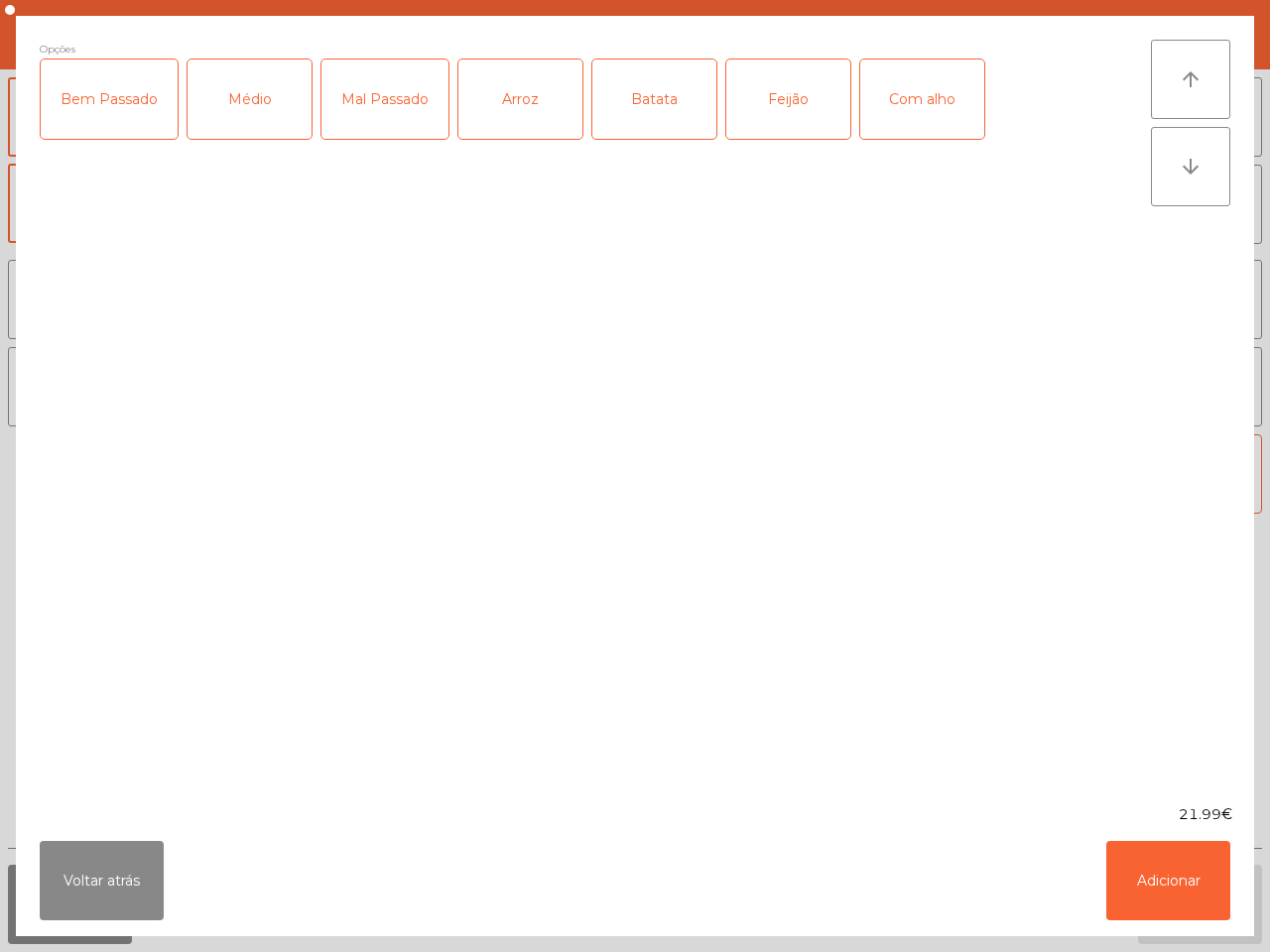 click on "Bem Passado" 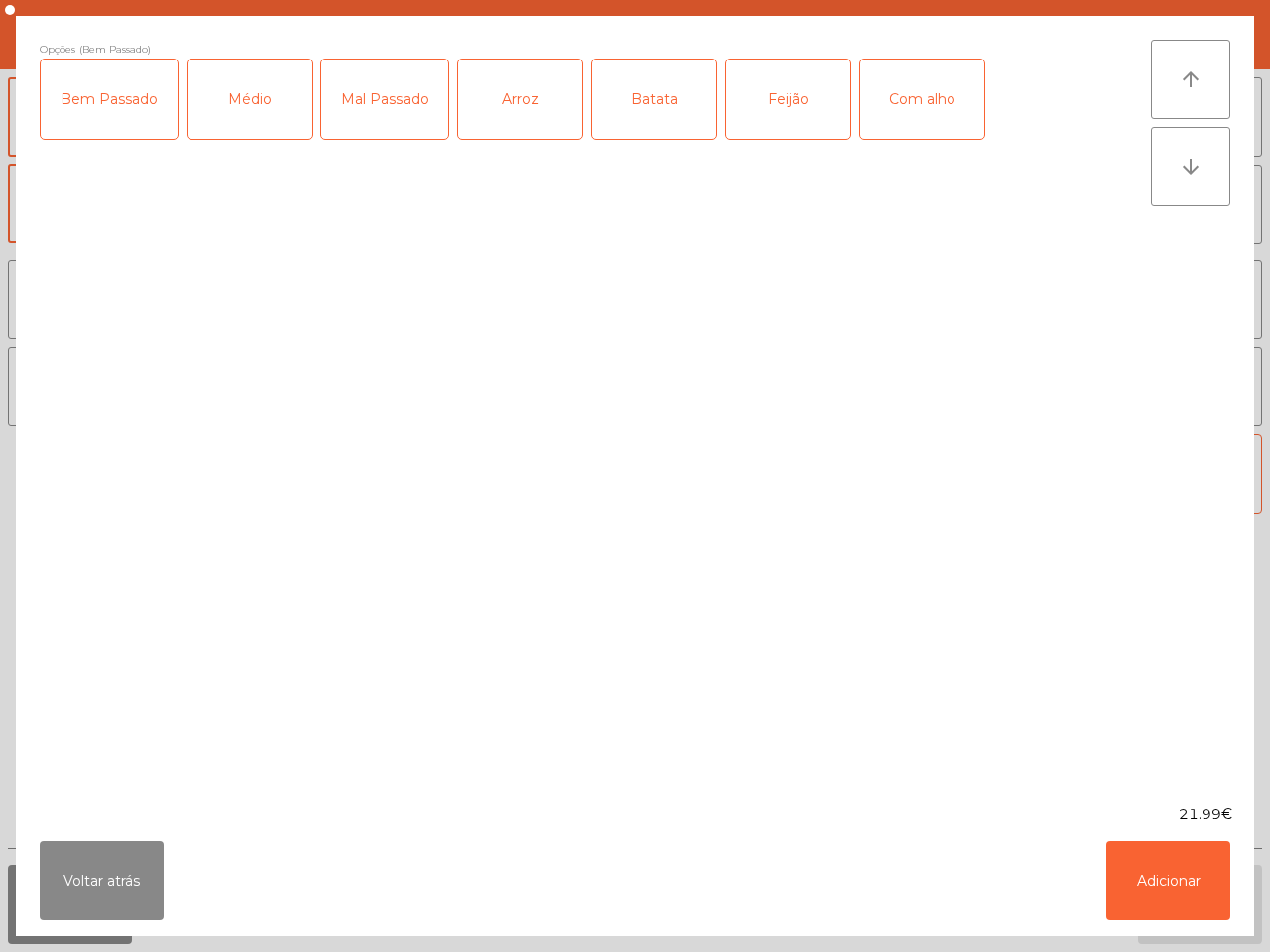 click on "Arroz" 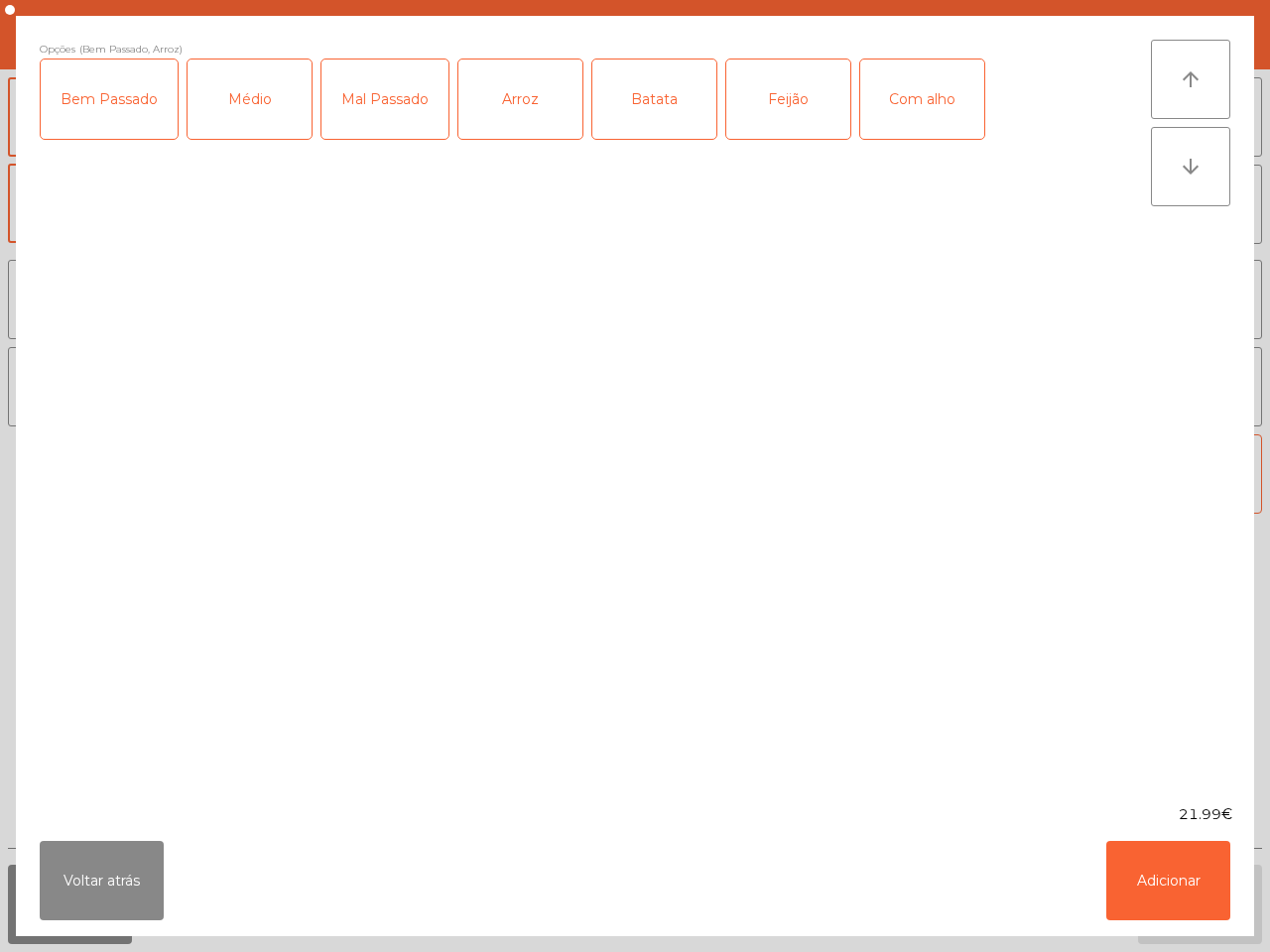 click on "Batata" 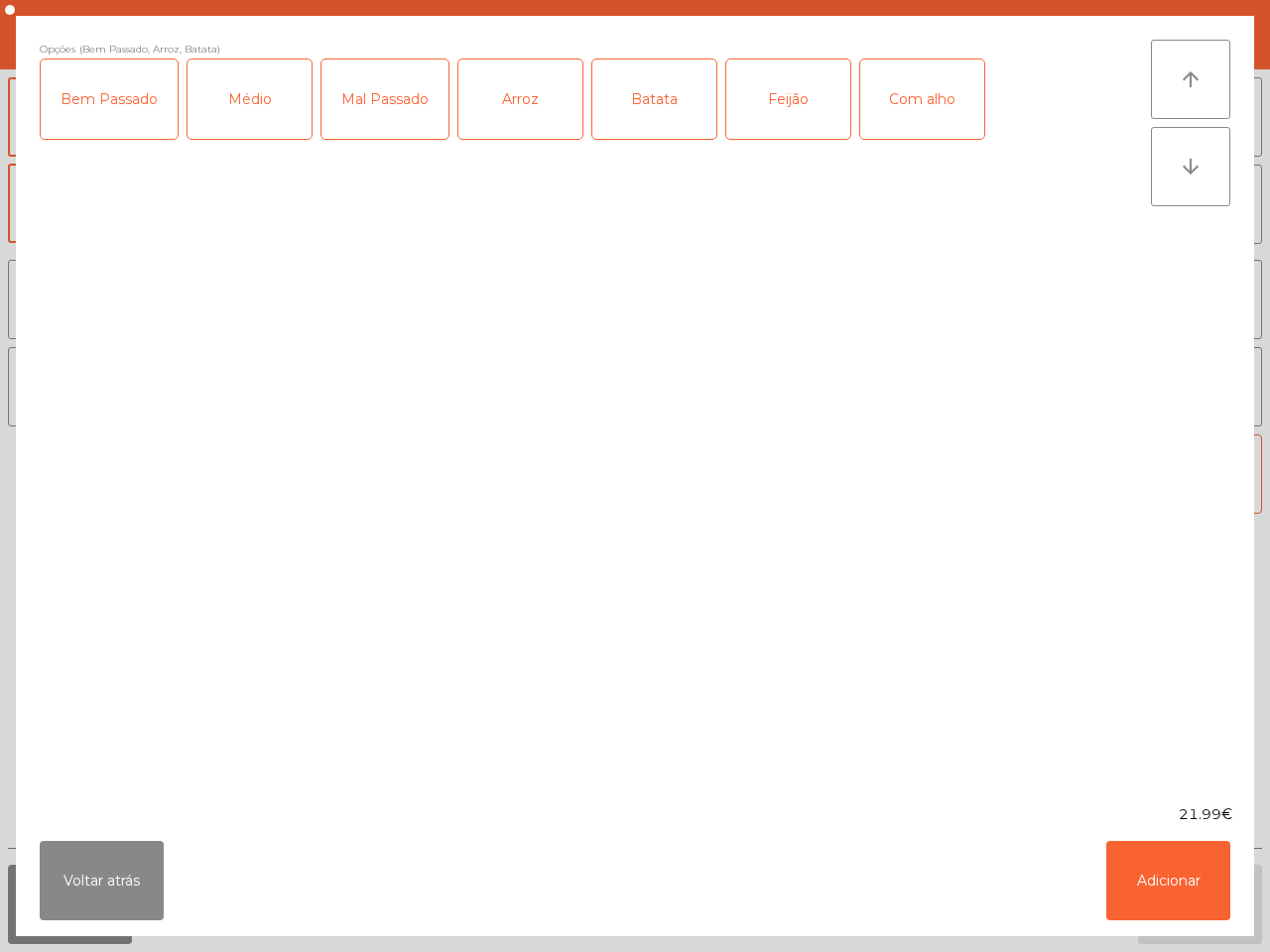 click on "Feijão" 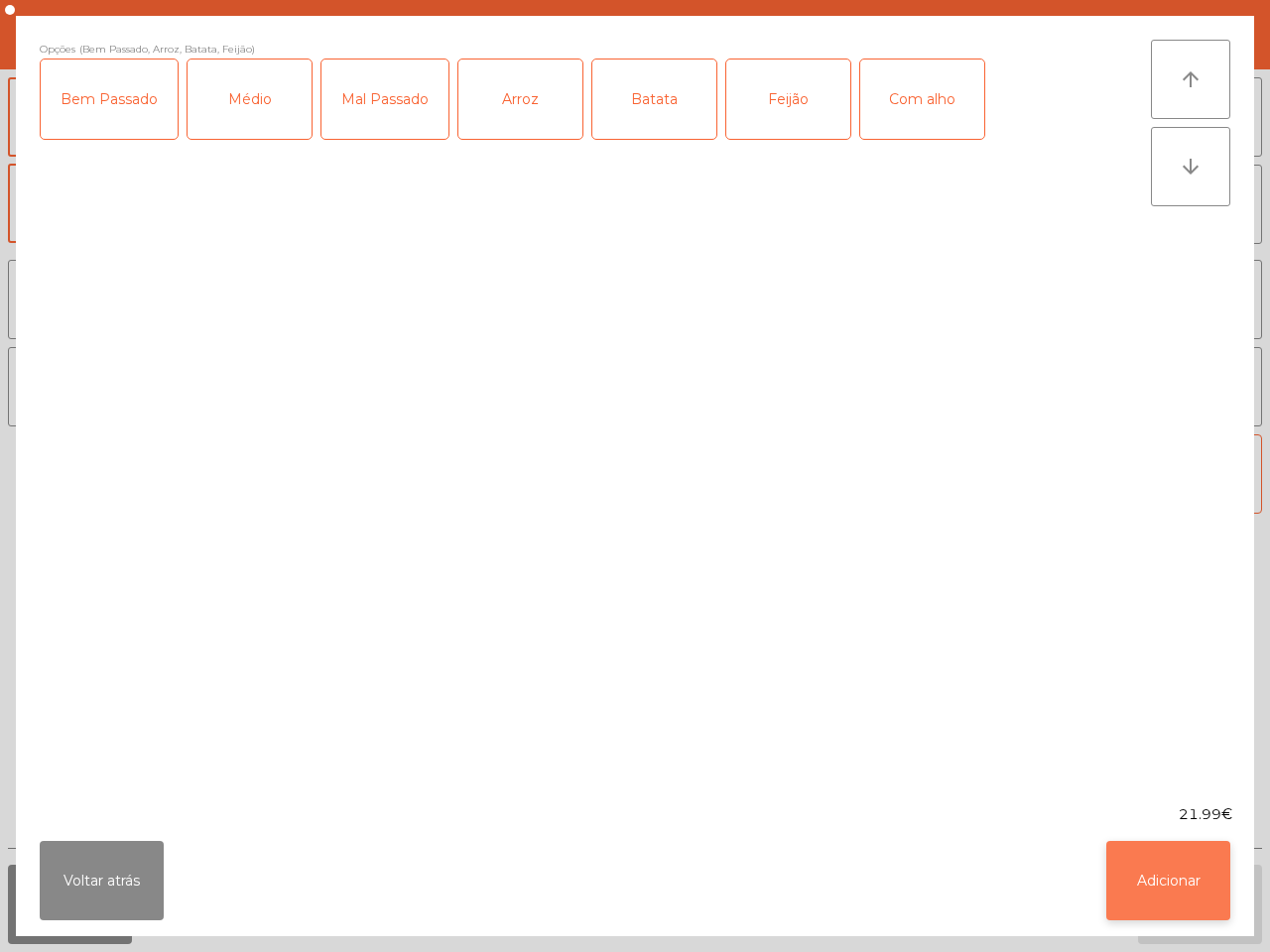 click on "Adicionar" 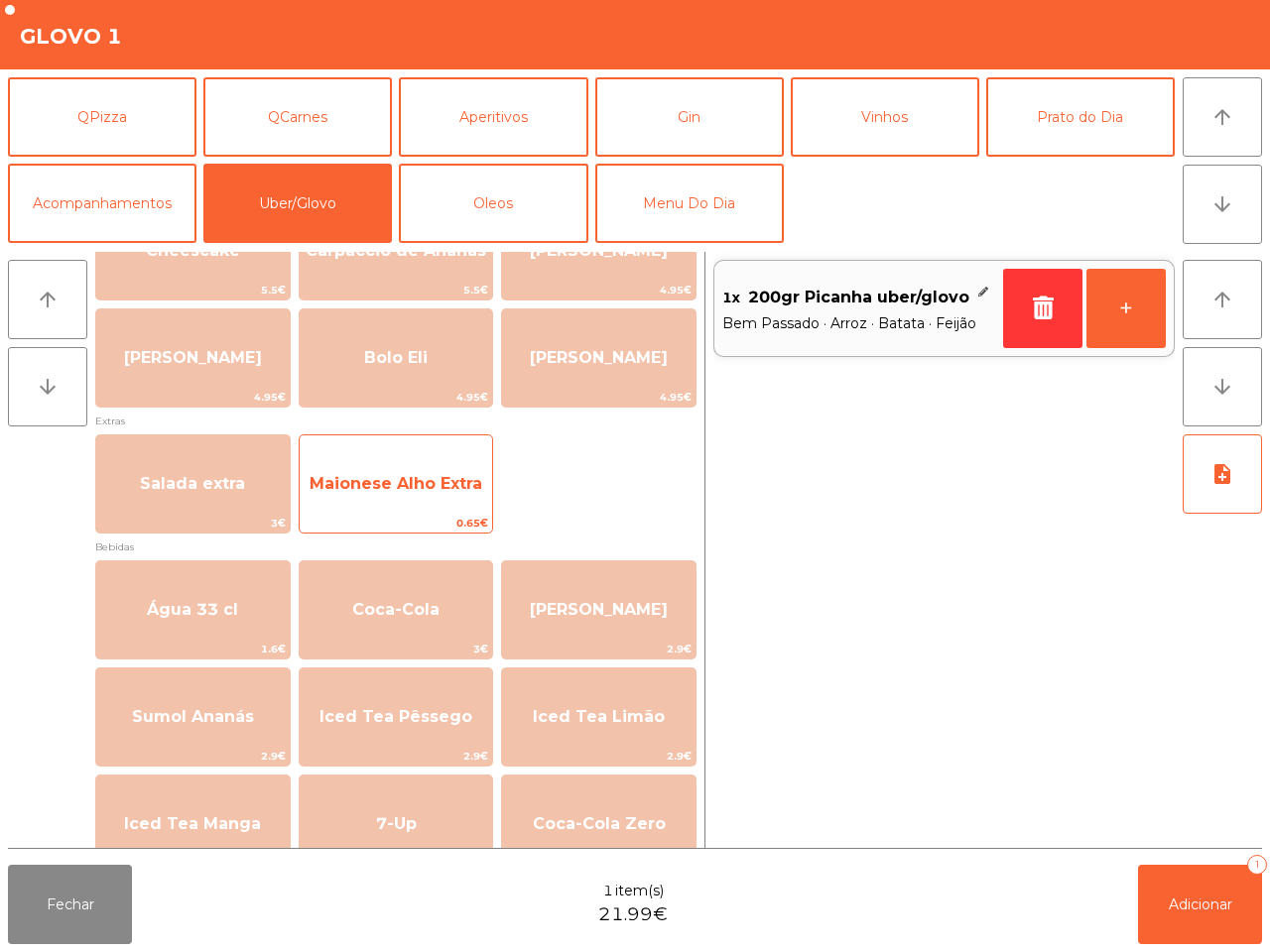 scroll, scrollTop: 992, scrollLeft: 0, axis: vertical 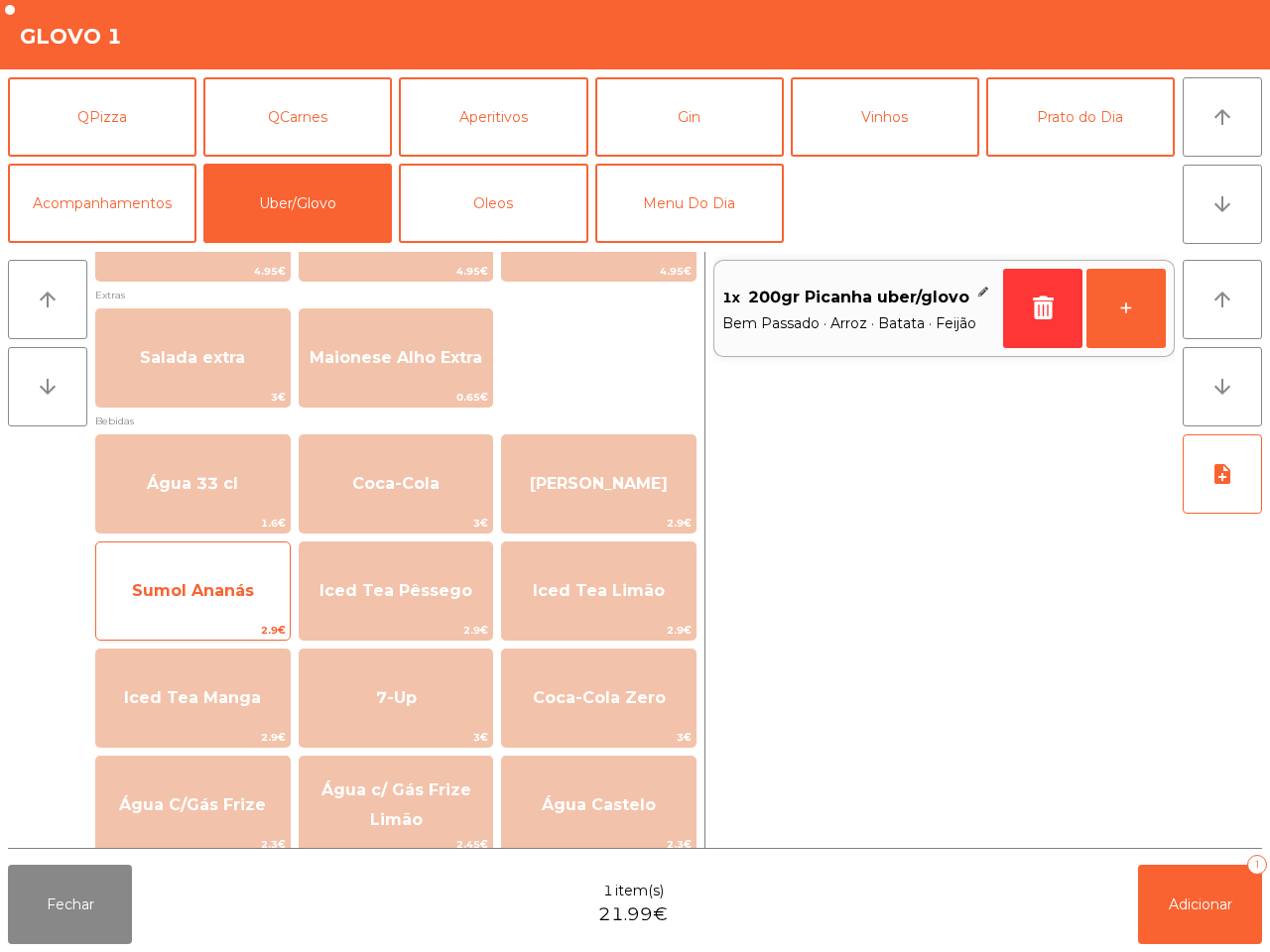 click on "Sumol Ananás" 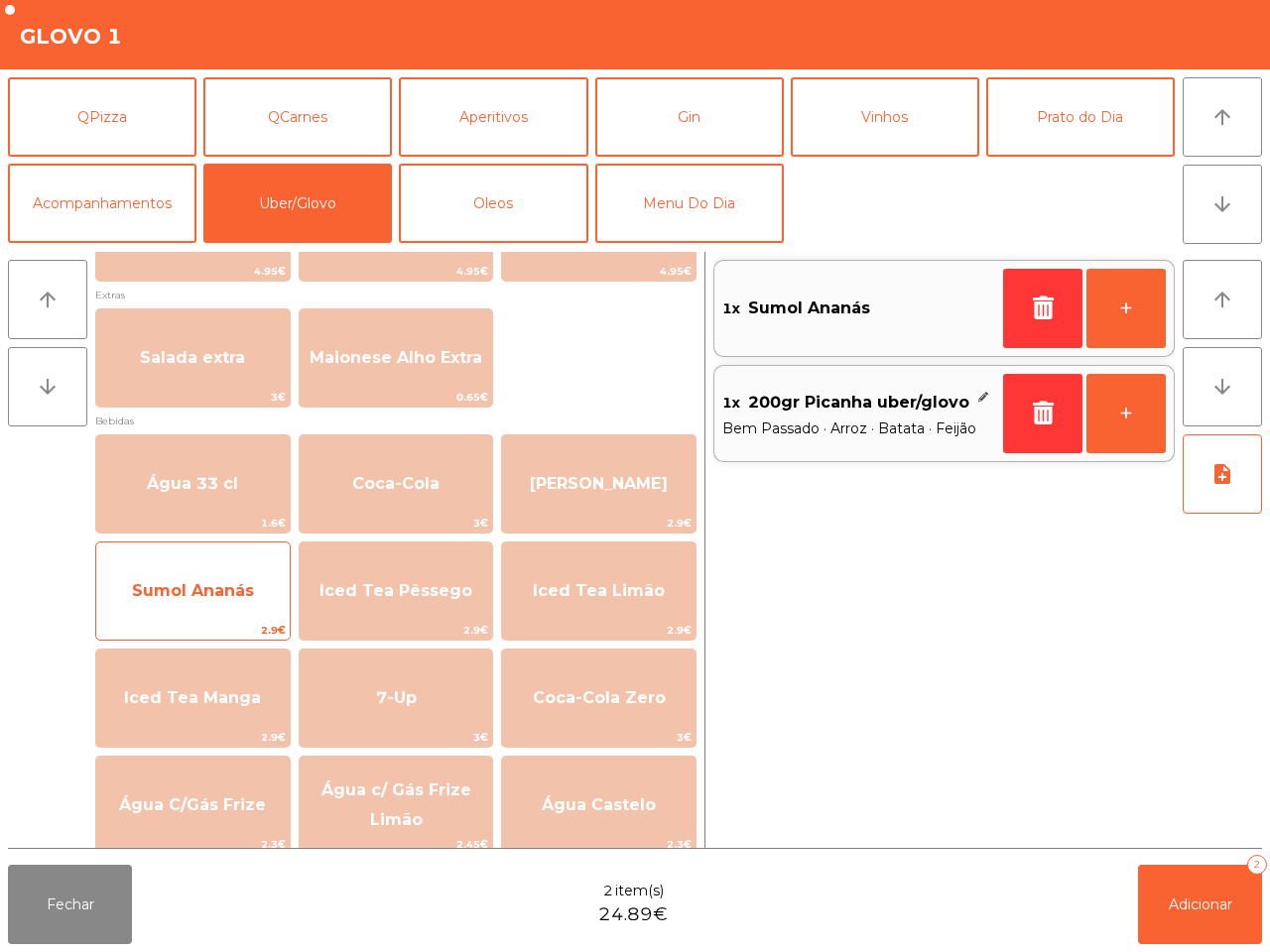 click on "Sumol Ananás" 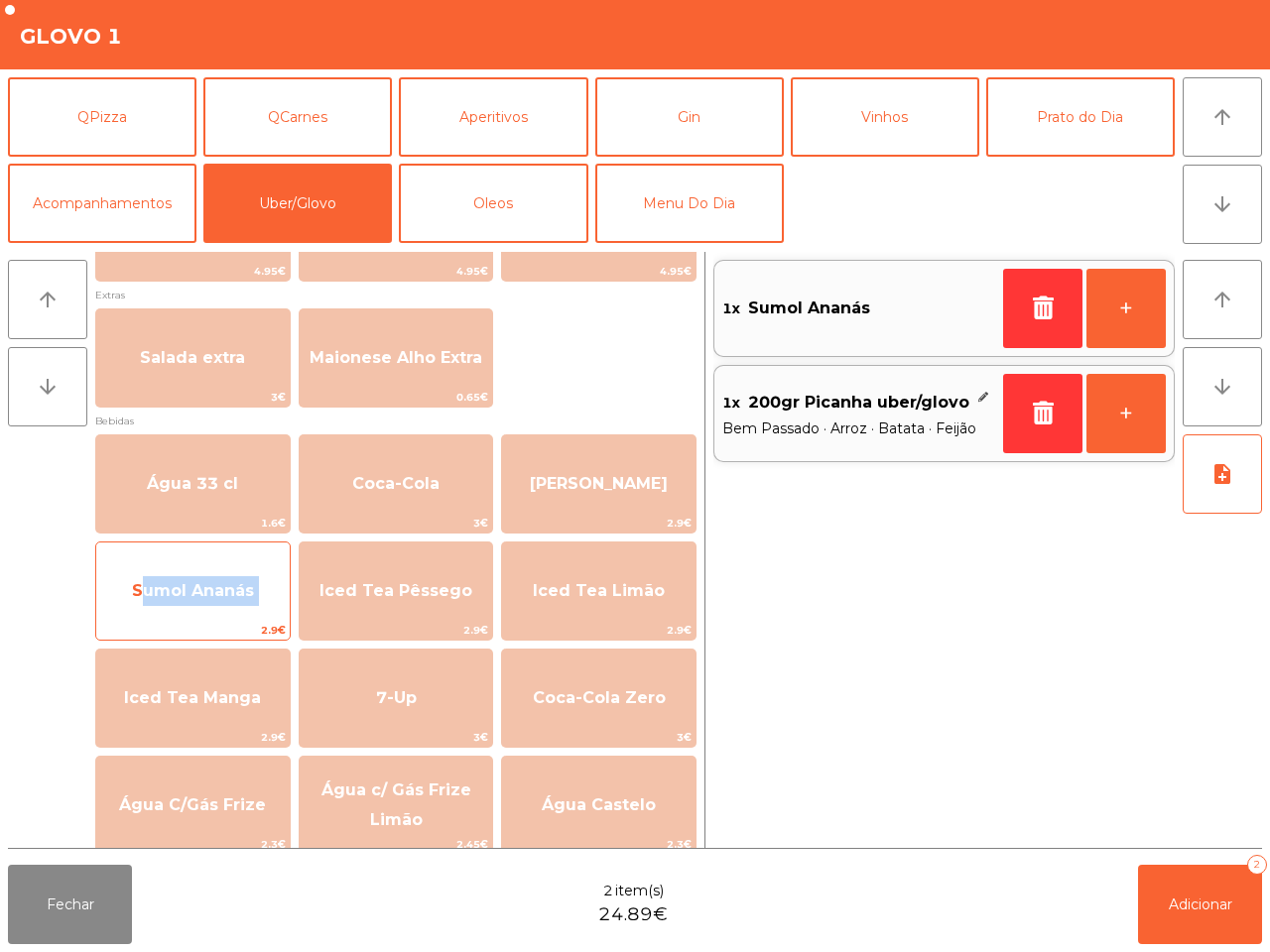 click on "Sumol Ananás" 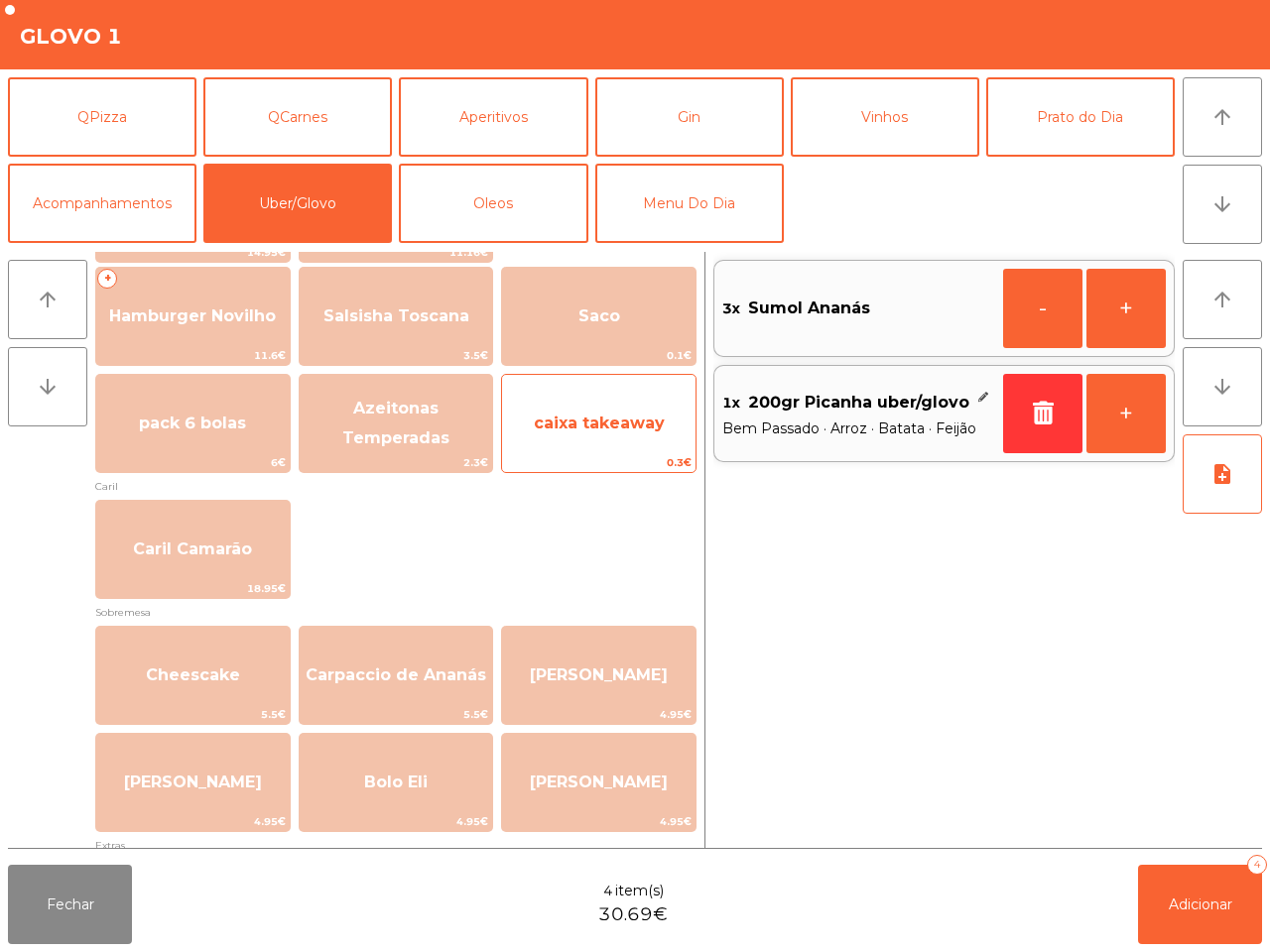 scroll, scrollTop: 263, scrollLeft: 0, axis: vertical 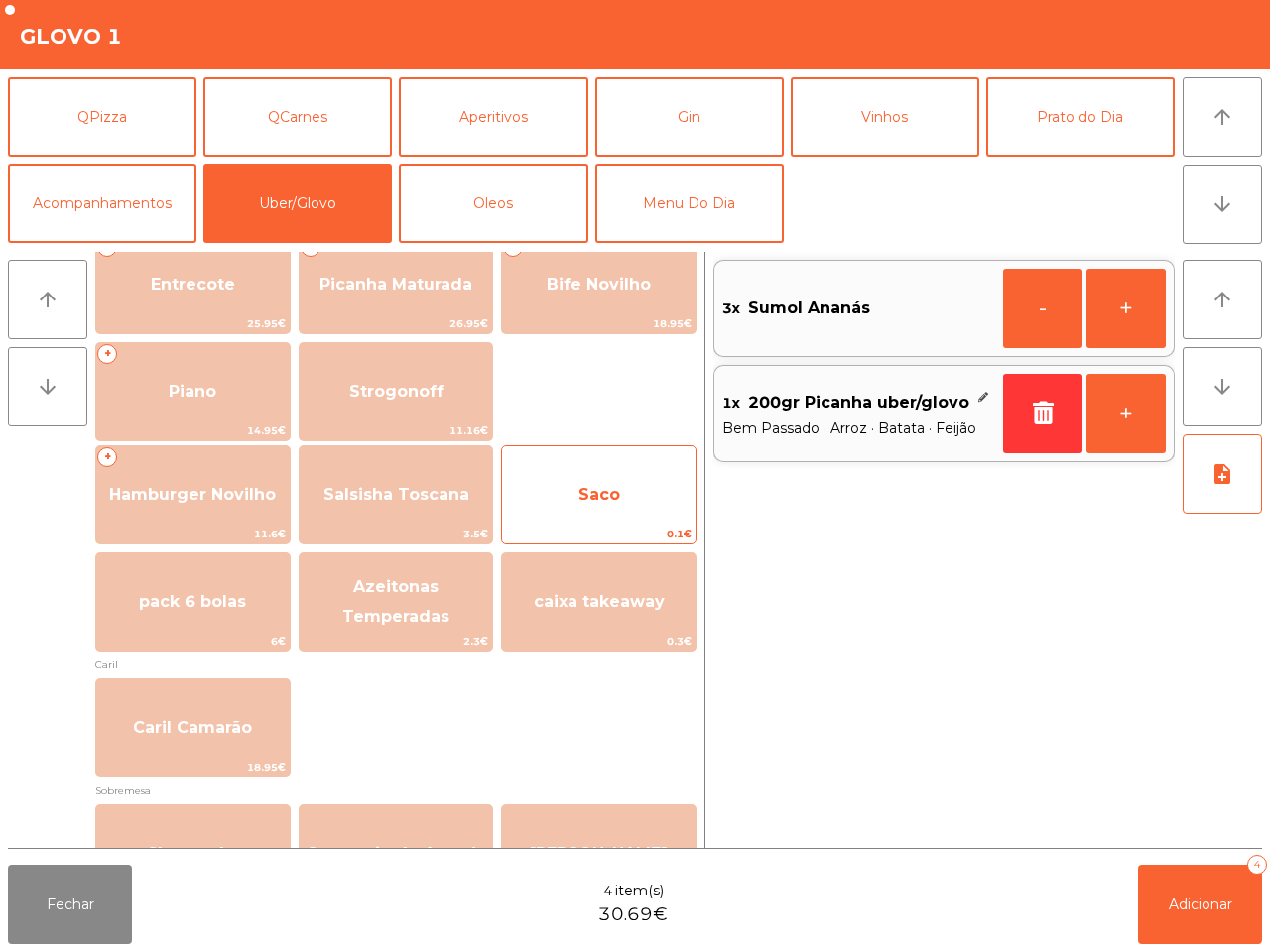 click on "Saco" 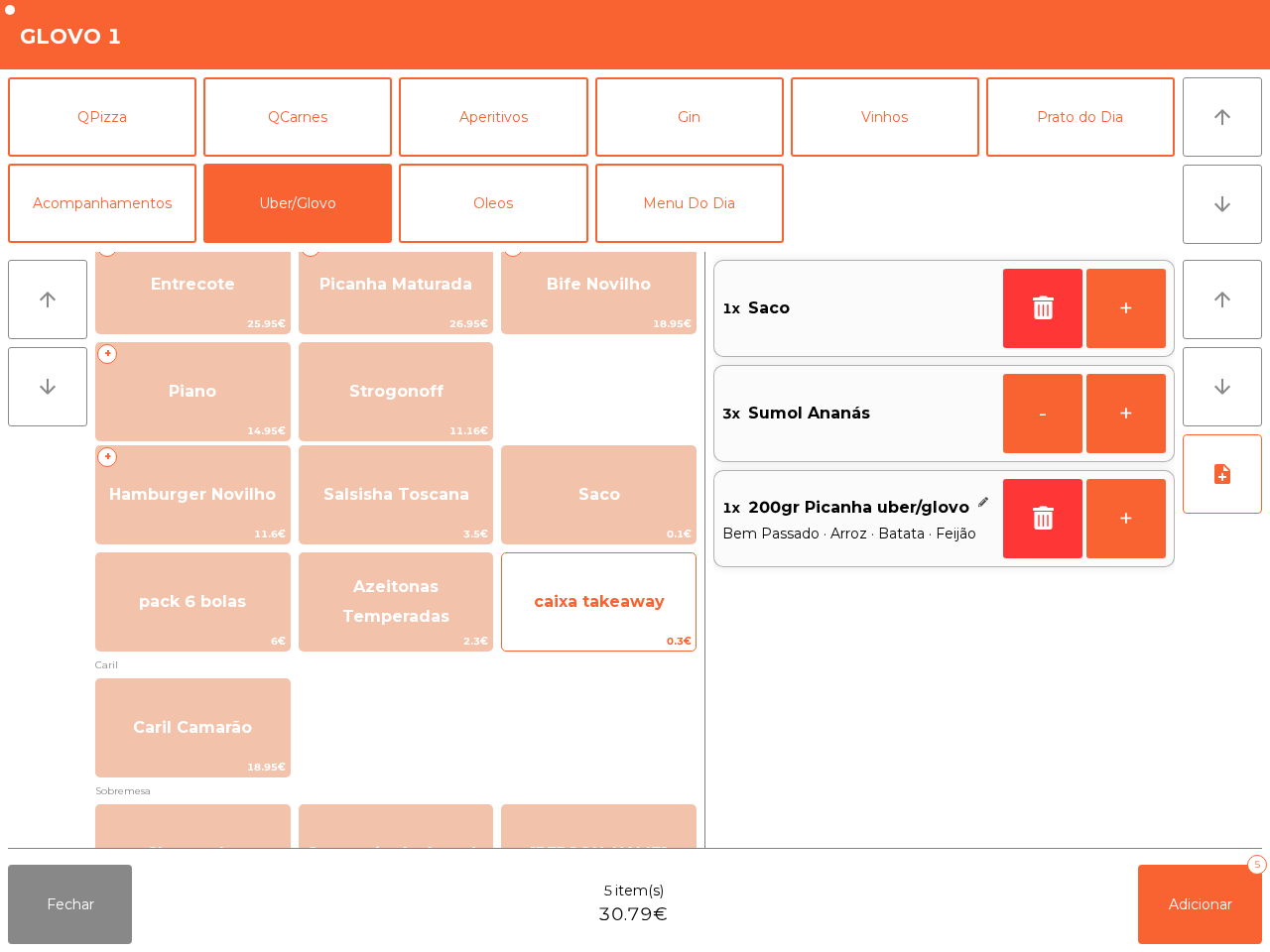 click on "caixa takeaway" 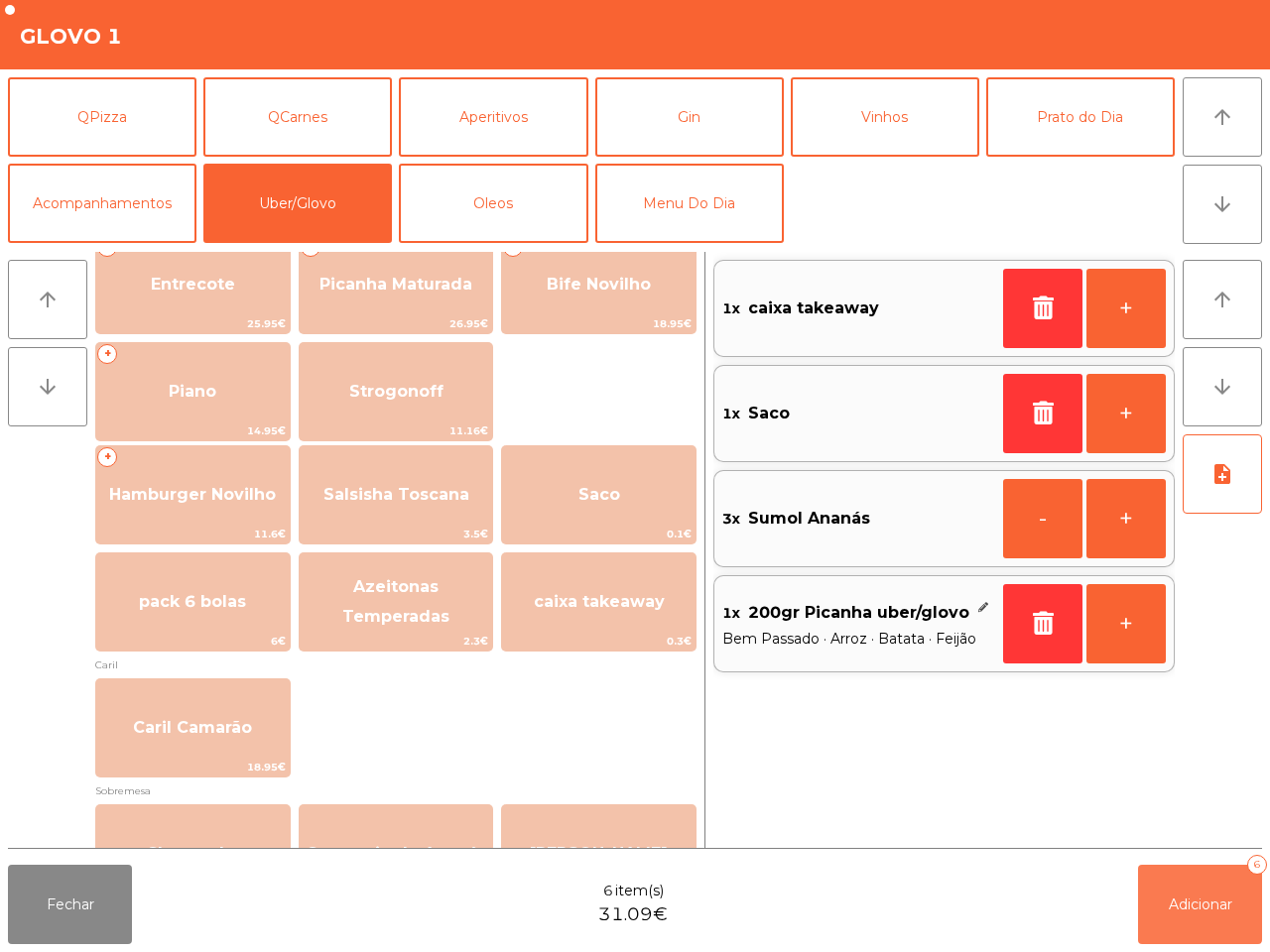 click on "Adicionar   6" 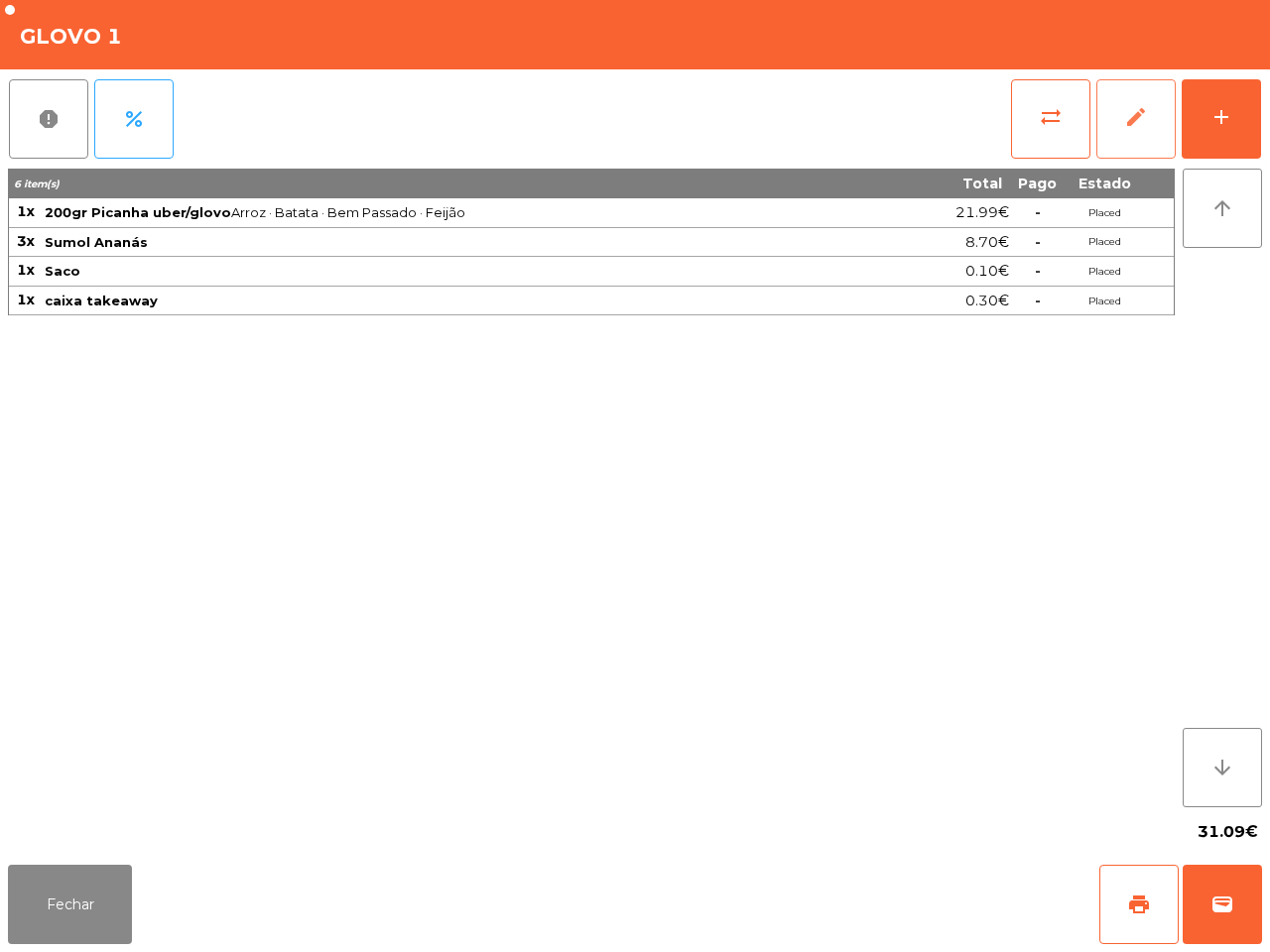 click on "edit" 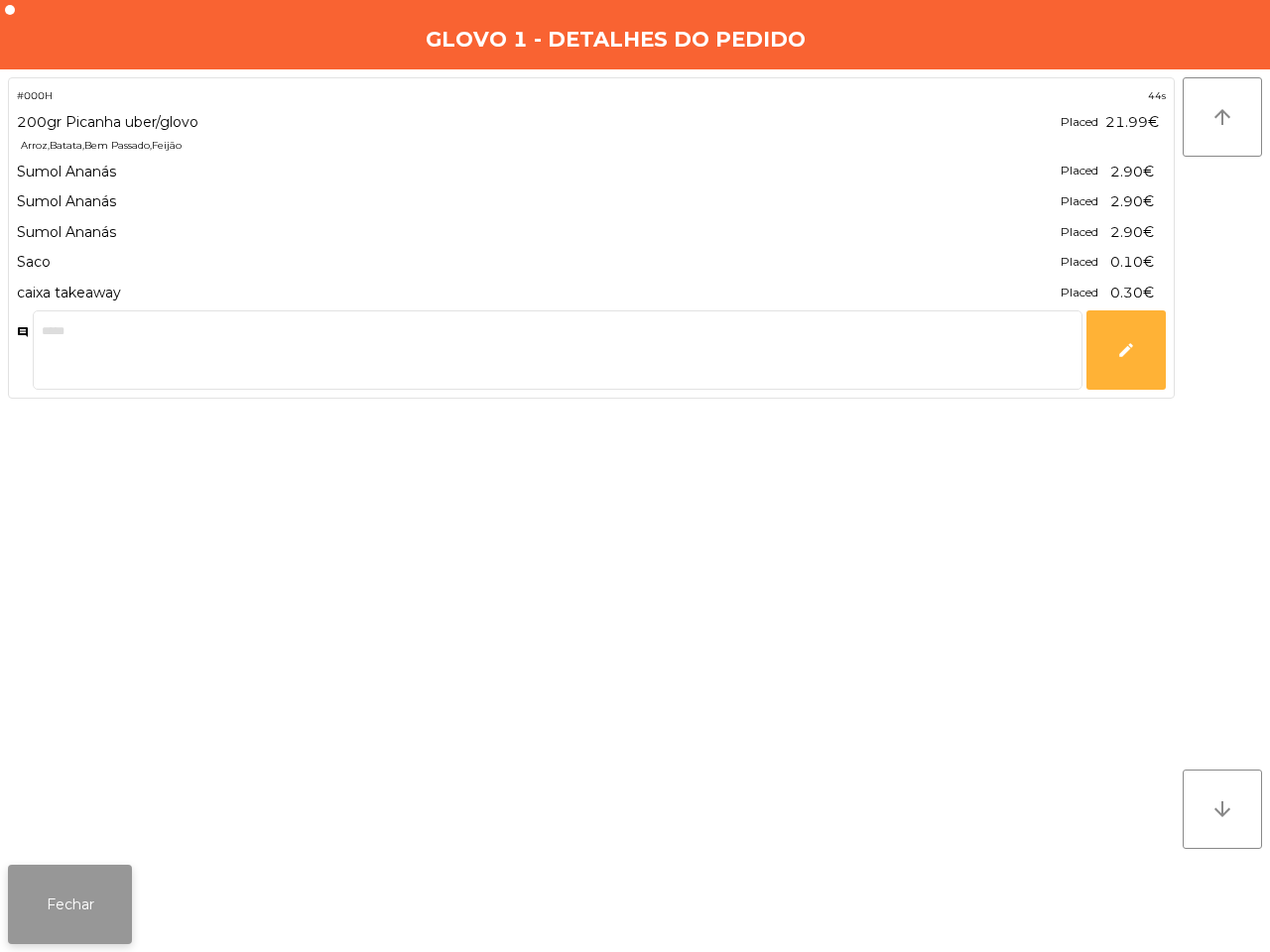 click on "Fechar" 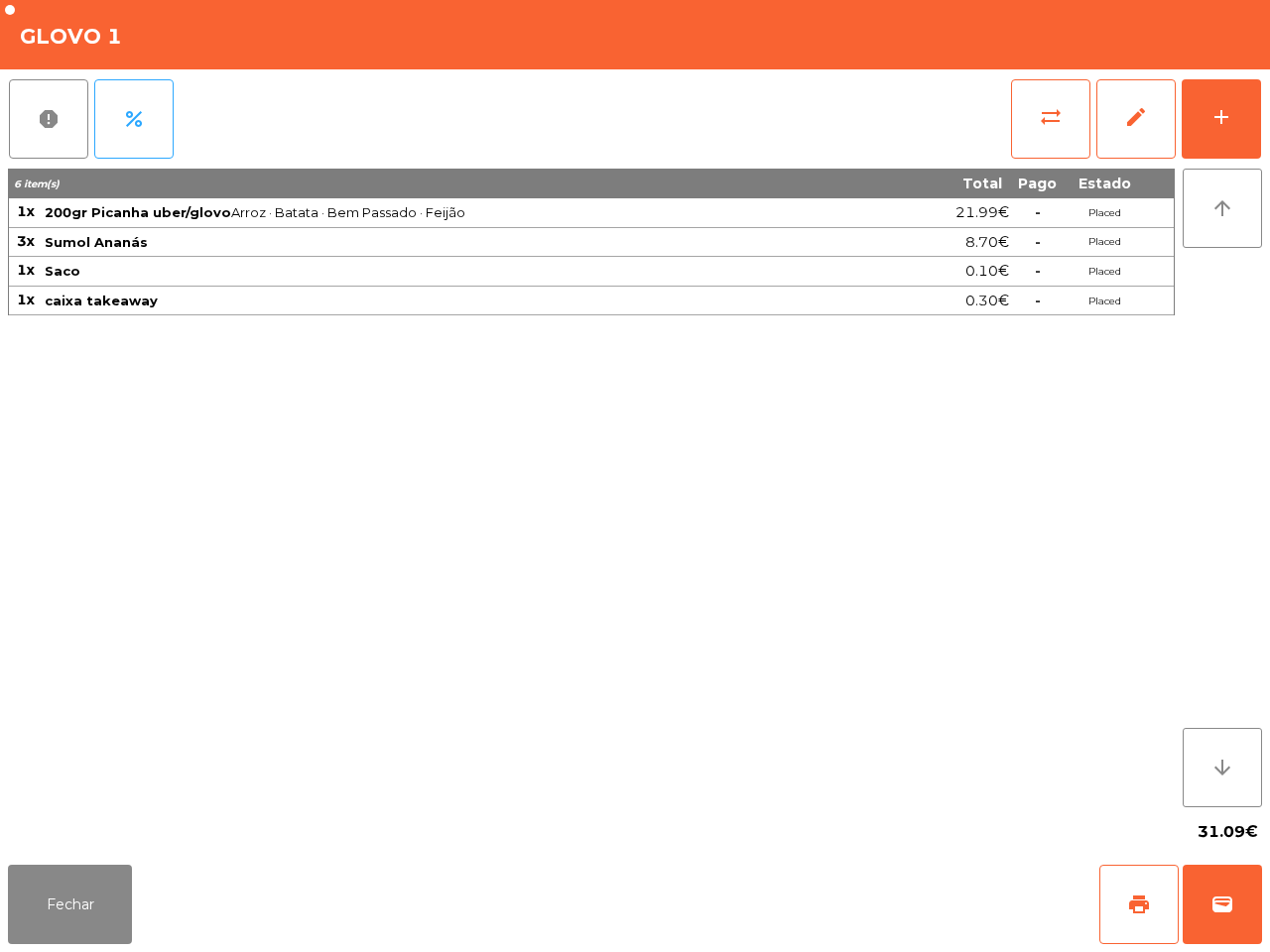 drag, startPoint x: 46, startPoint y: 884, endPoint x: 253, endPoint y: 918, distance: 209.77369 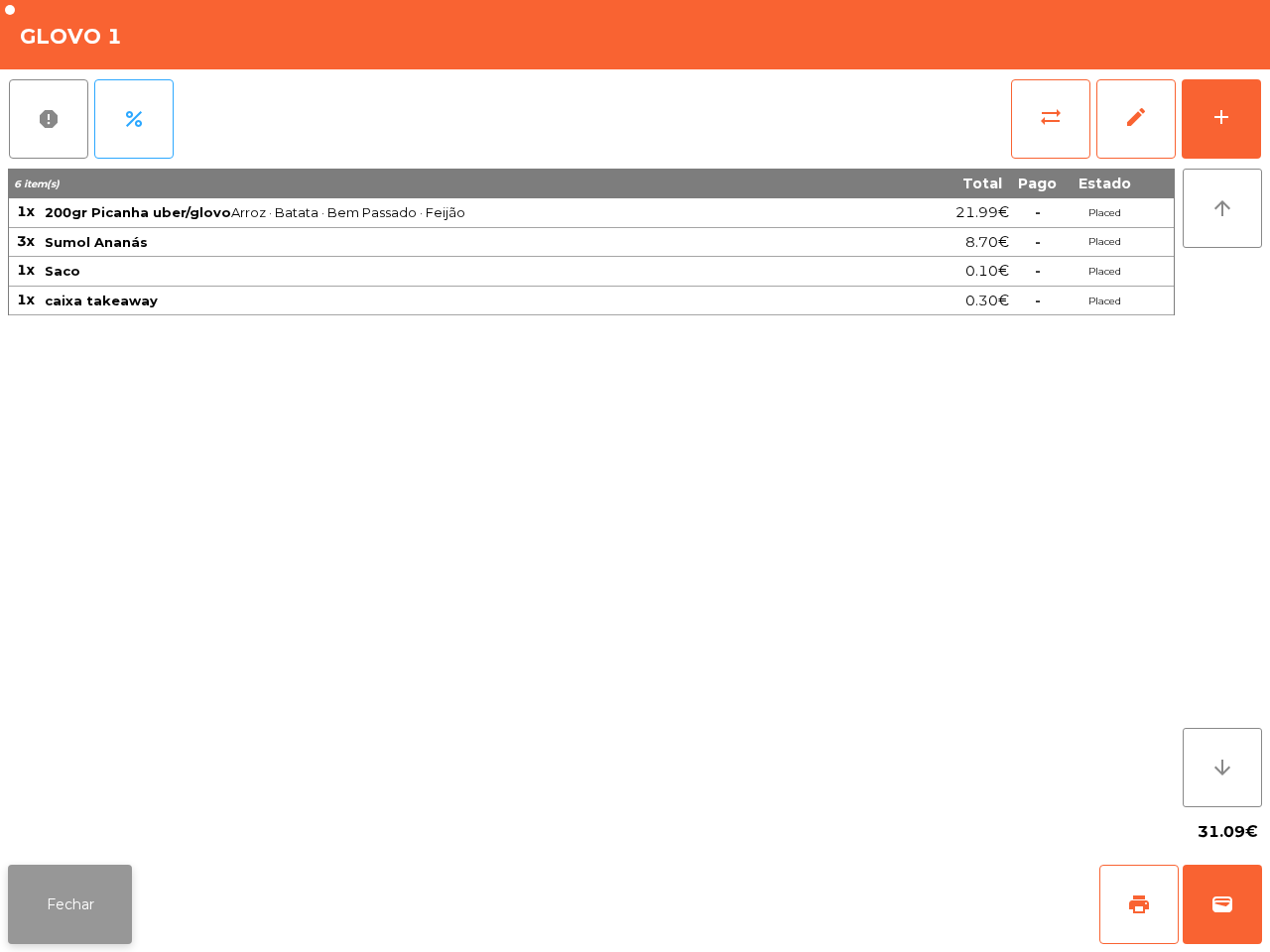click on "Fechar" 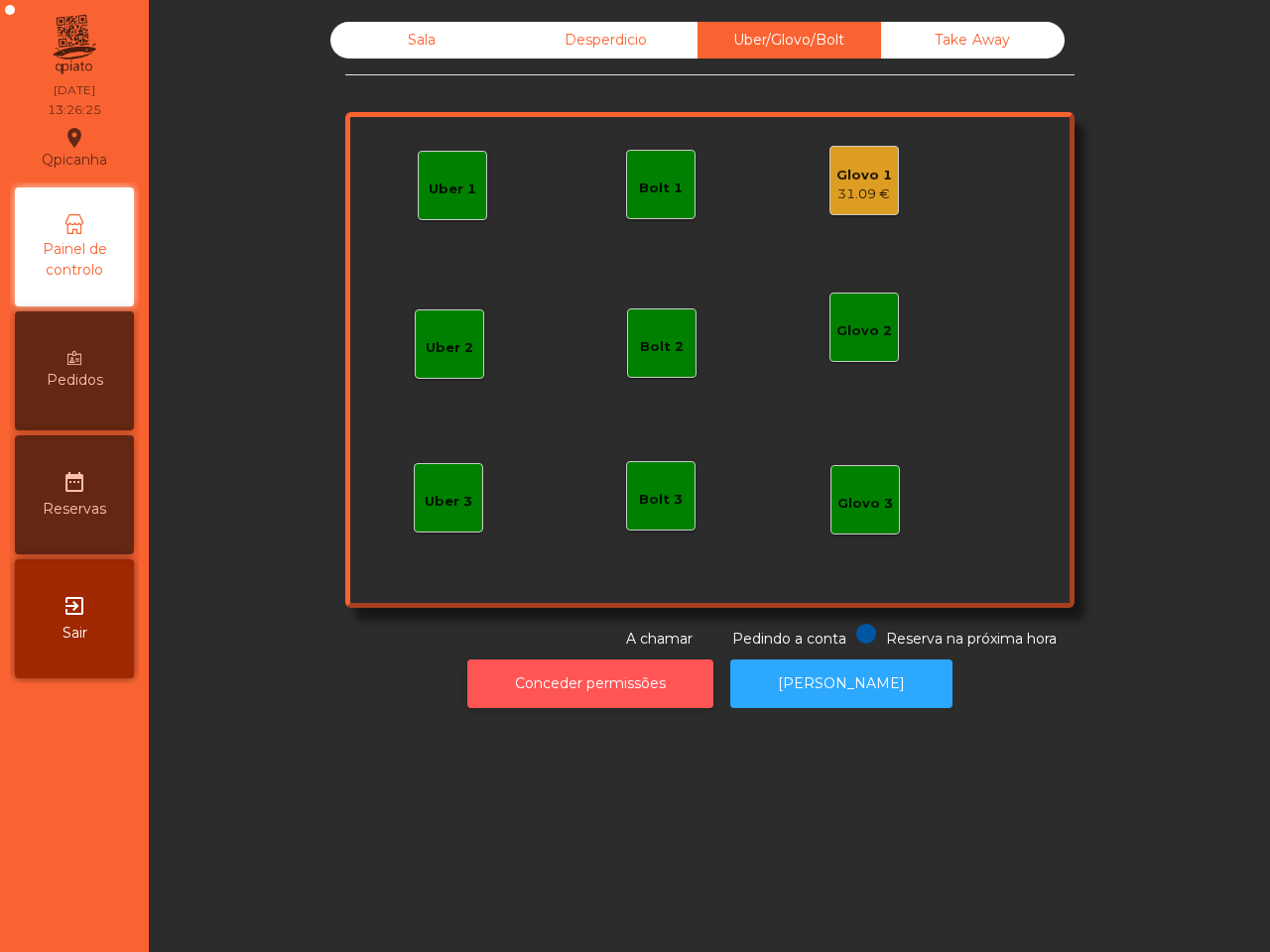 click on "Conceder permissões" 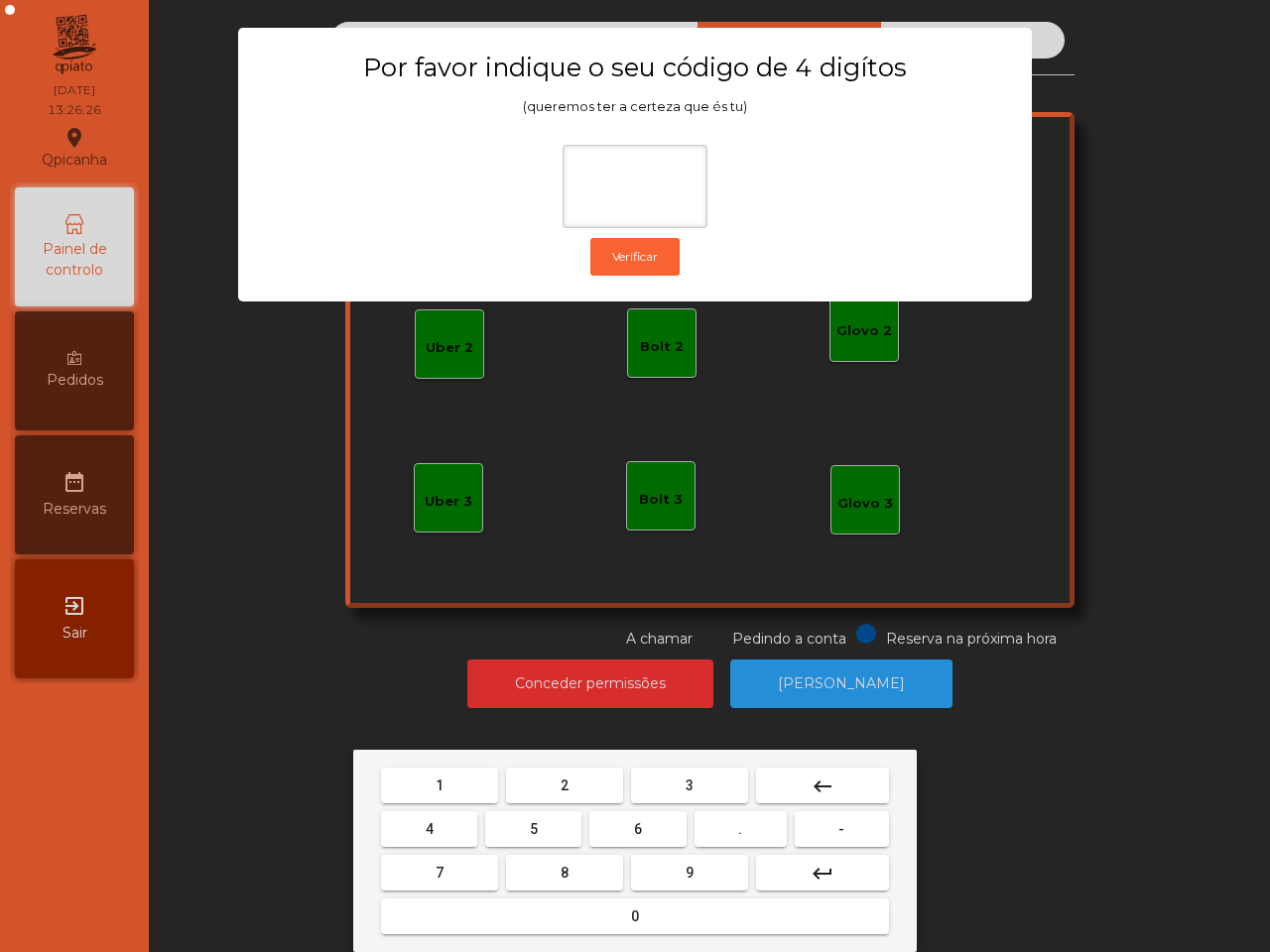 click on "6" at bounding box center (638, 829) 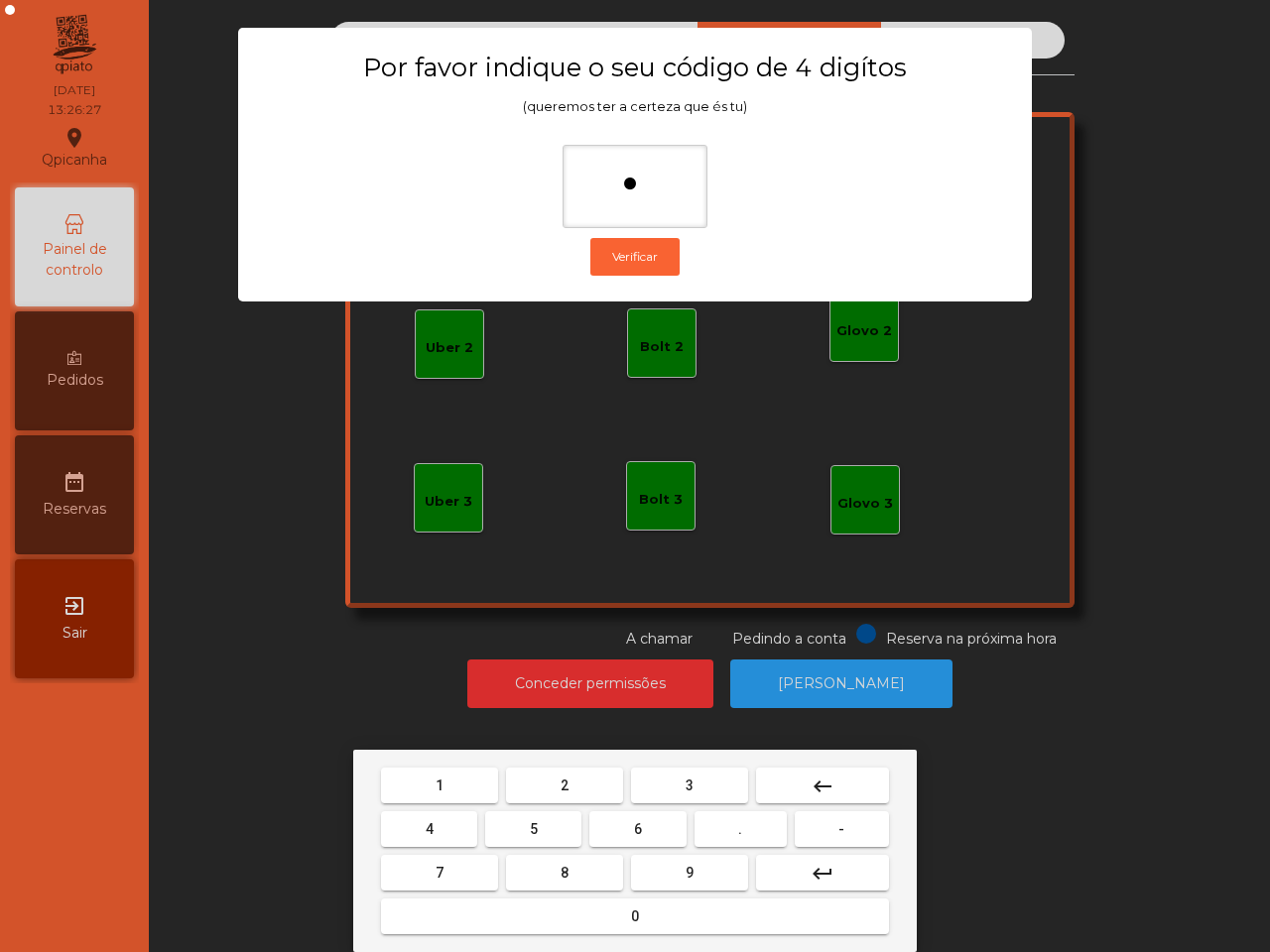 click on "5" at bounding box center (533, 829) 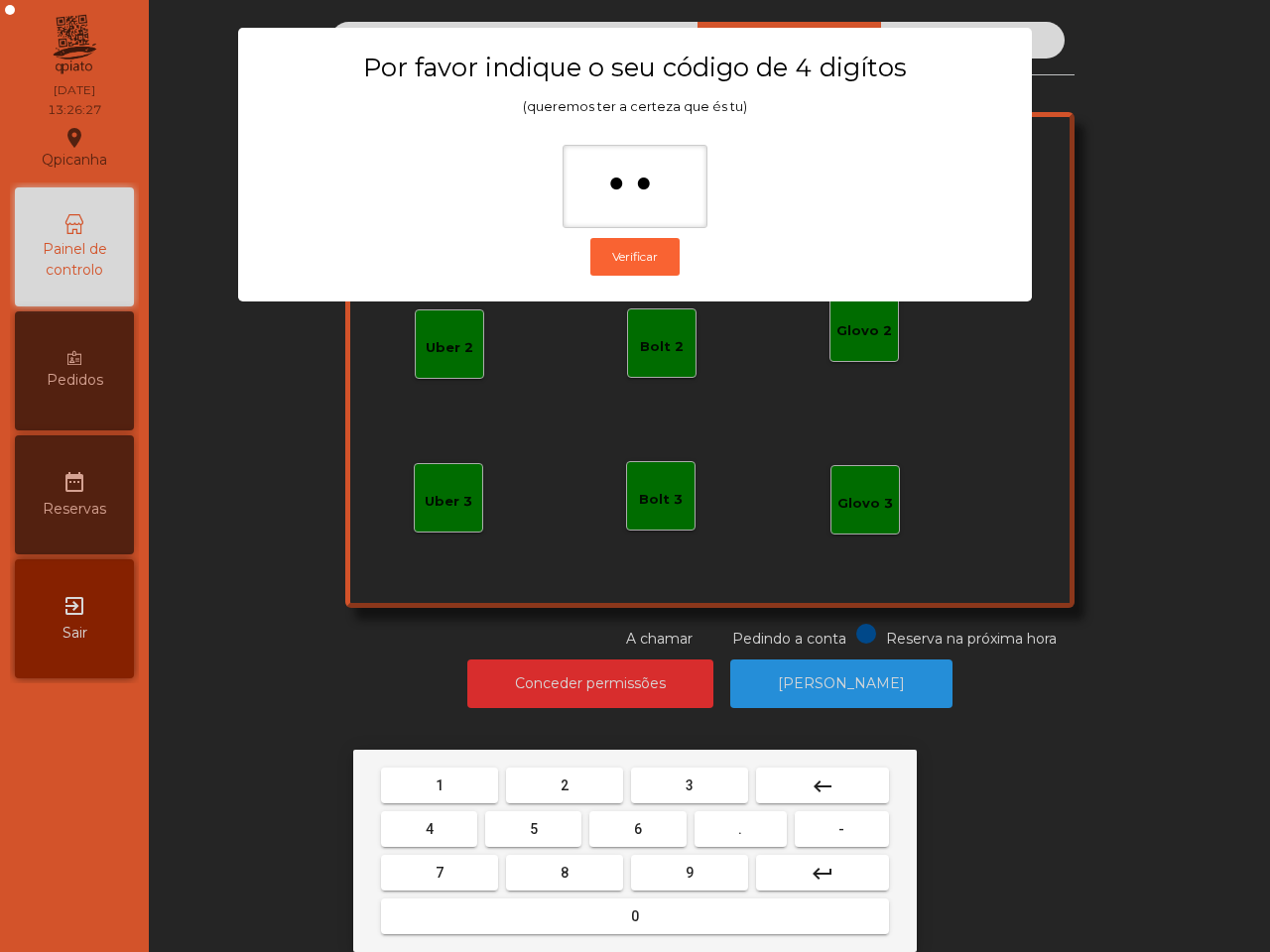 click on "1" at bounding box center (440, 785) 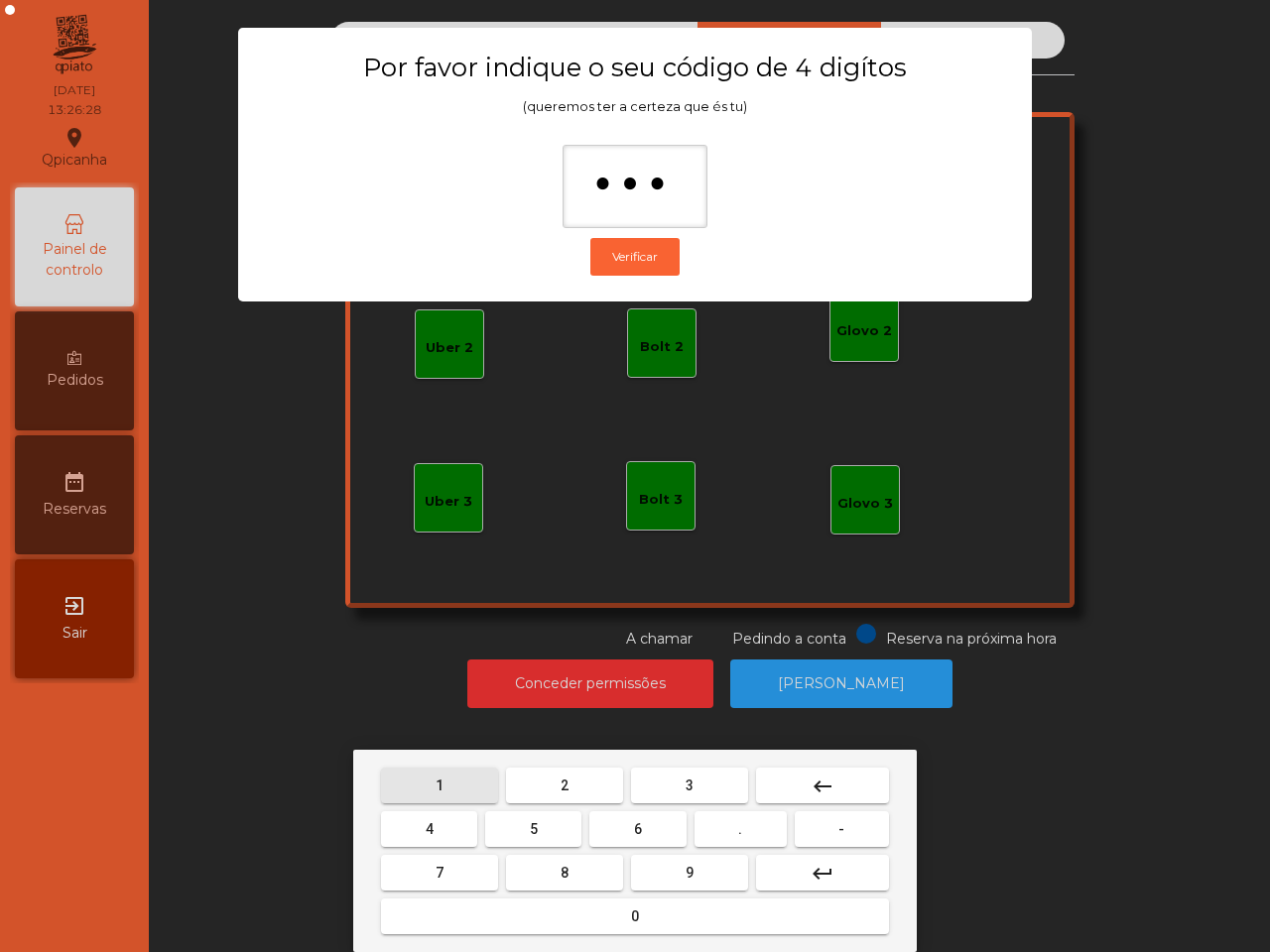 click on "2" at bounding box center [565, 785] 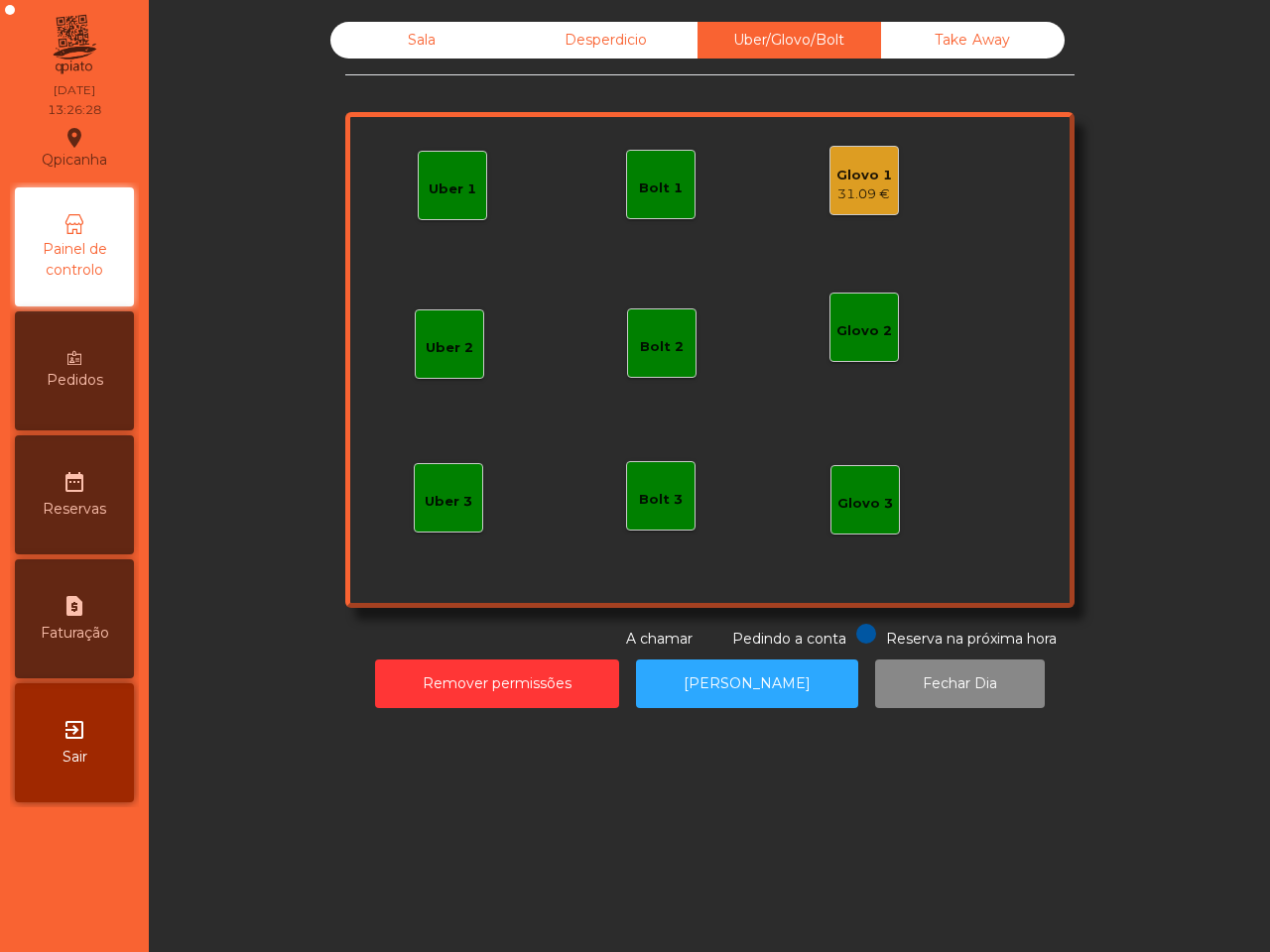 click on "31.09 €" 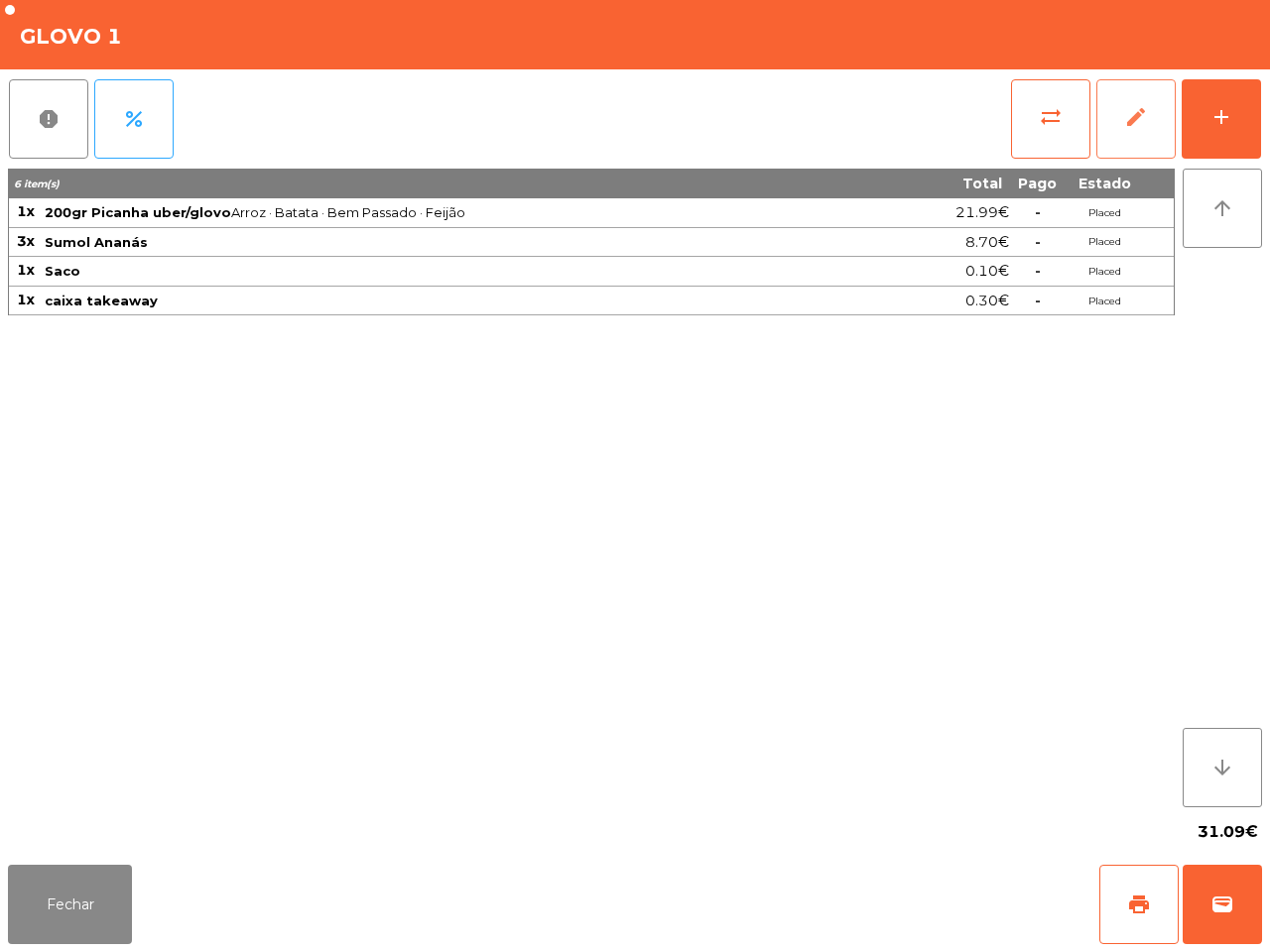 click on "edit" 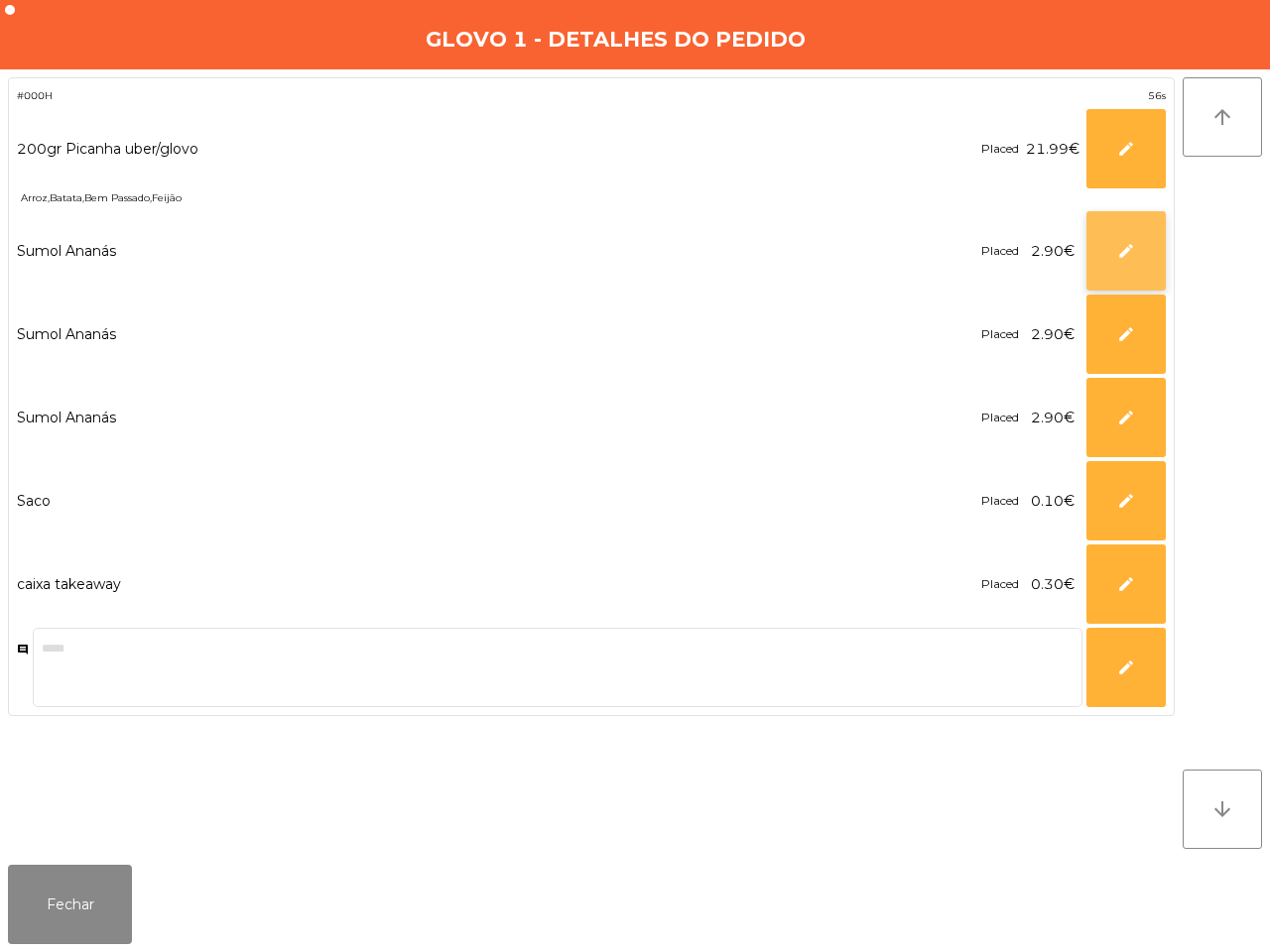 click on "edit" 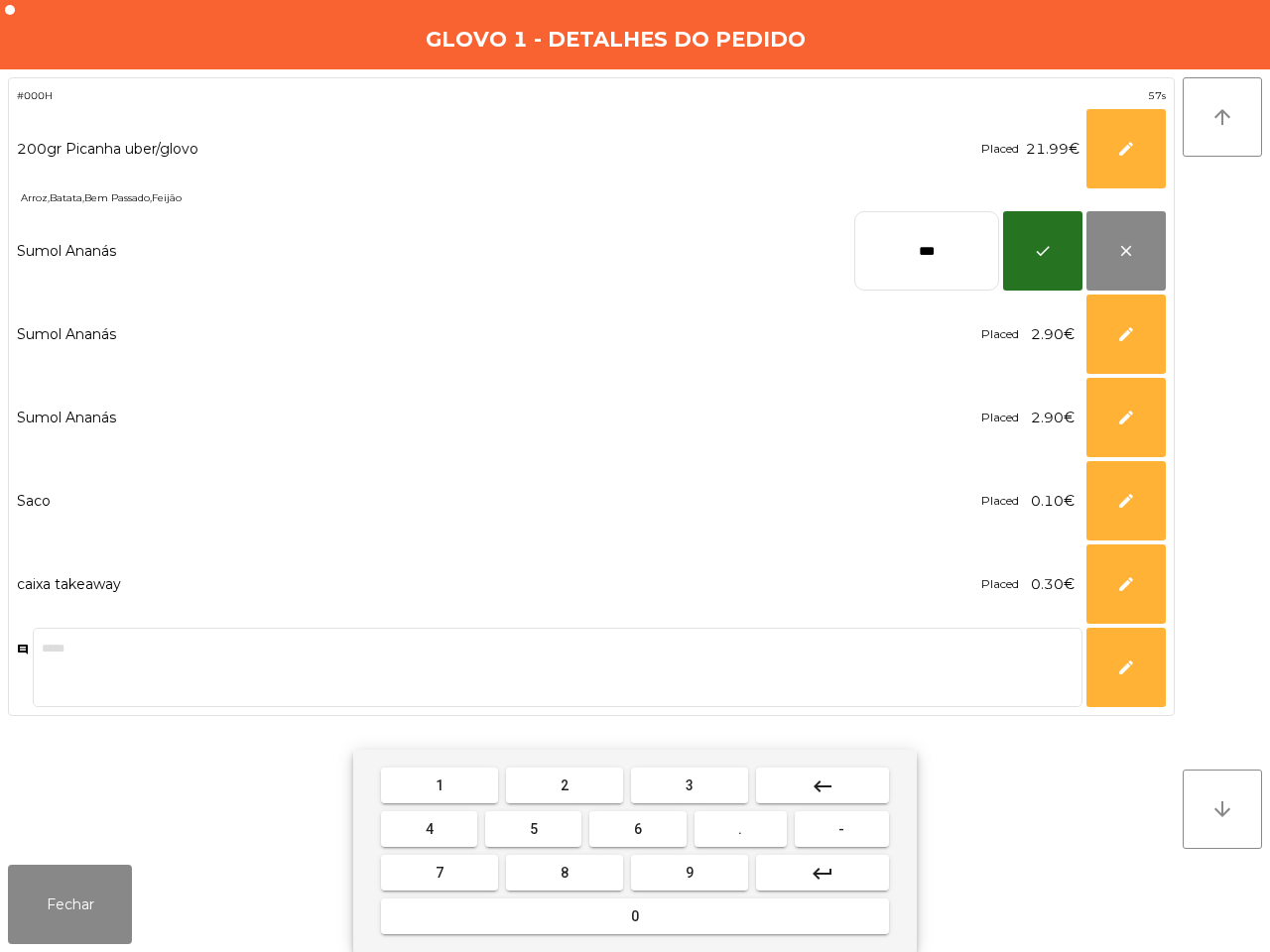 click on "keyboard_backspace" at bounding box center (823, 785) 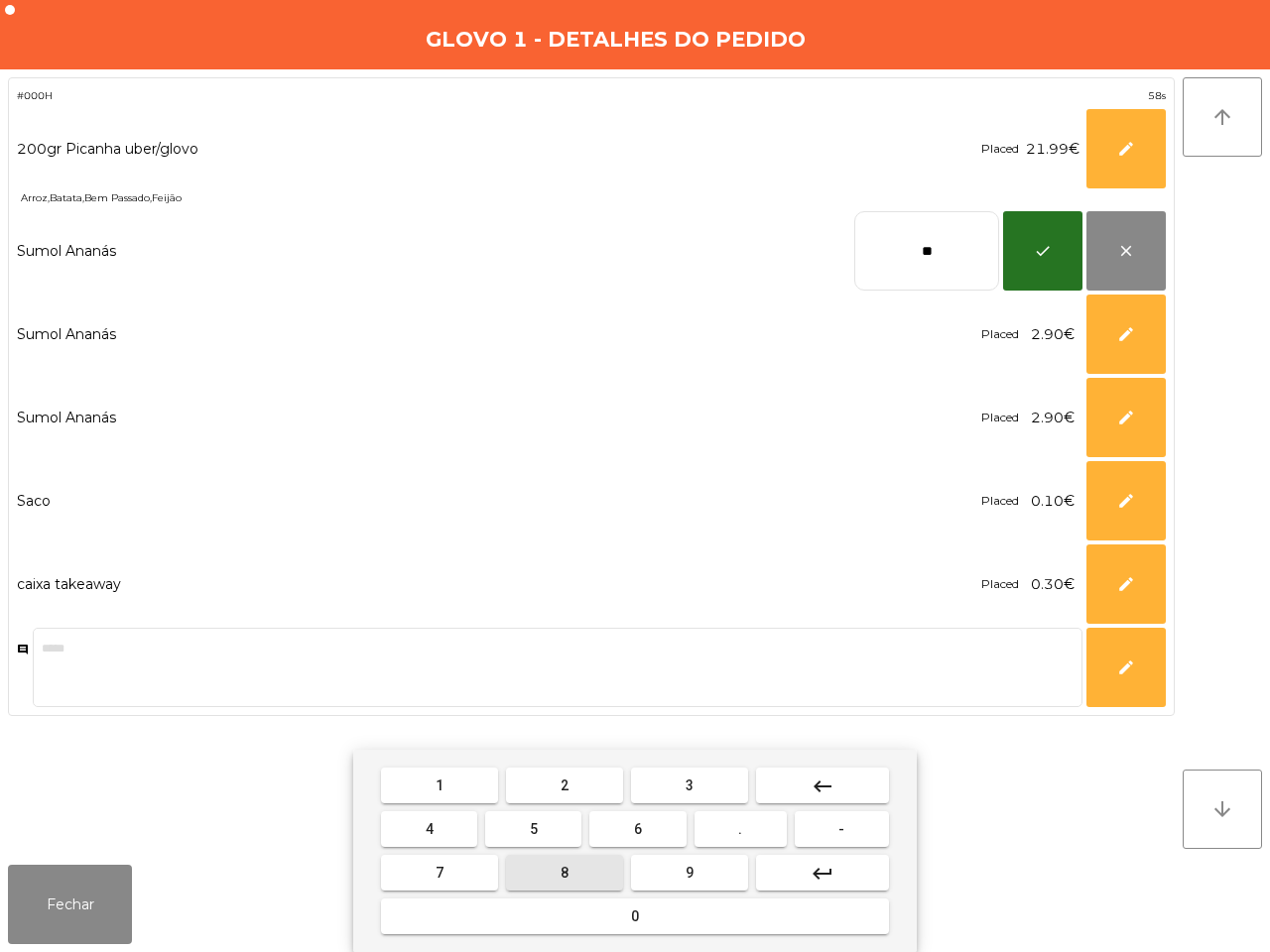 click on "8" at bounding box center (565, 873) 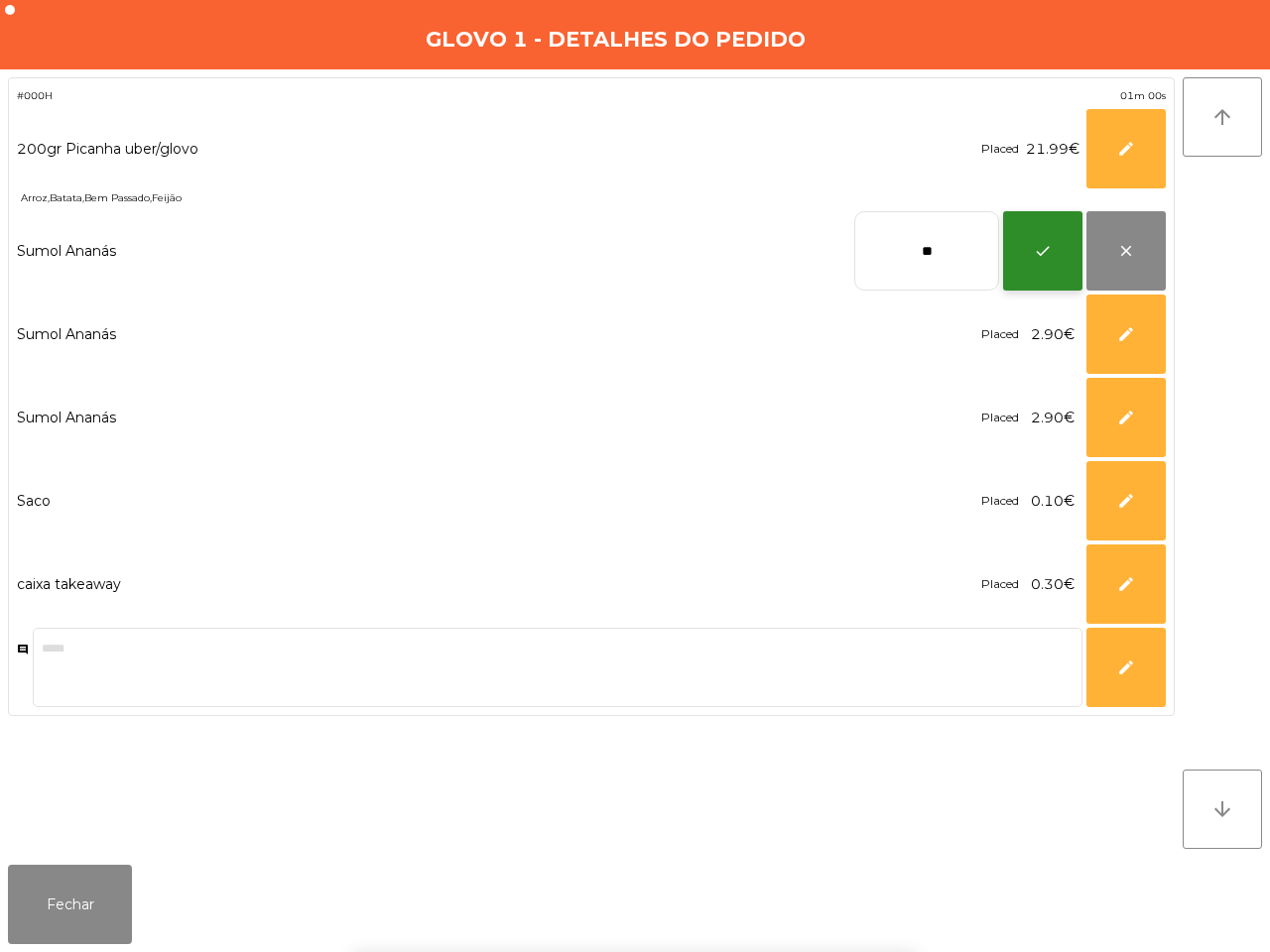 click on "check" 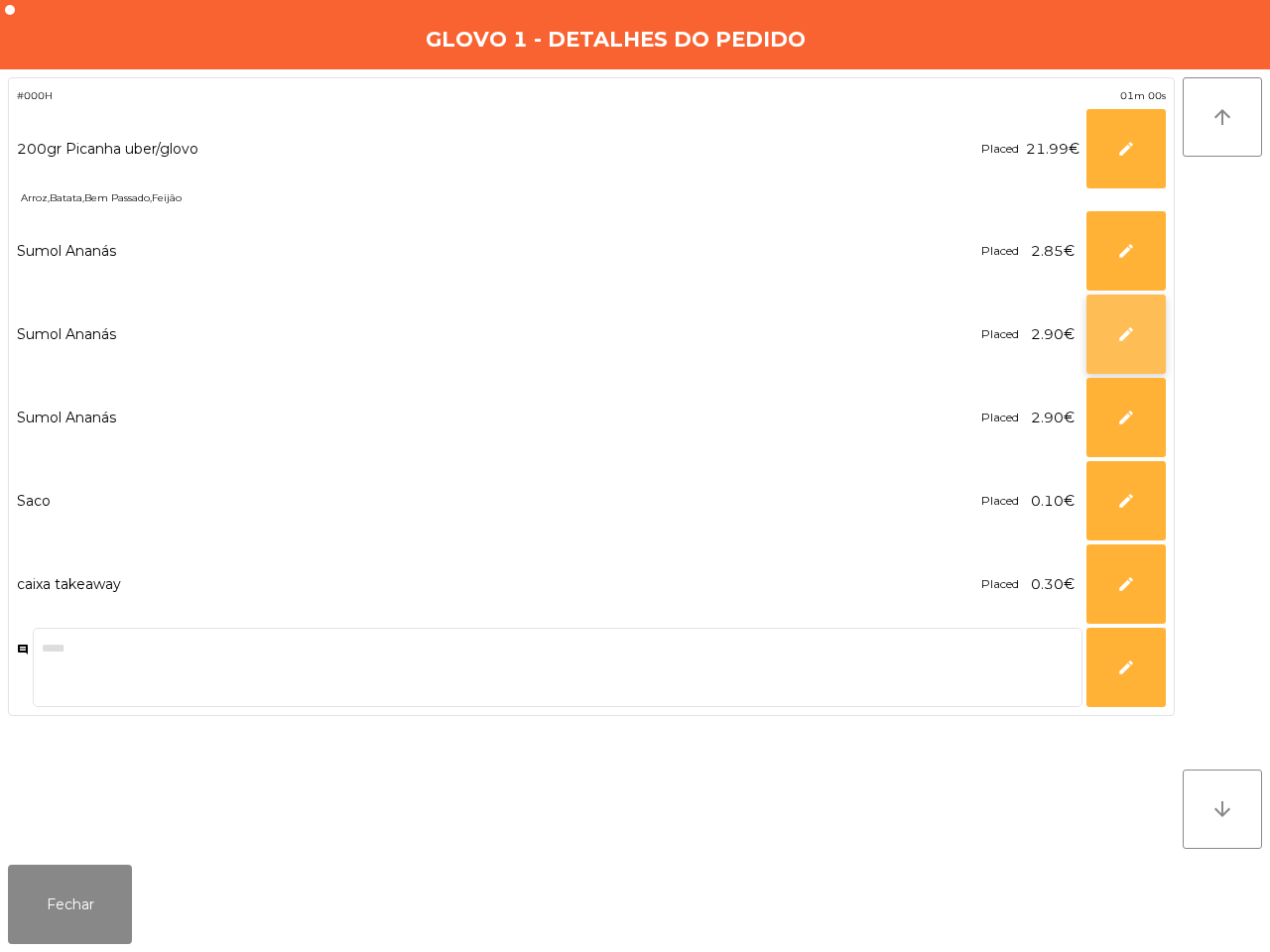 click on "edit" 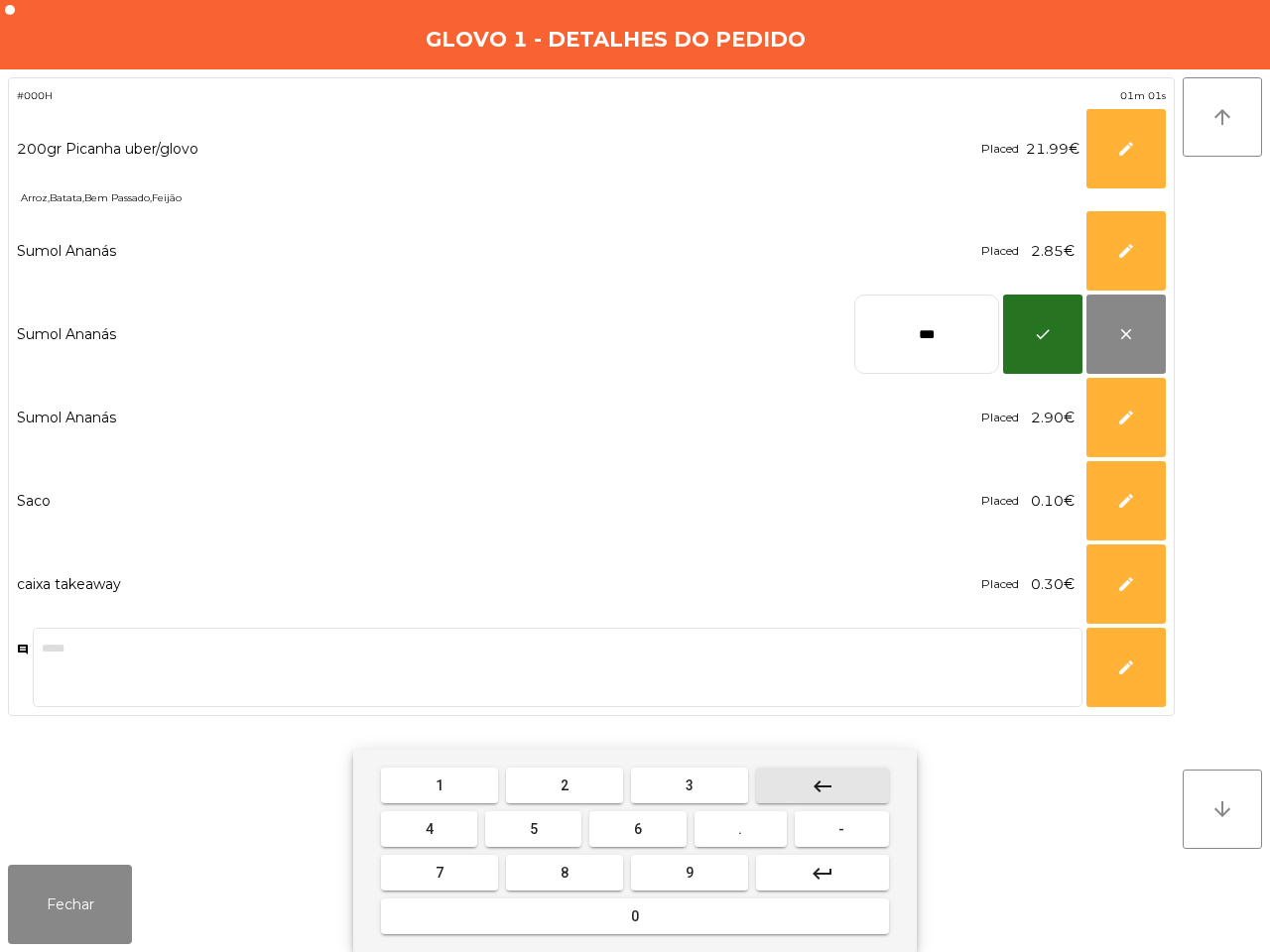 click on "keyboard_backspace" at bounding box center [823, 785] 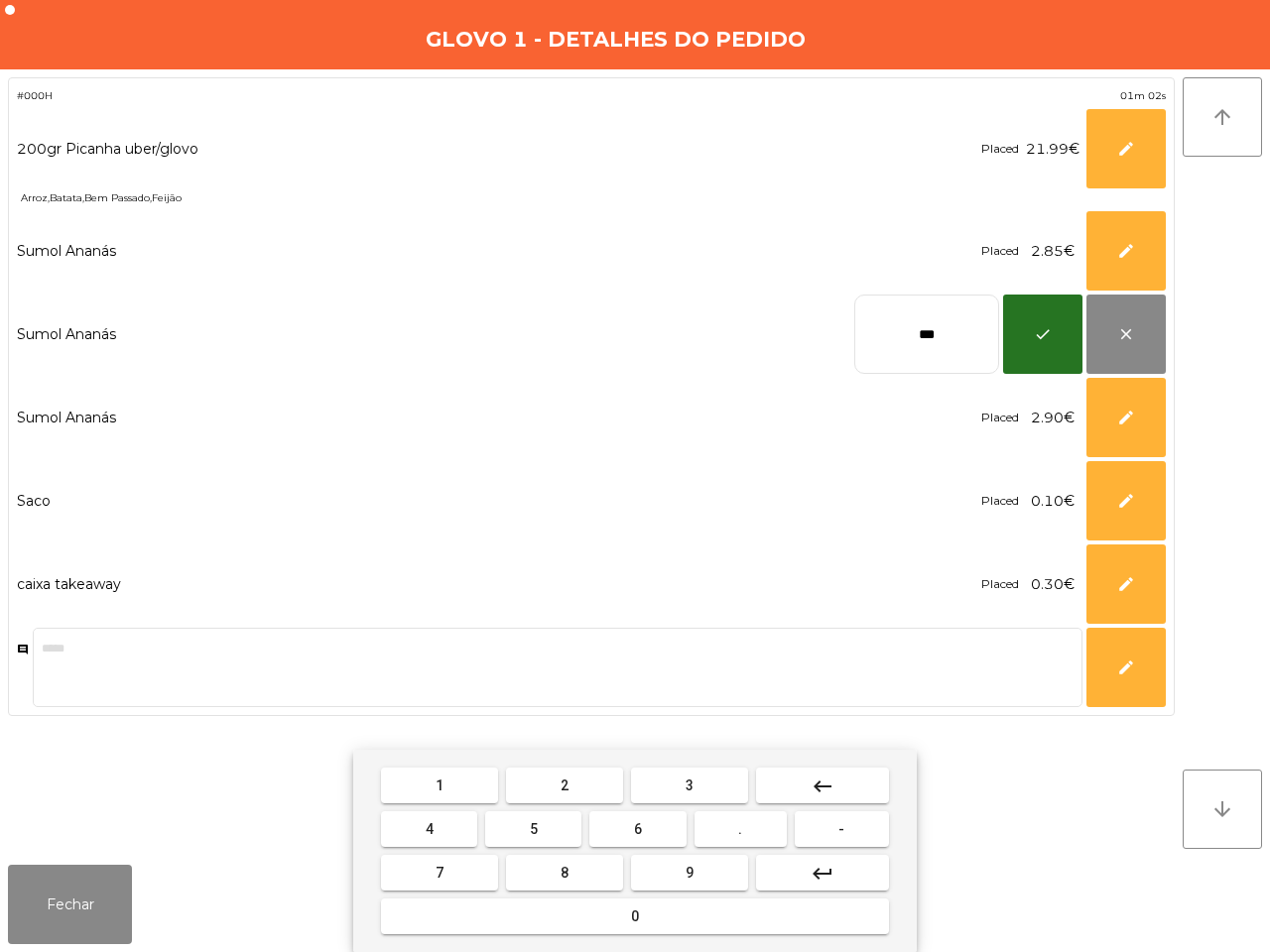 click on "8" at bounding box center (565, 873) 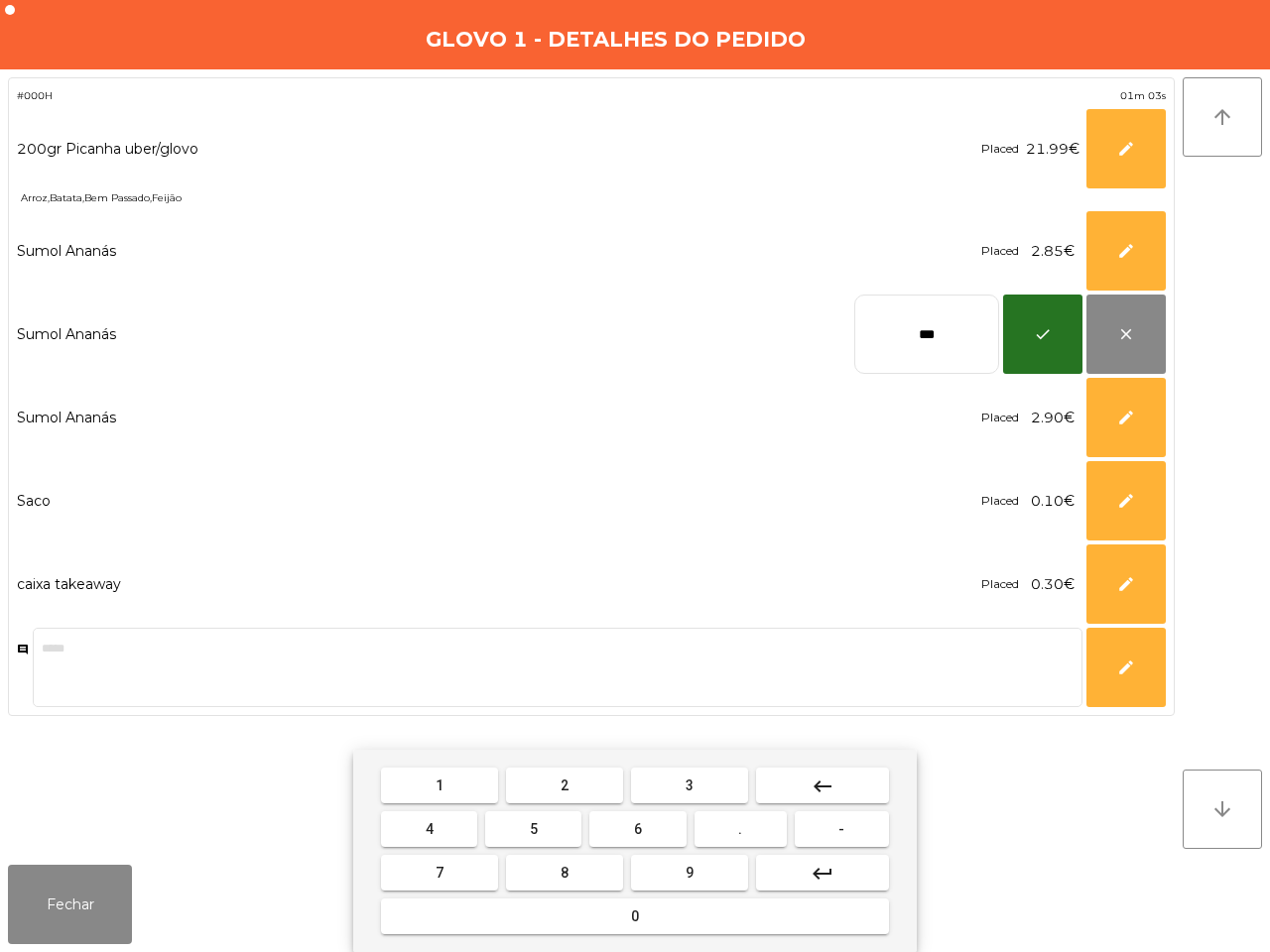 click on "5" at bounding box center [534, 829] 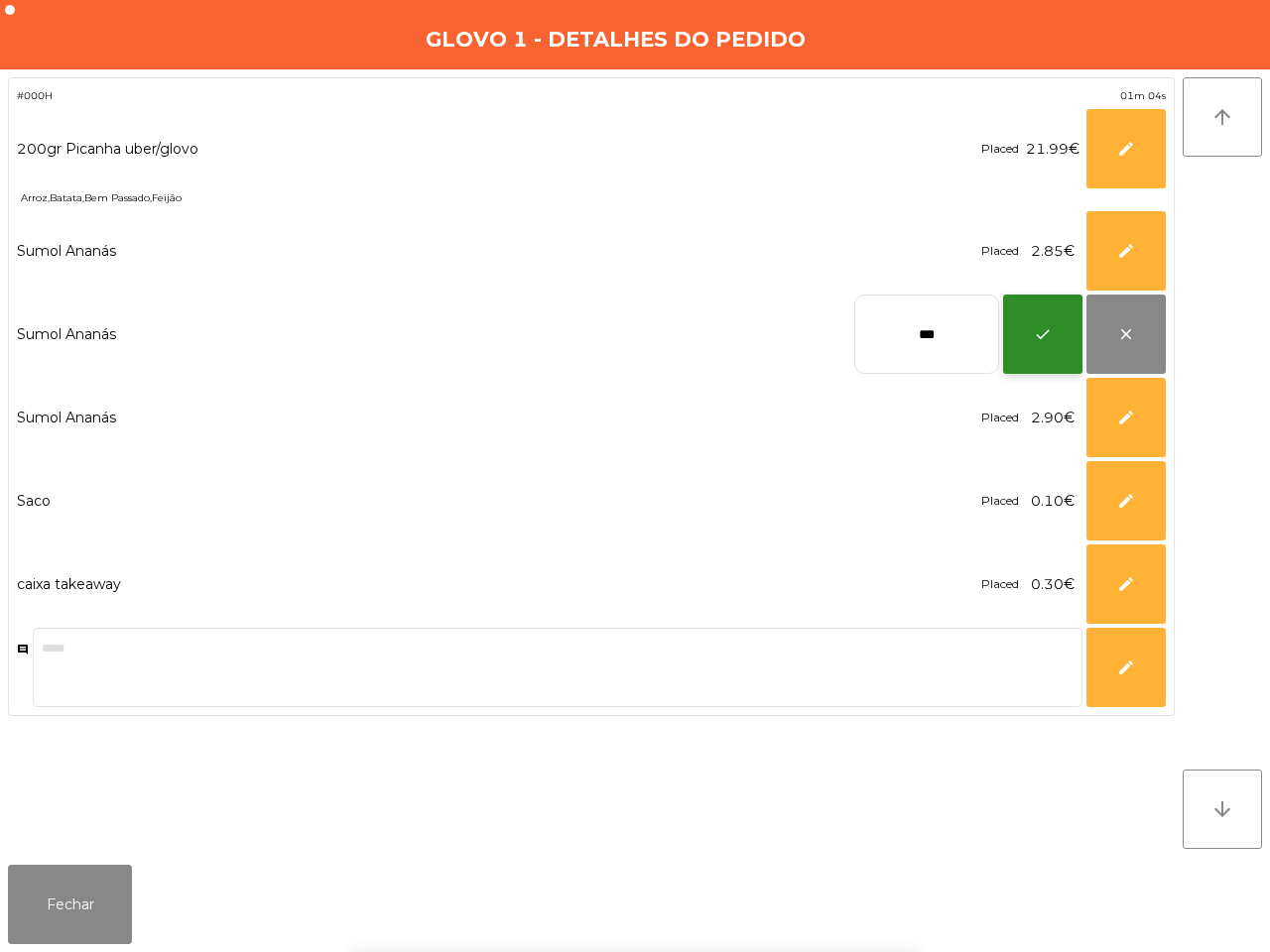 click on "check" 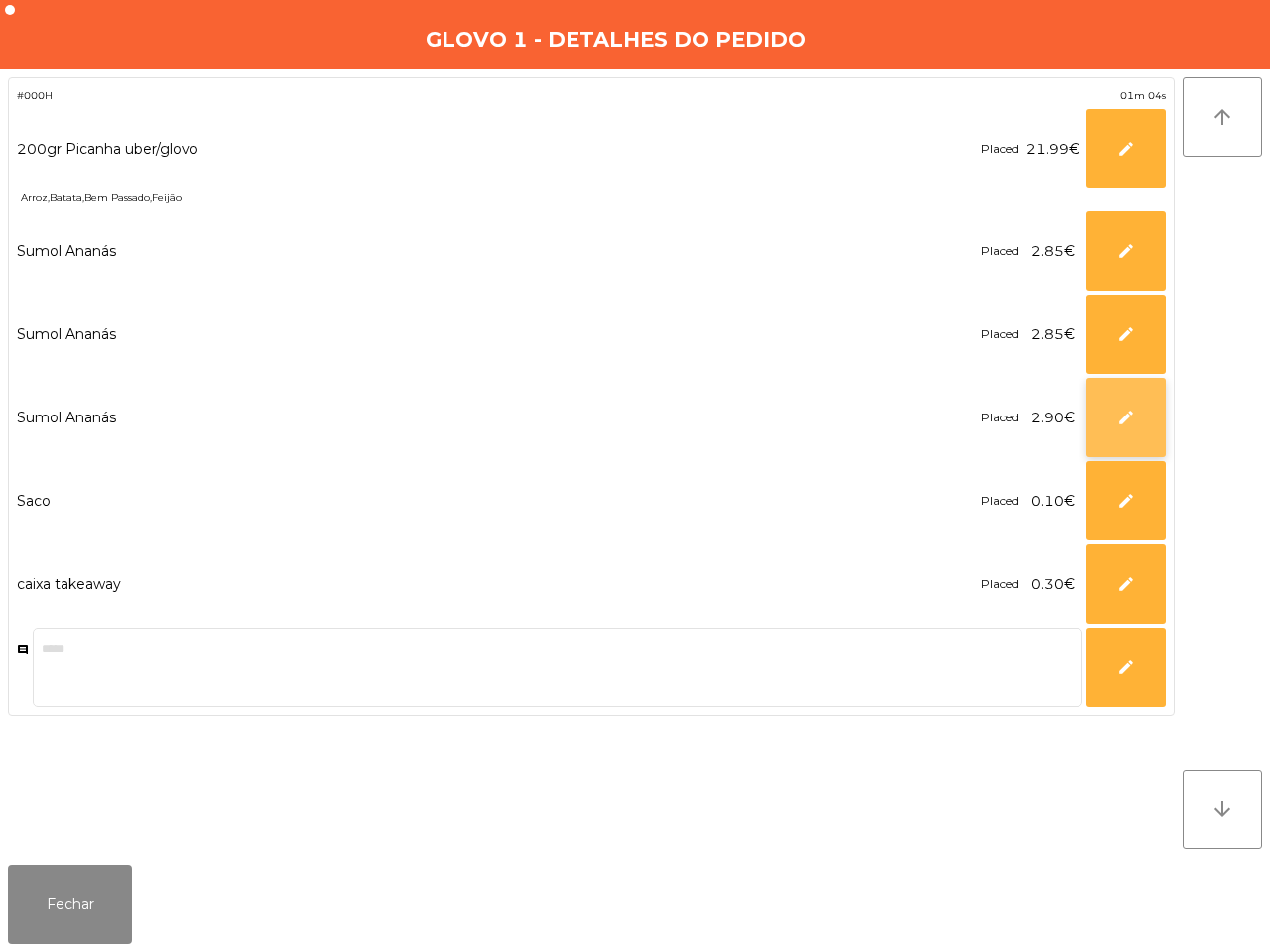 click on "edit" 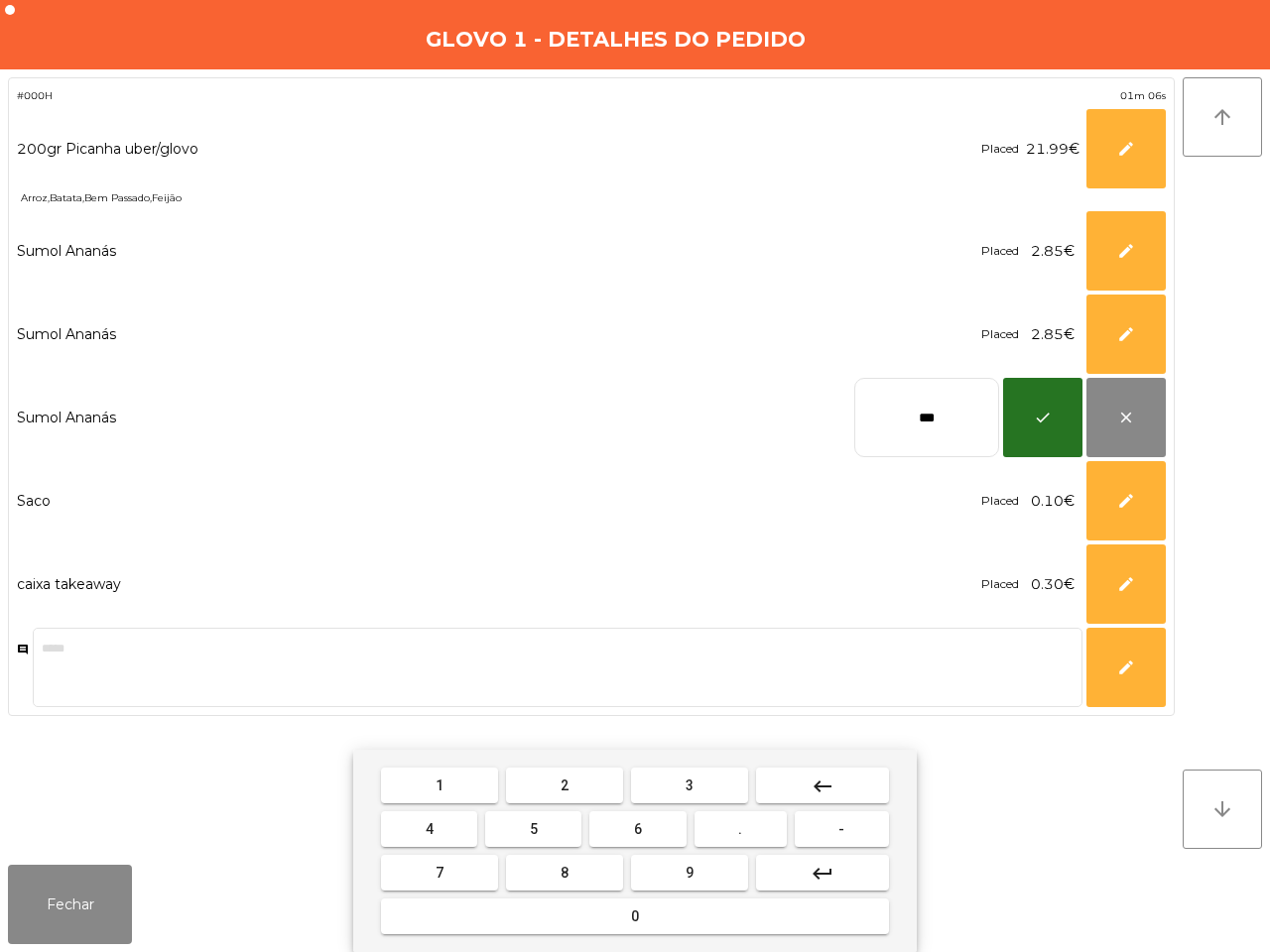 click on "keyboard_backspace" at bounding box center (823, 785) 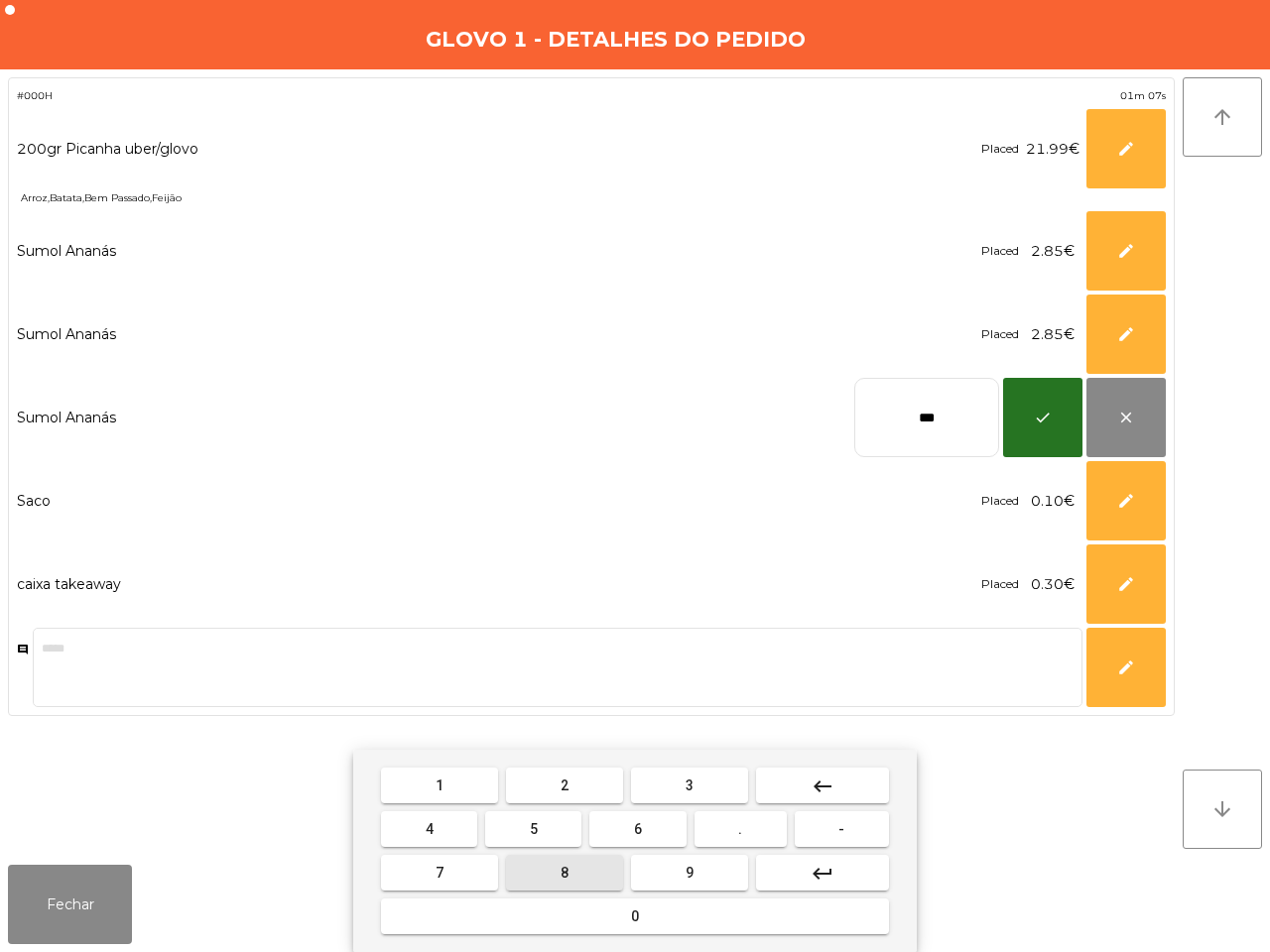 click on "8" at bounding box center [565, 873] 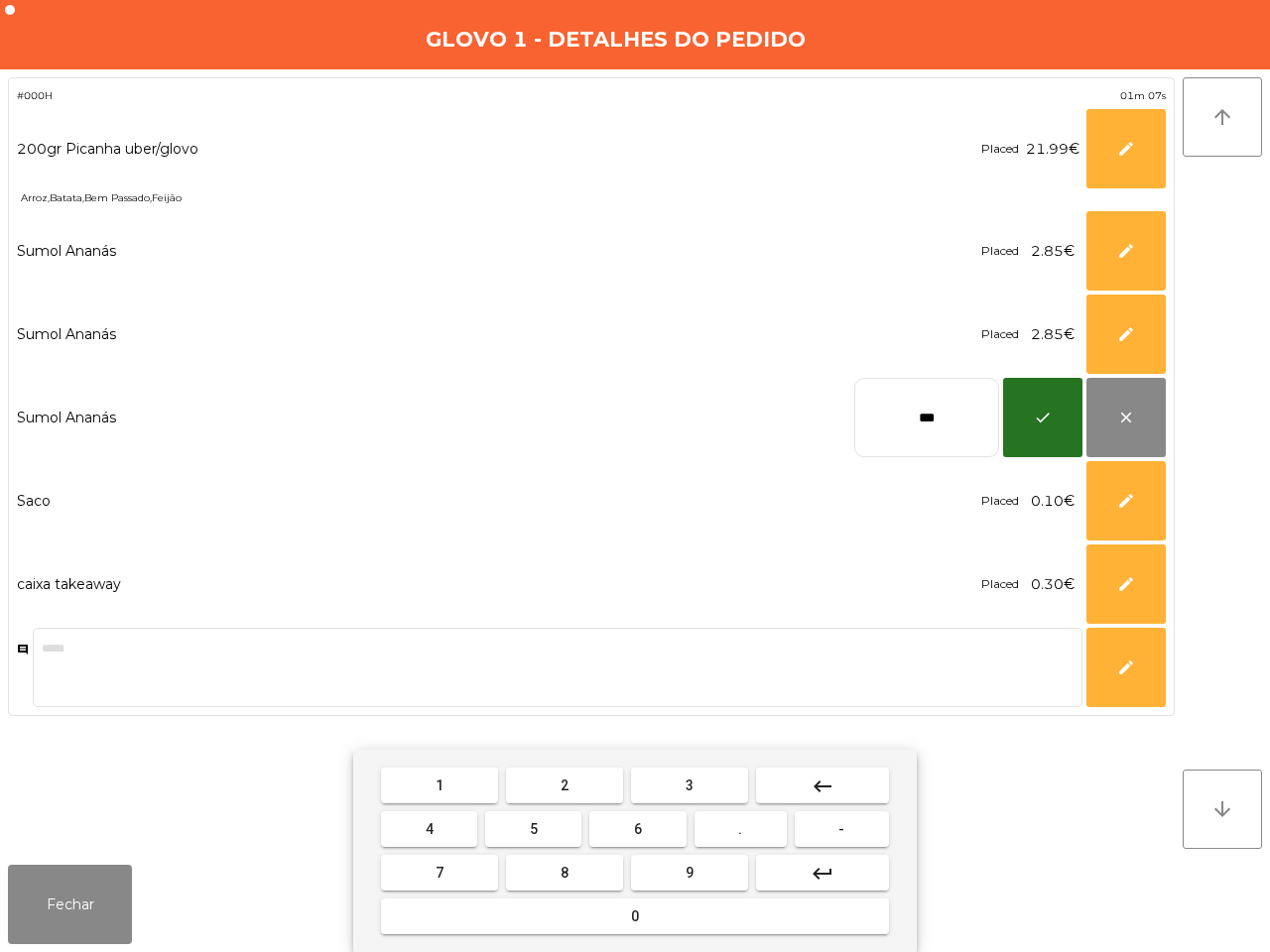 click on "5" at bounding box center (533, 829) 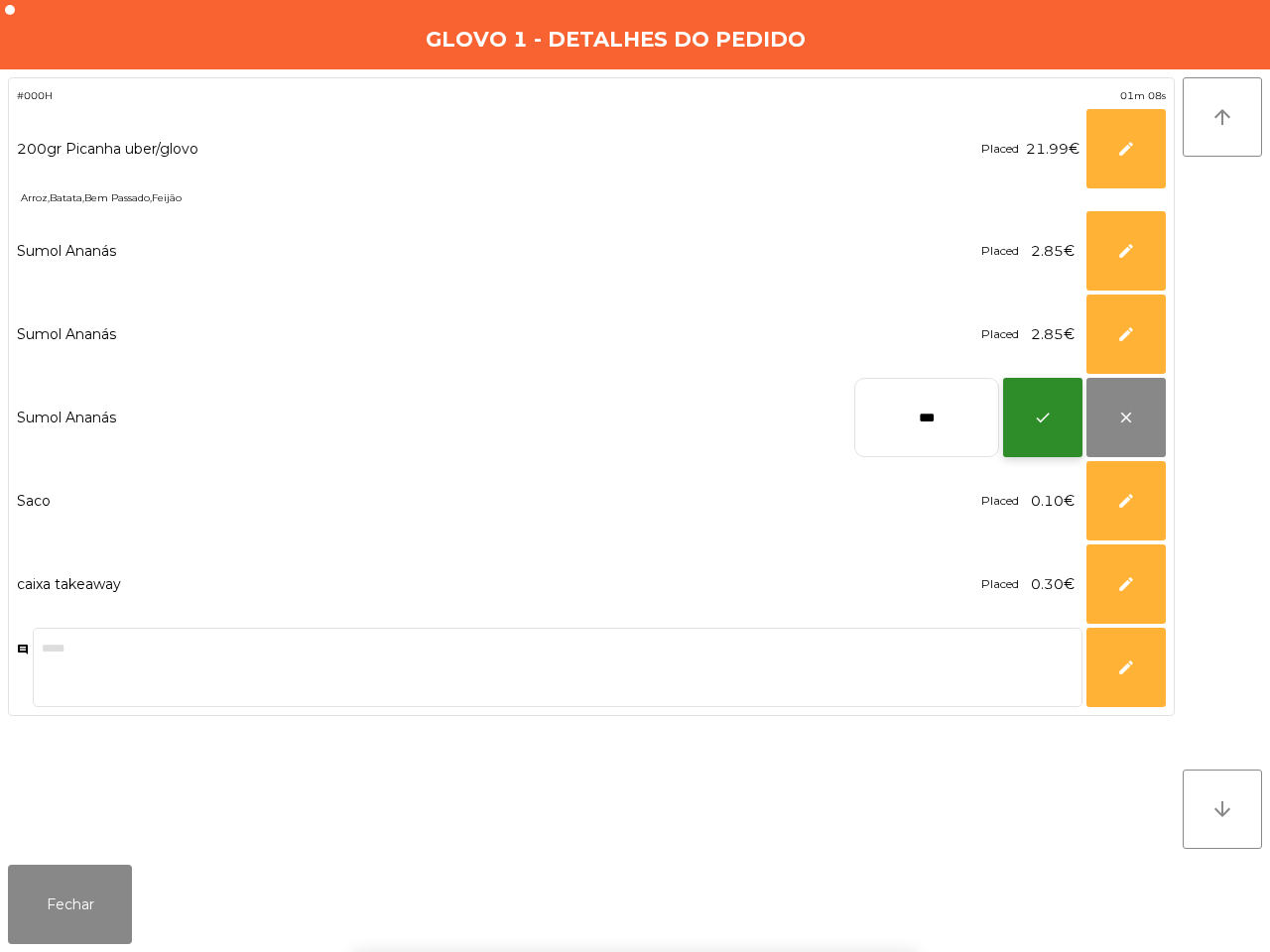 click on "check" 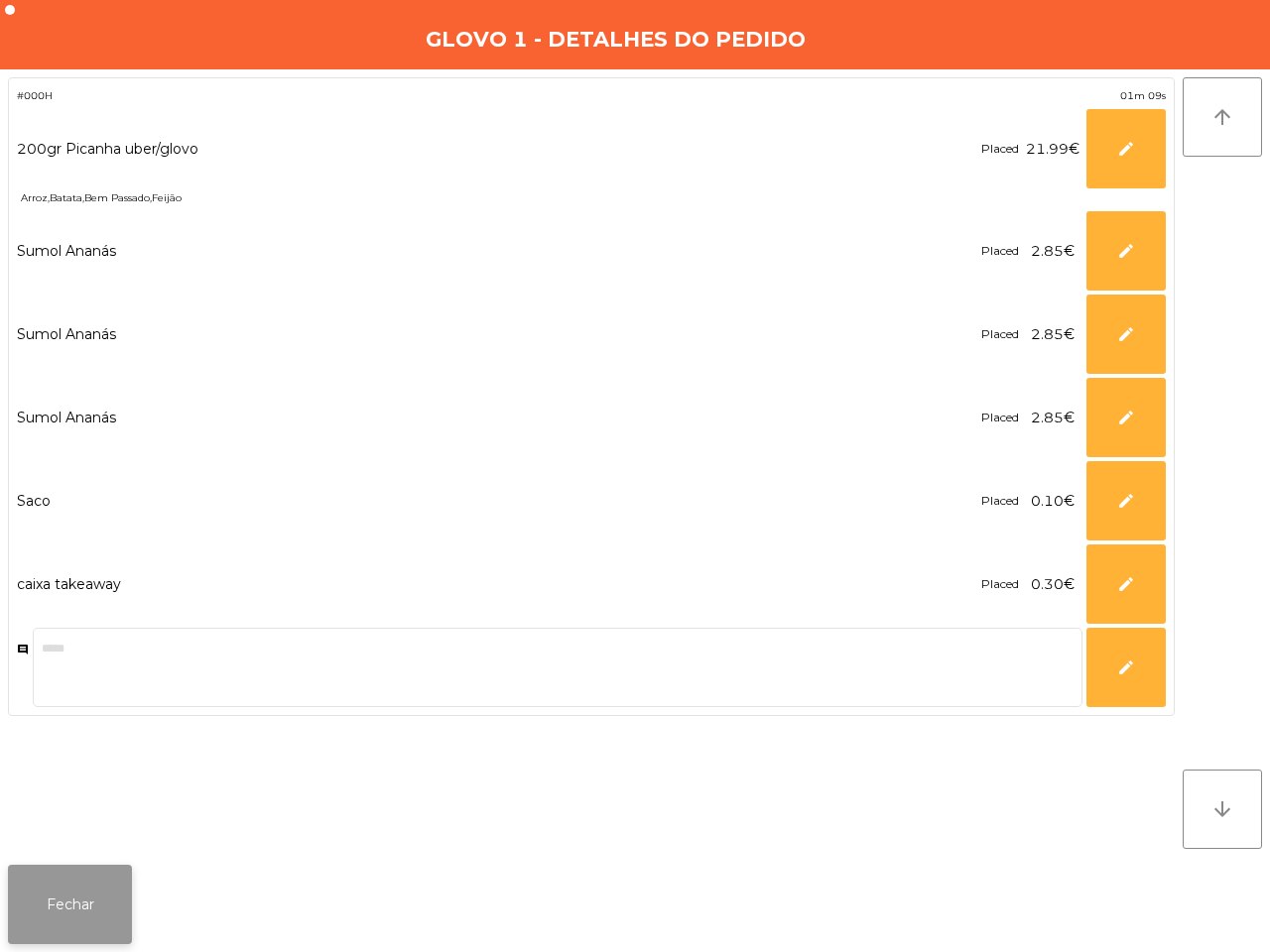 click on "Fechar" 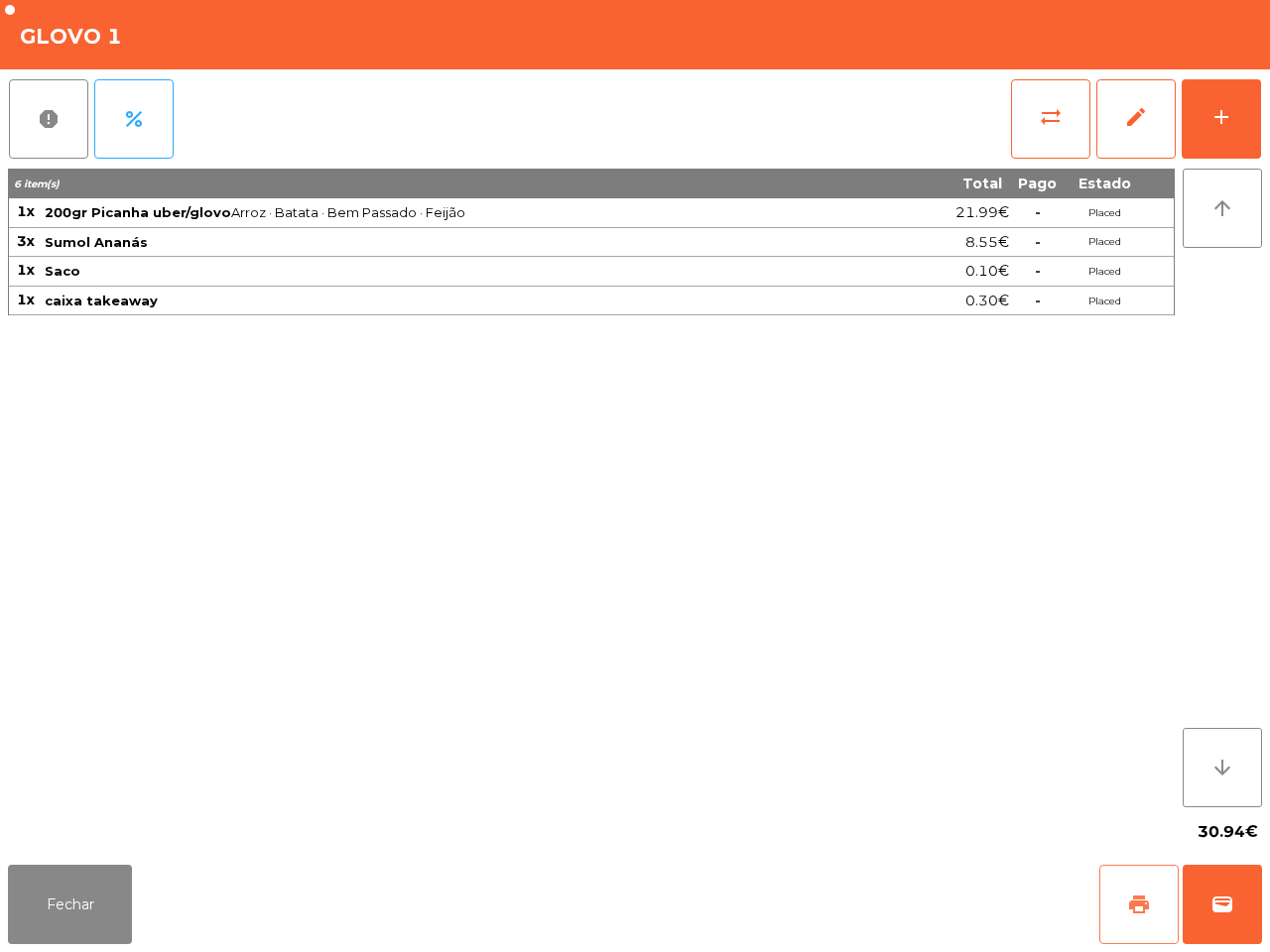 click on "print" 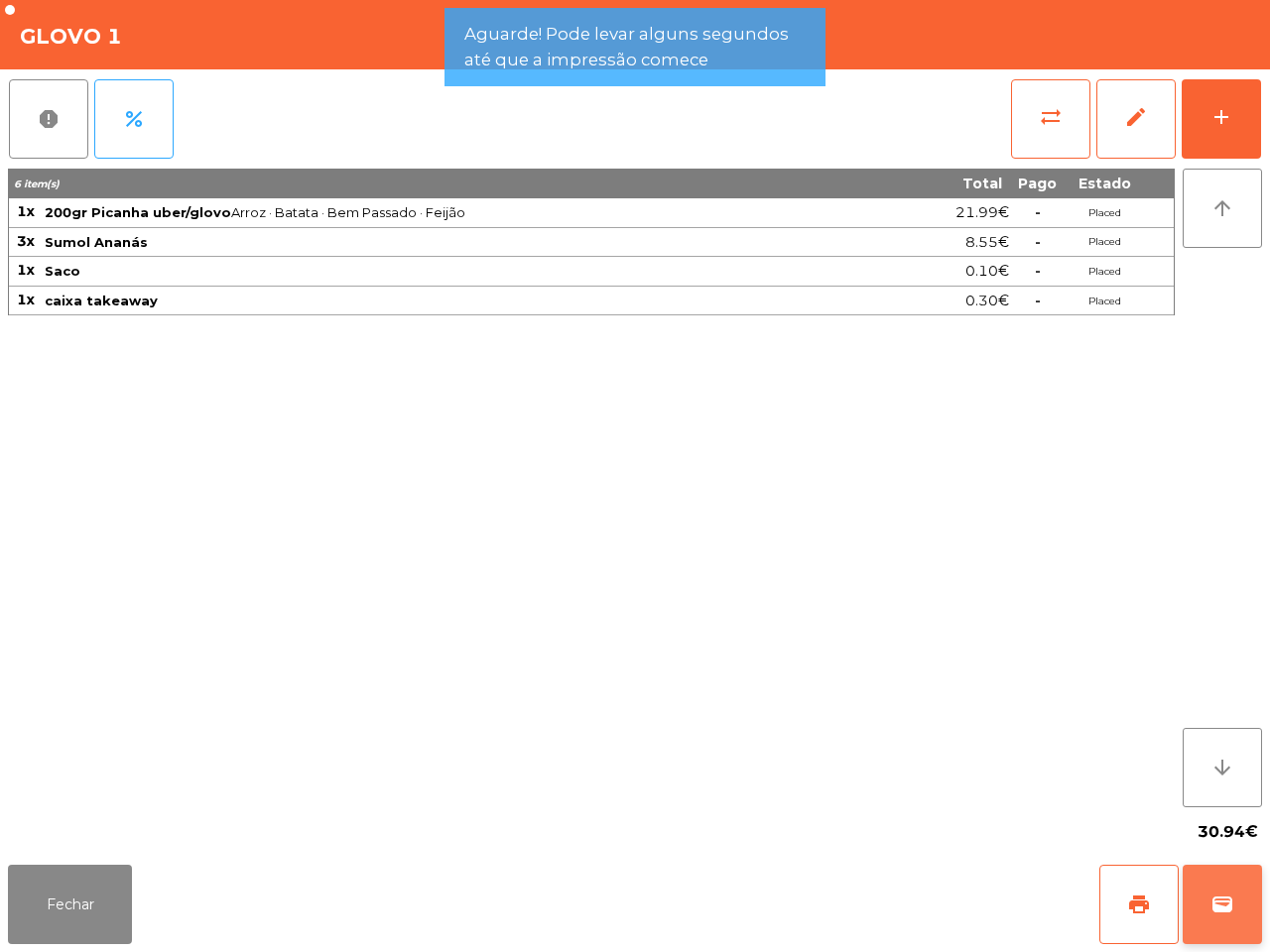 click on "wallet" 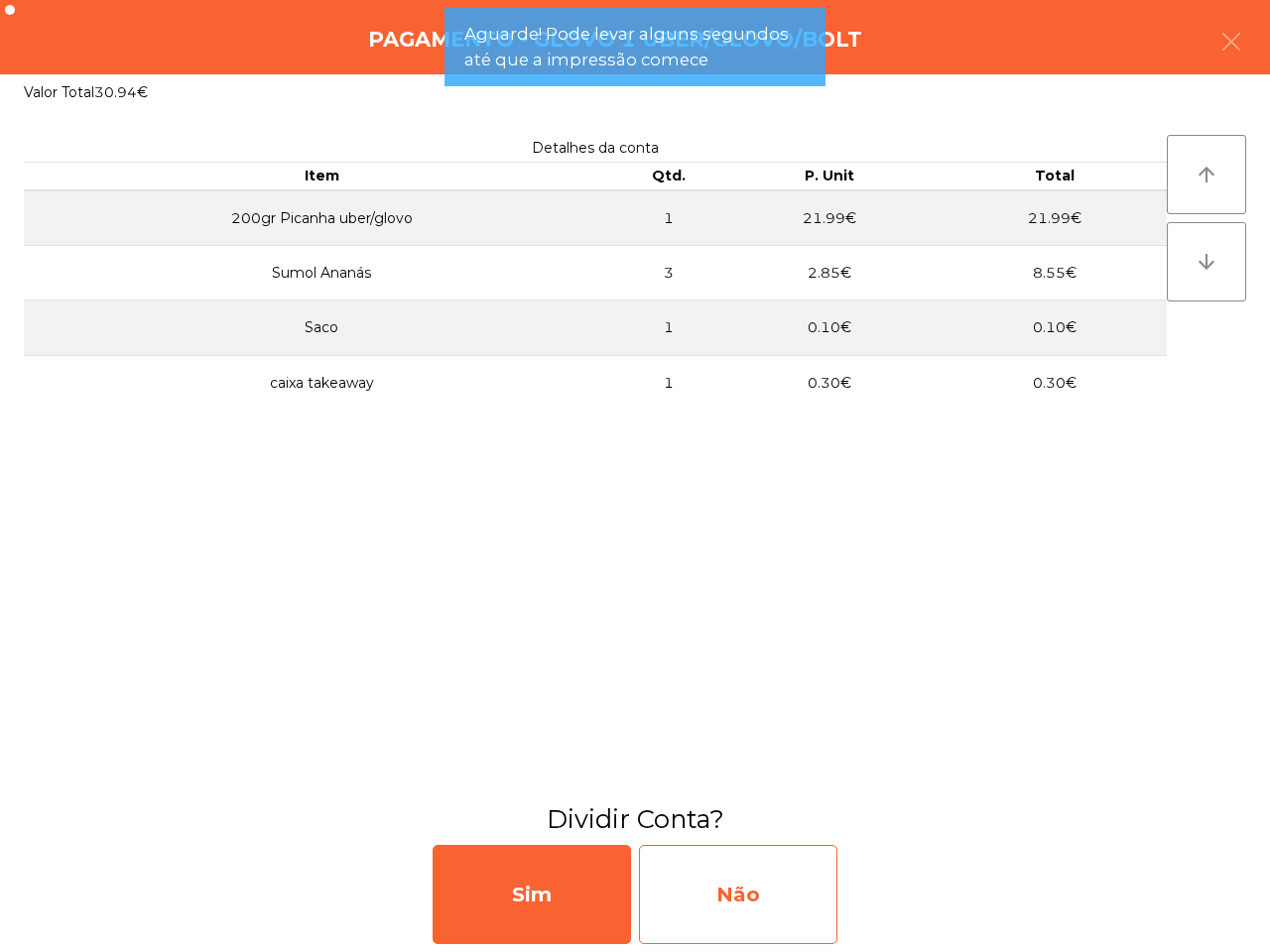 click on "Não" 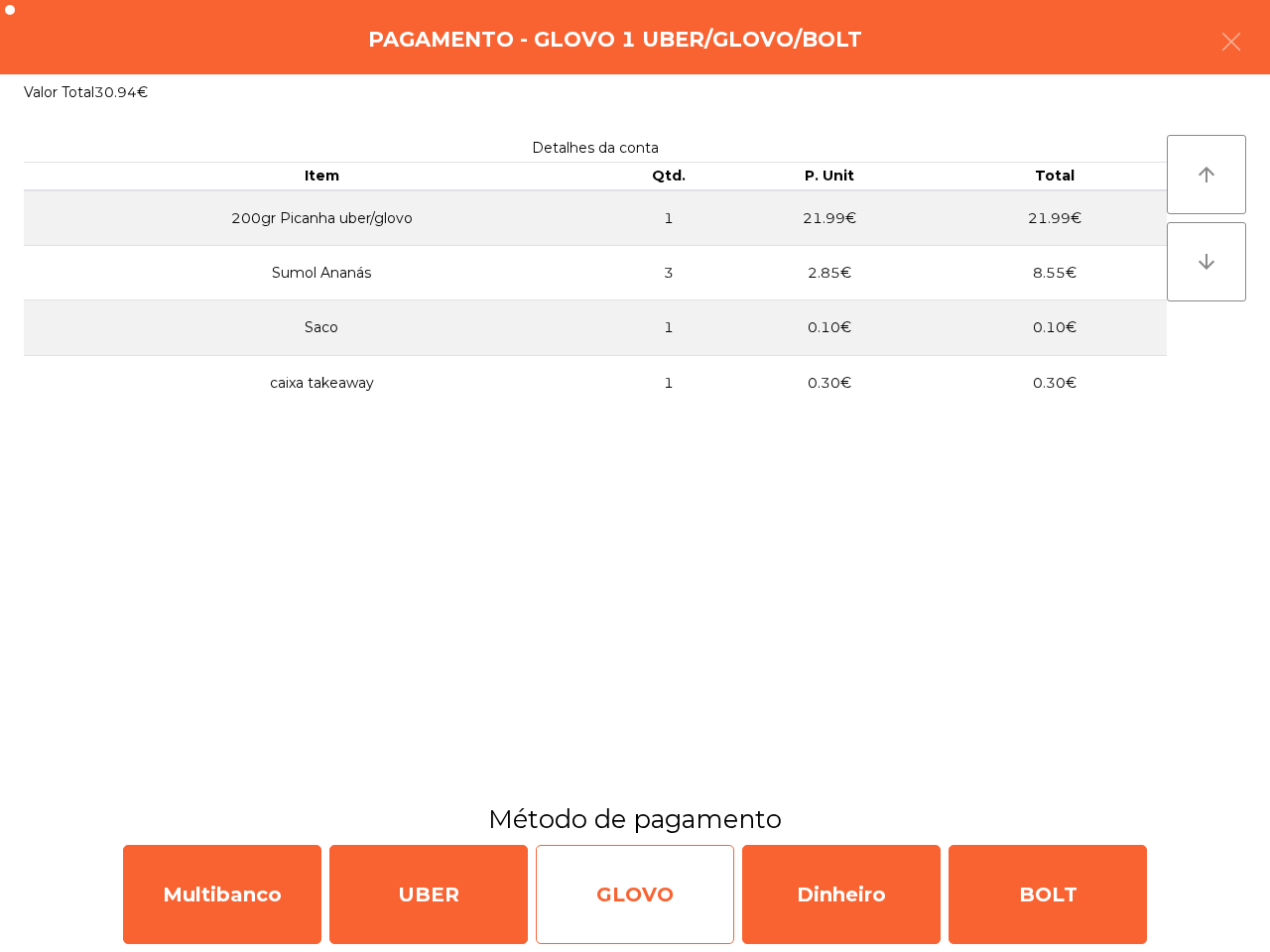 click on "GLOVO" 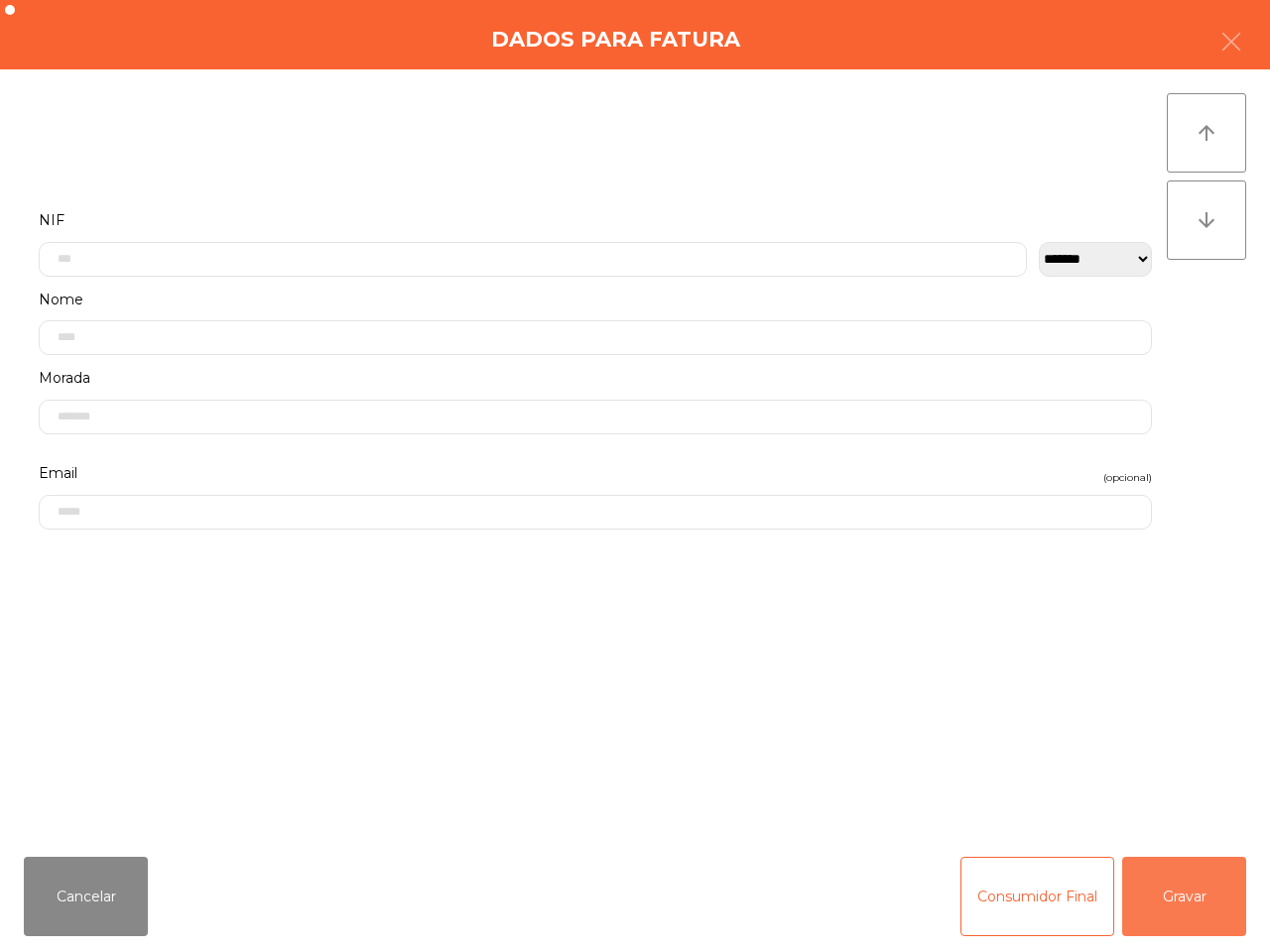 click on "Gravar" 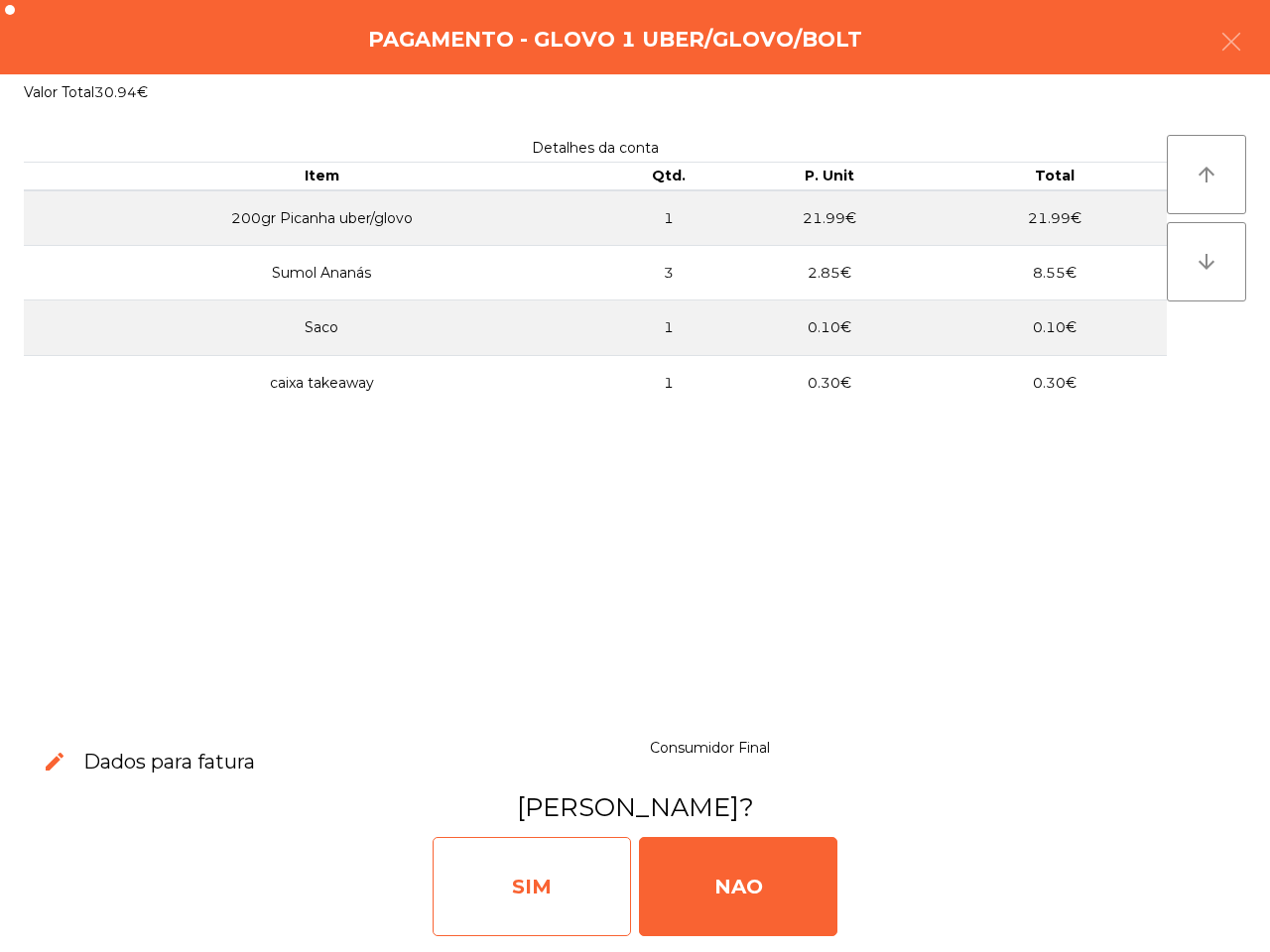 click on "SIM" 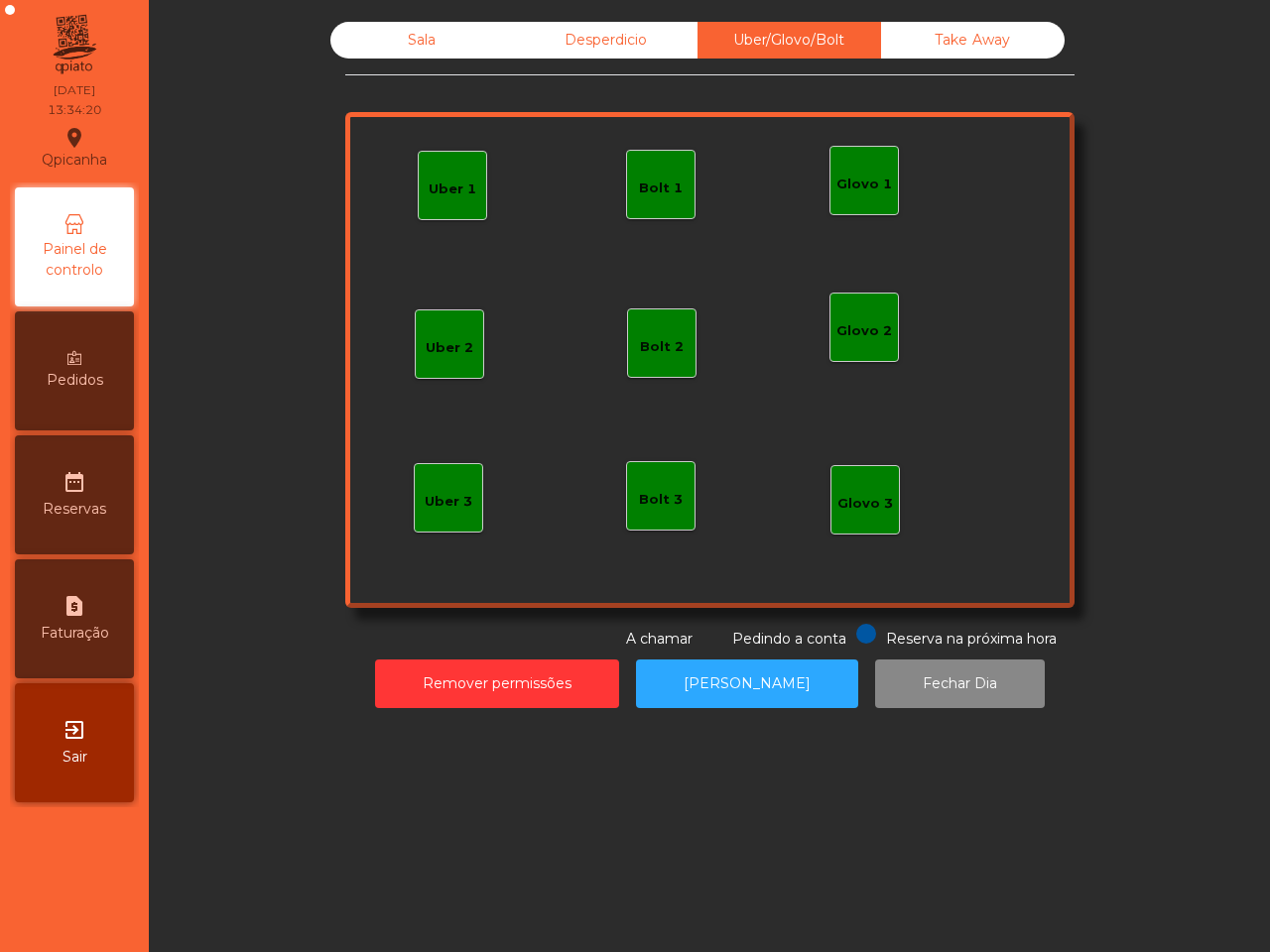 click on "Sala   Desperdicio   Uber/Glovo/Bolt   Take Away   Uber 1   Glovo 1   Uber 2   Uber 3   Glovo 2   Glovo 3   Bolt 1   Bolt 2   Bolt 3  Reserva na próxima hora Pedindo a conta A chamar  Remover permissões   Abrir Gaveta   Fechar Dia" 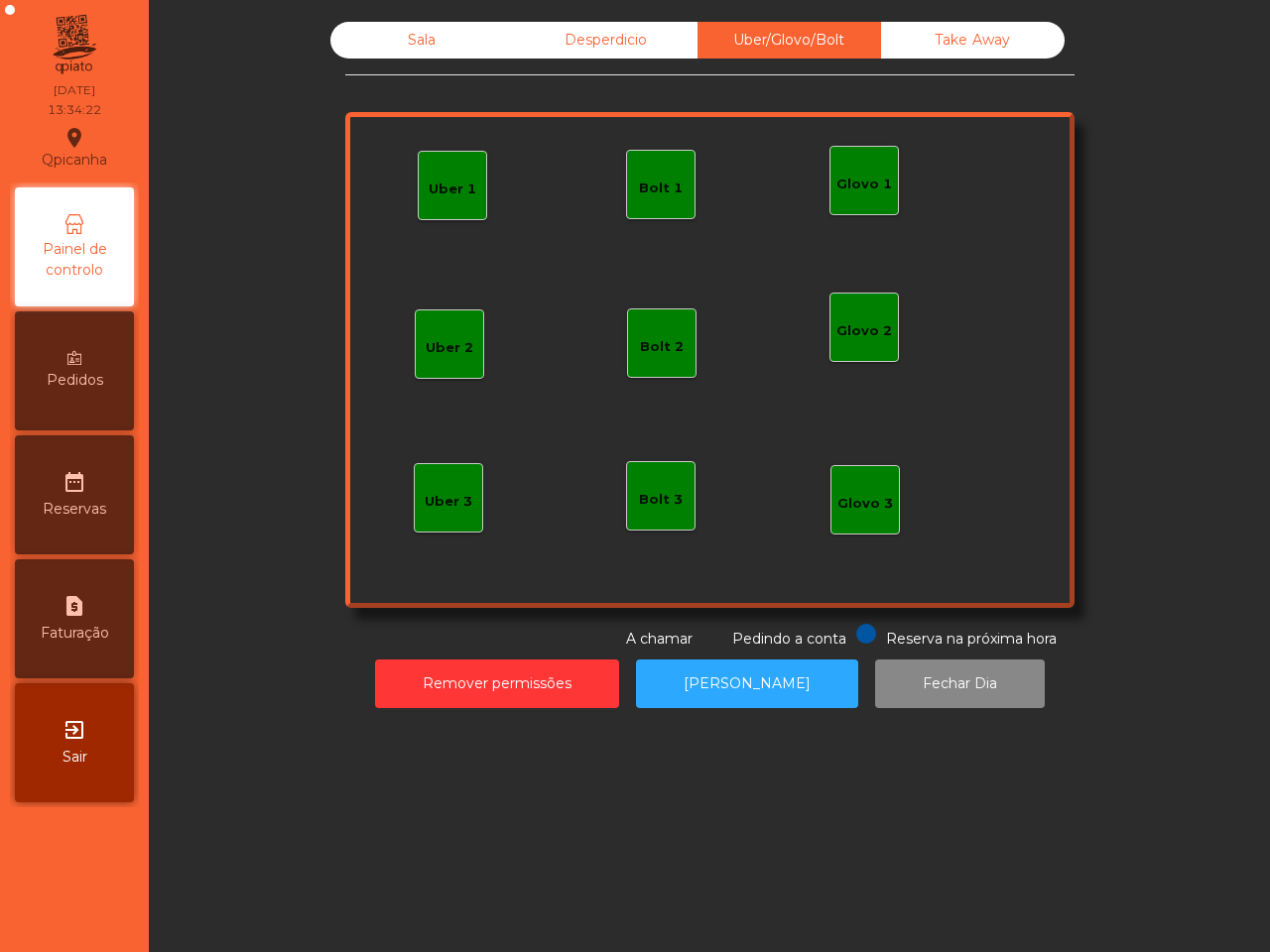 click on "Sala" 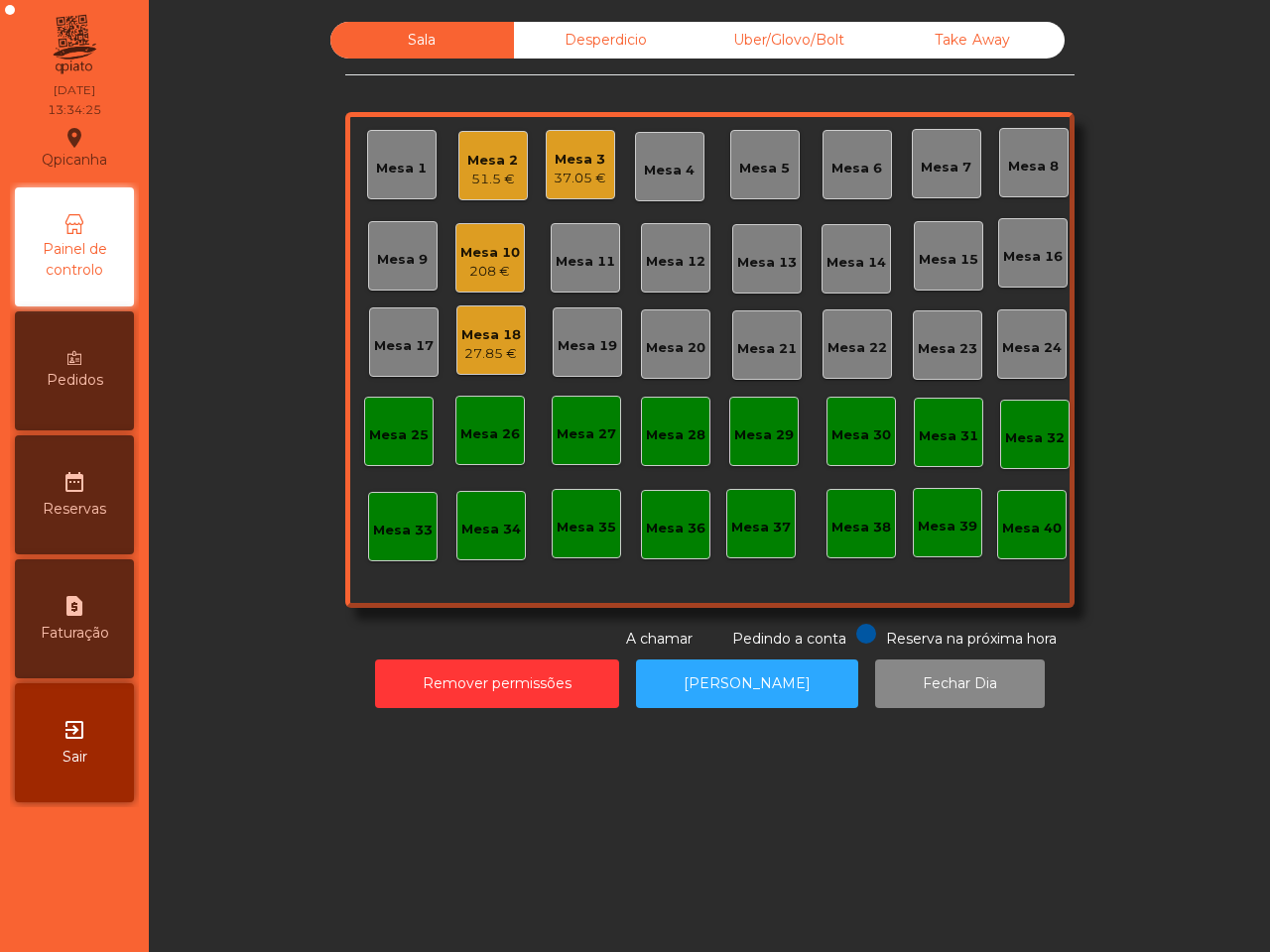 click on "Desperdicio" 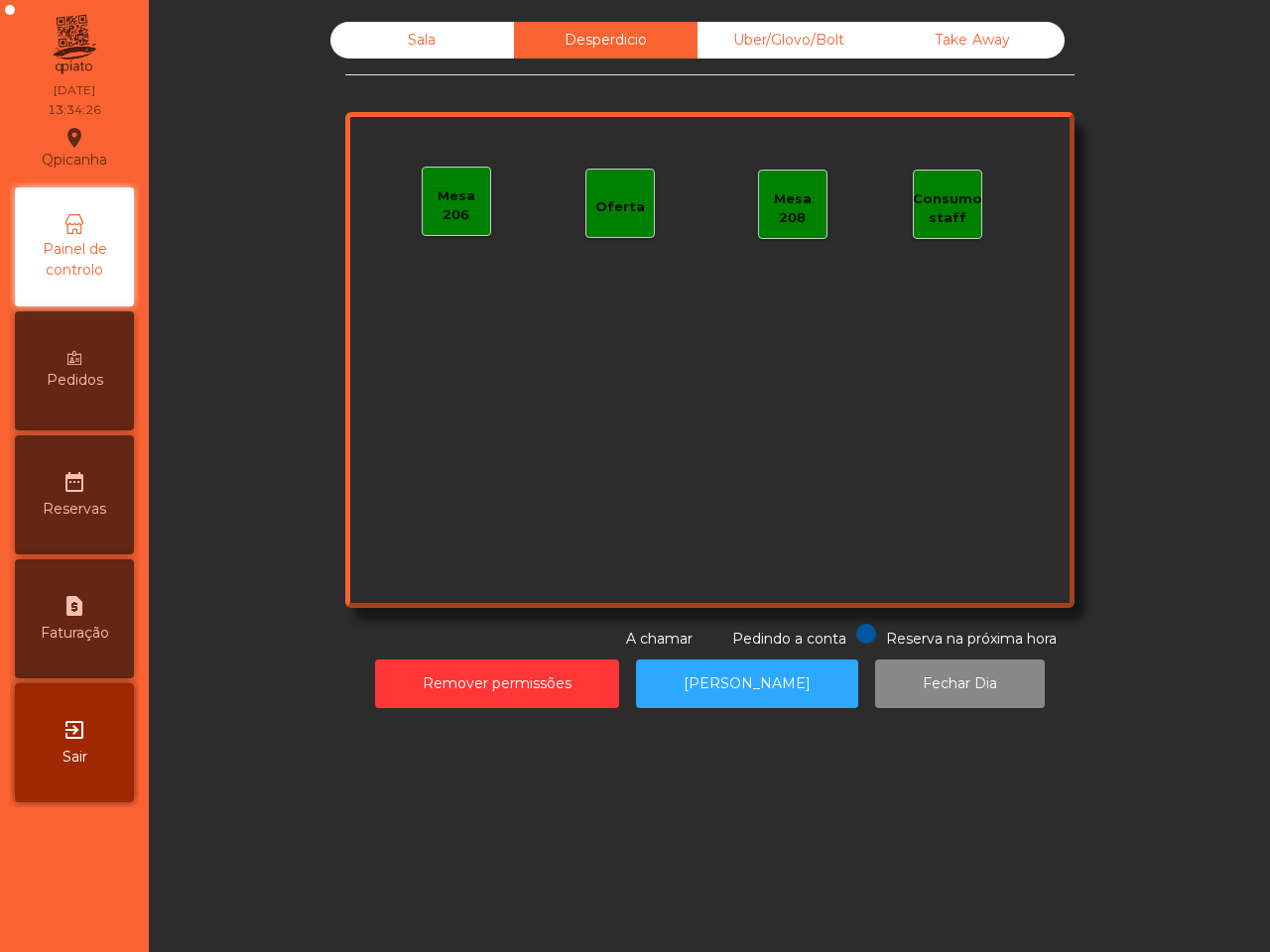 click on "Uber/Glovo/Bolt" 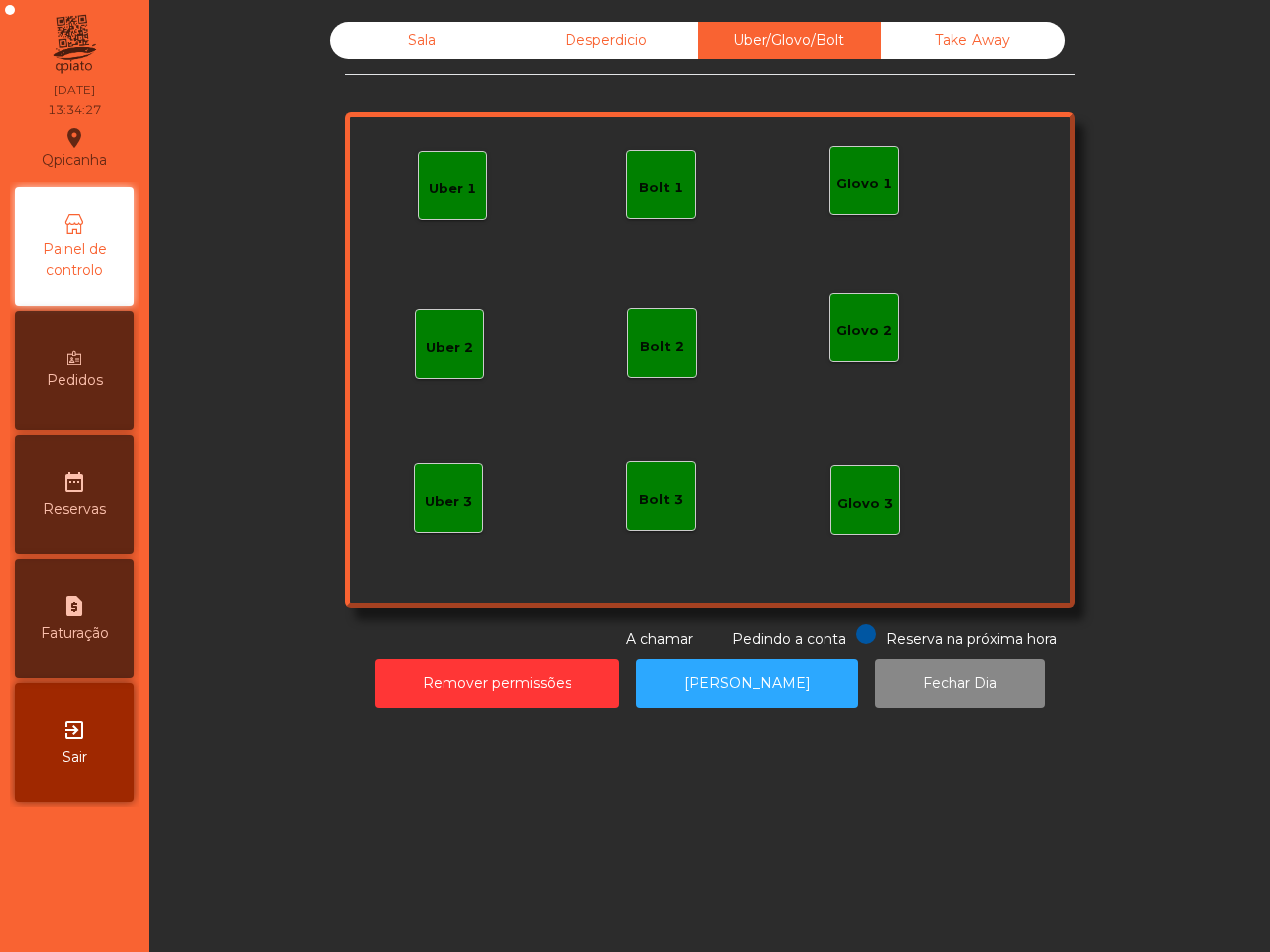 click on "Sala   Desperdicio   Uber/Glovo/Bolt   Take Away" 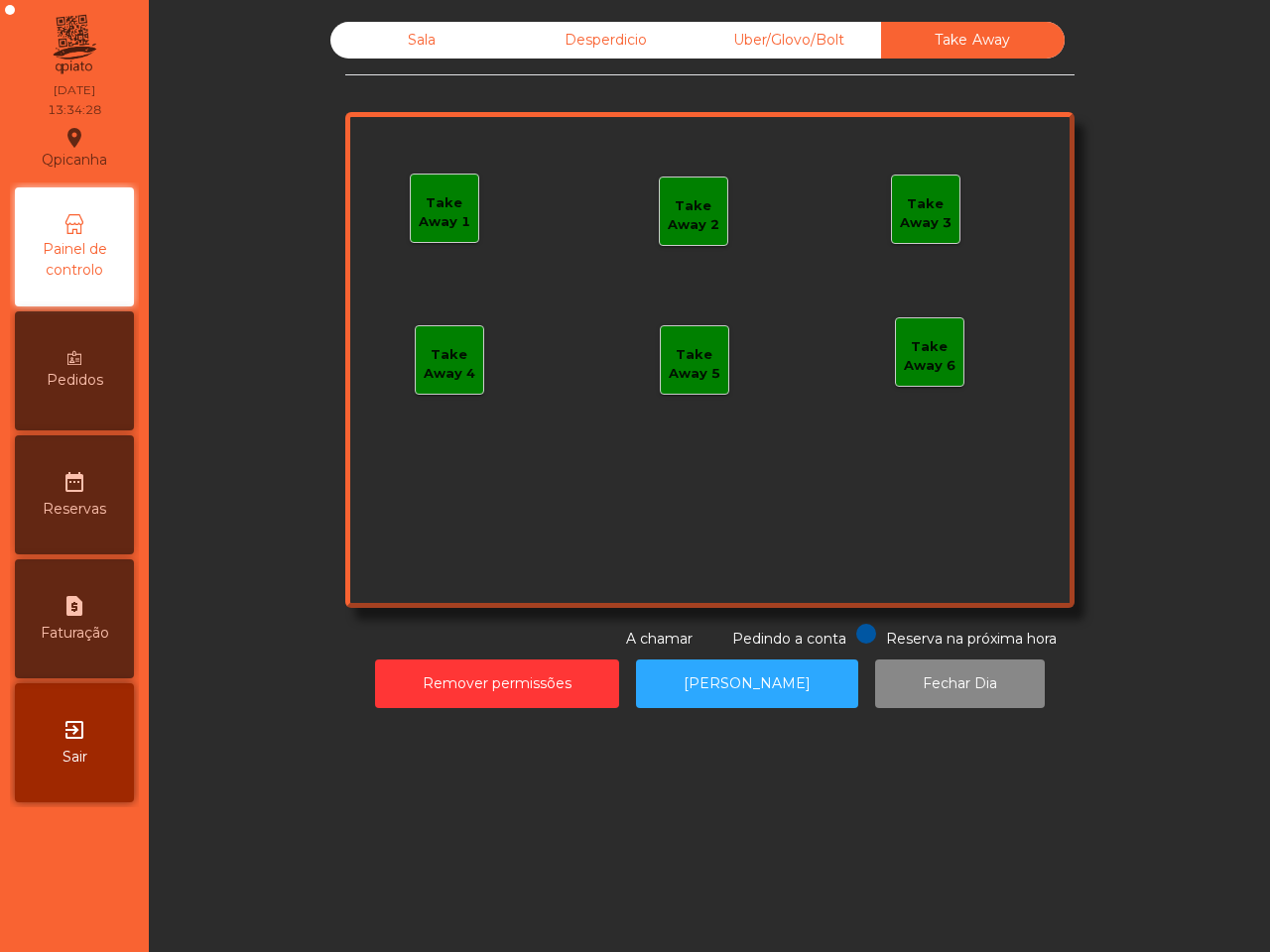 click on "Sala" 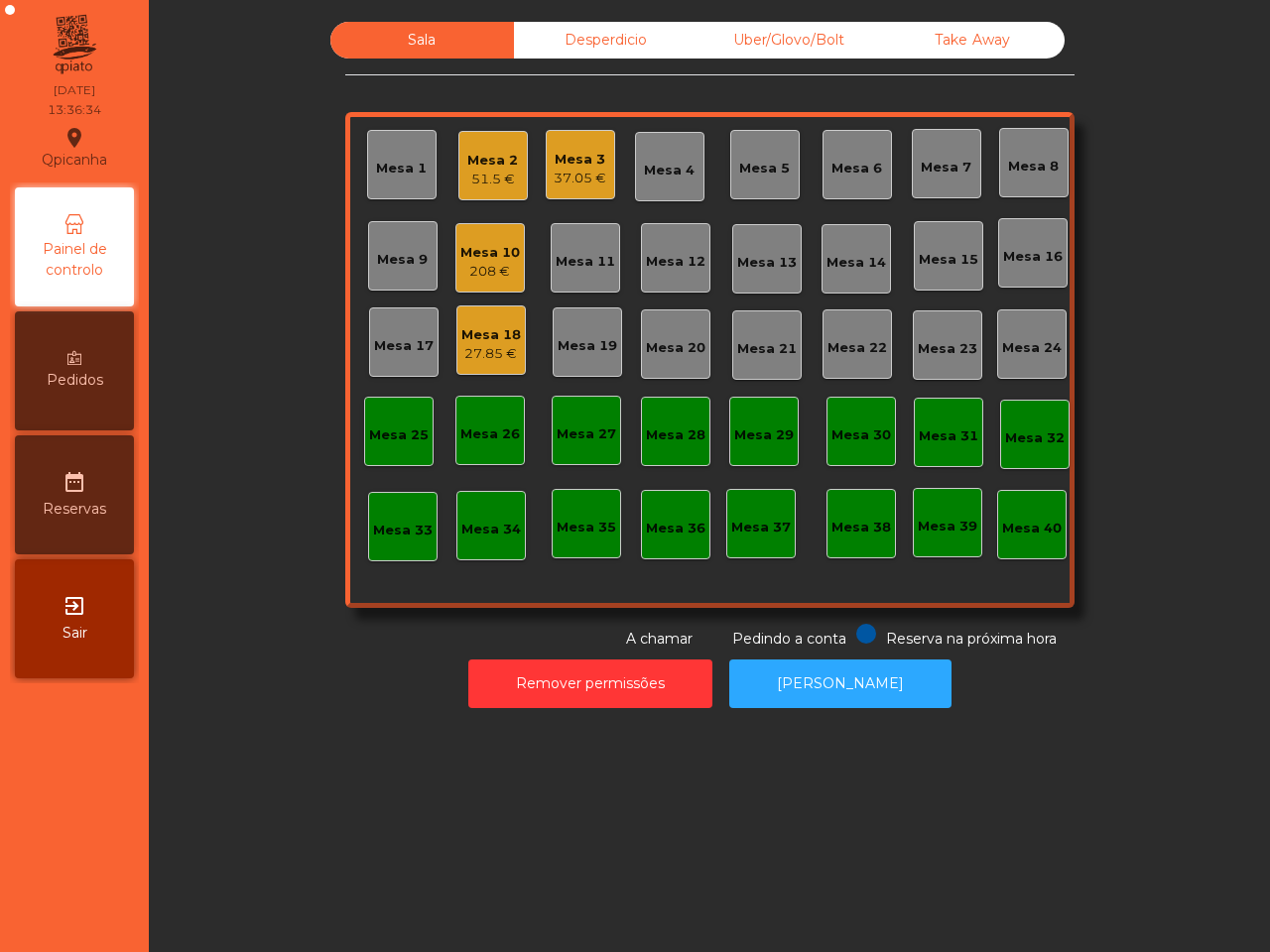 click on "Uber/Glovo/Bolt" 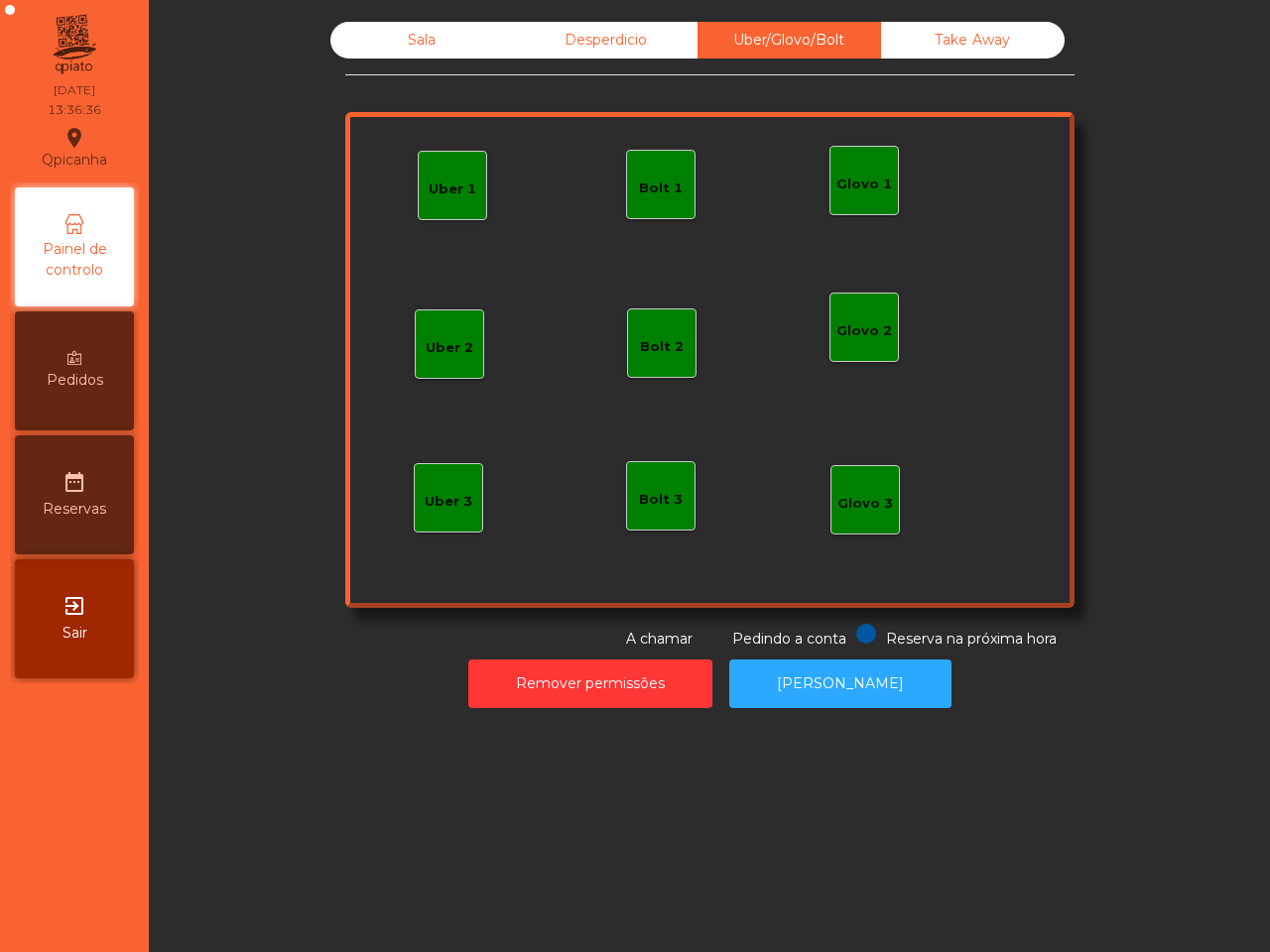 click on "Uber 1" 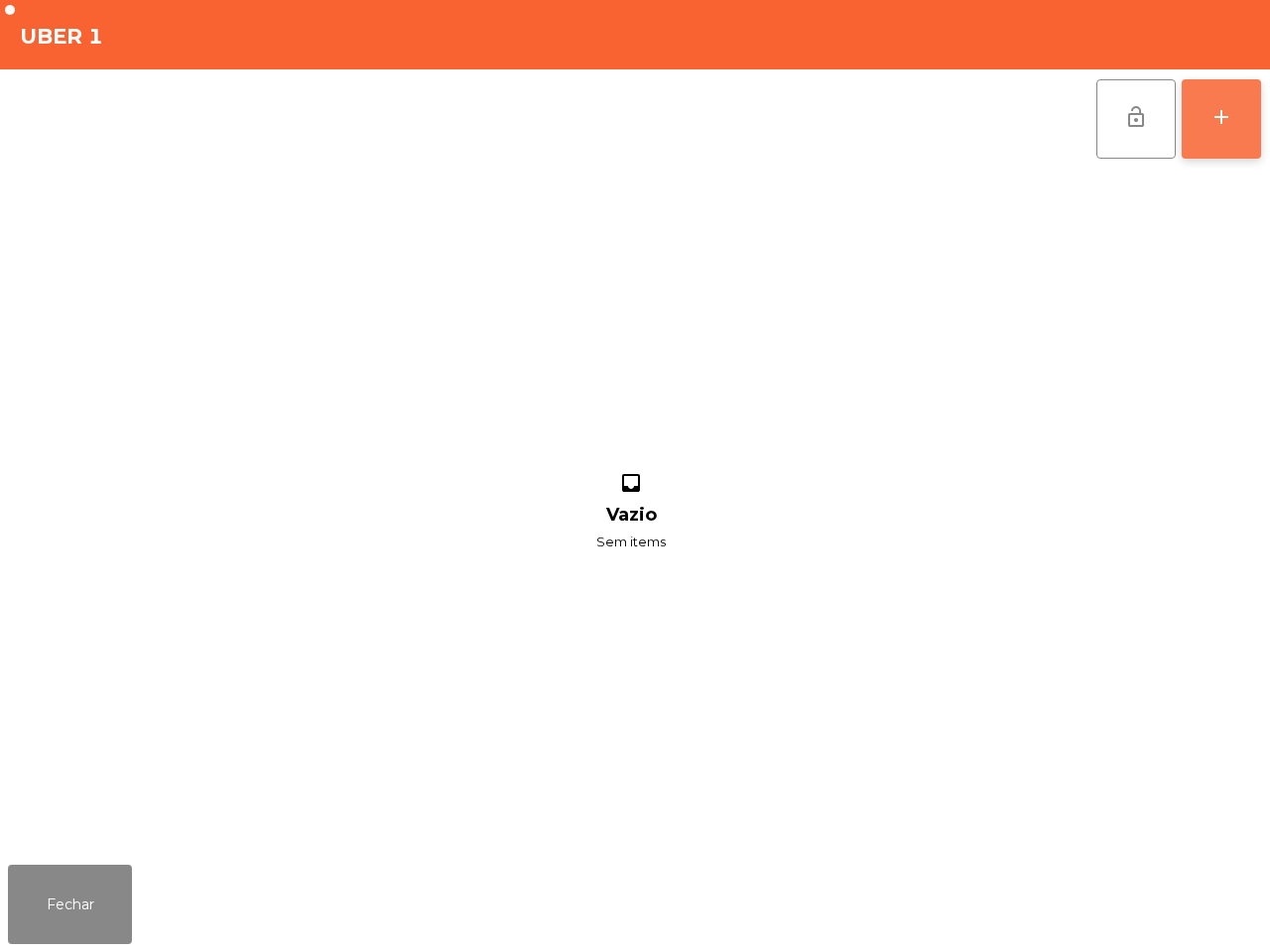 click on "add" 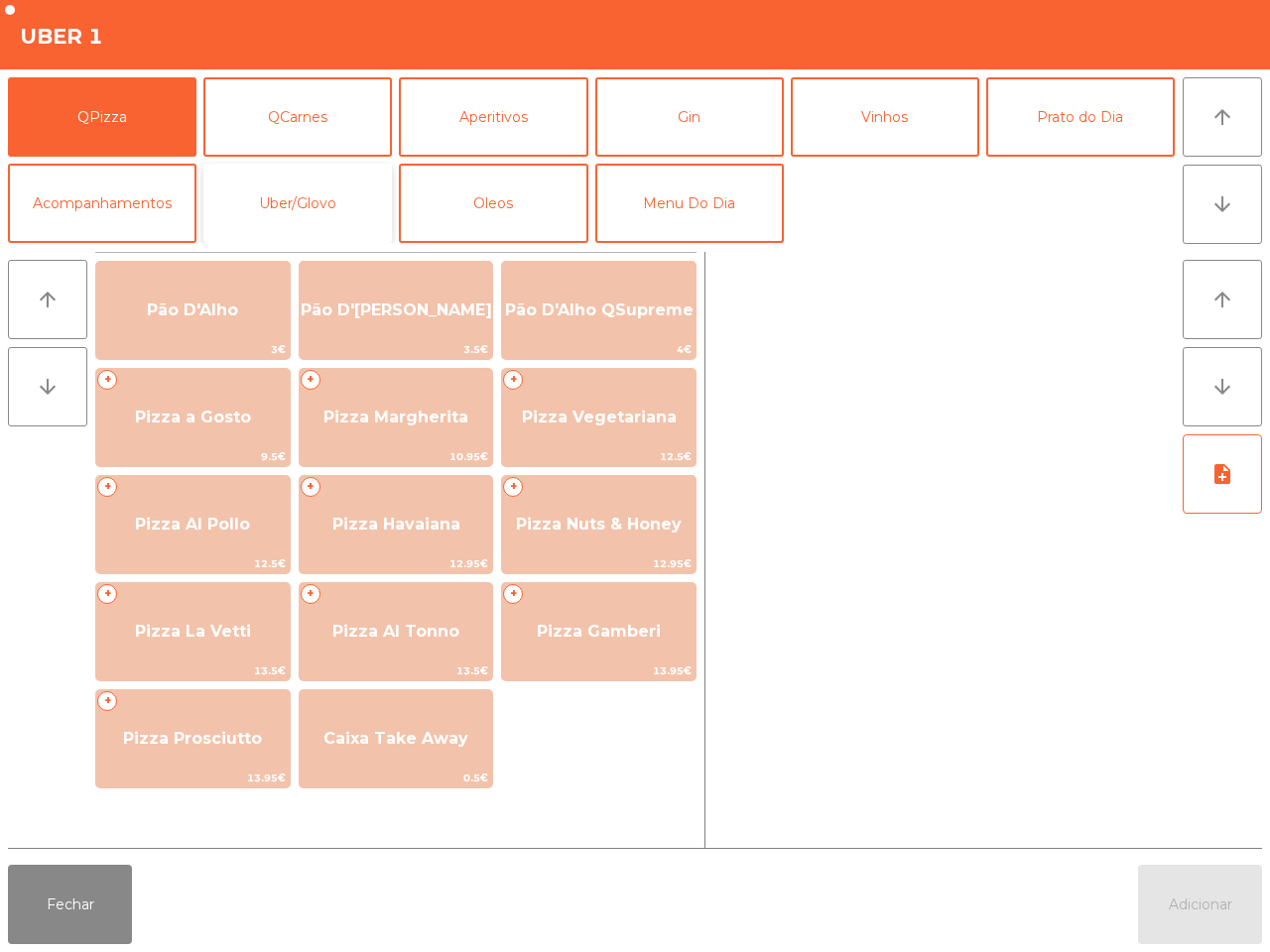 click on "Uber/Glovo" 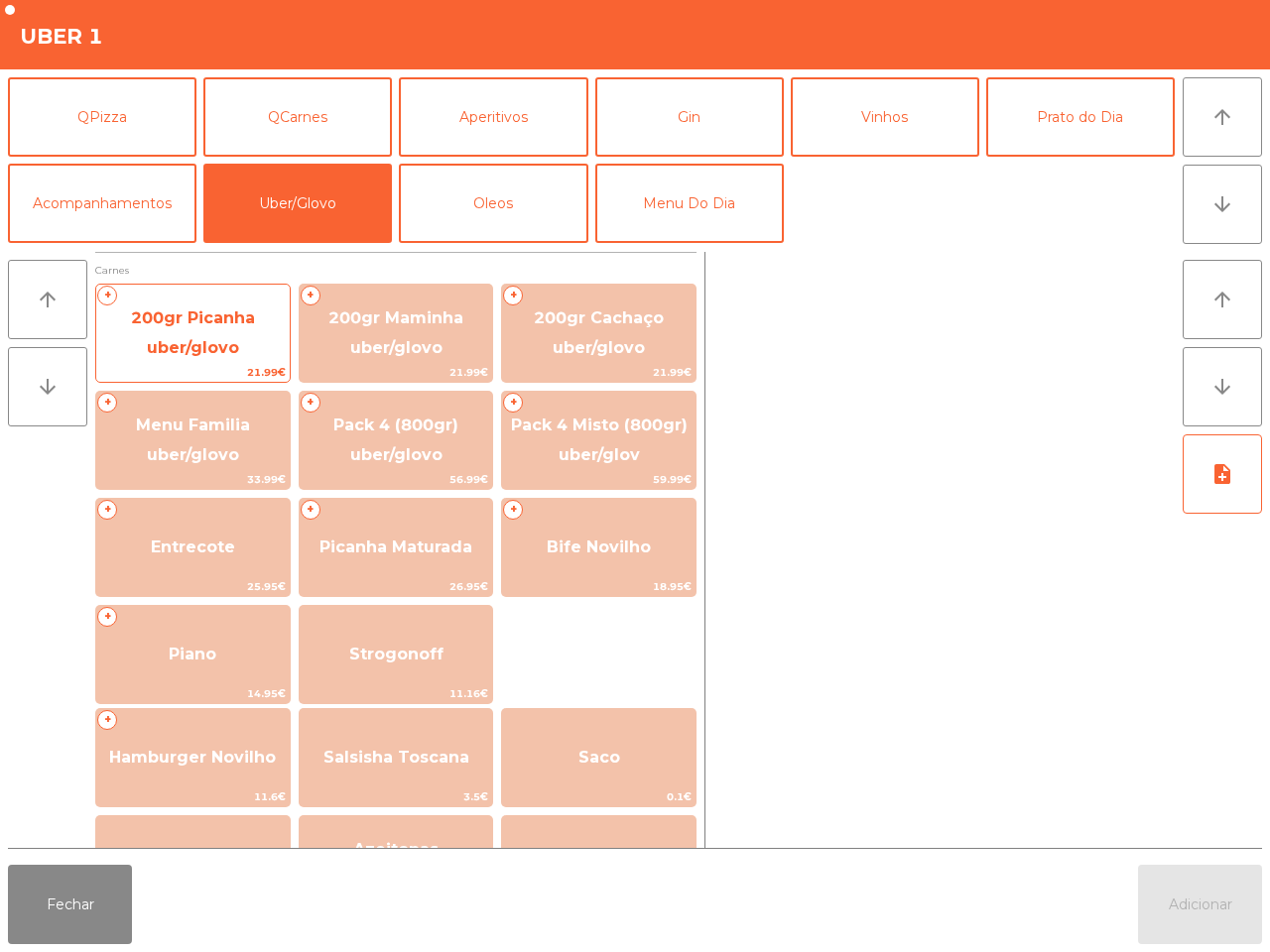 click on "200gr Picanha uber/glovo" 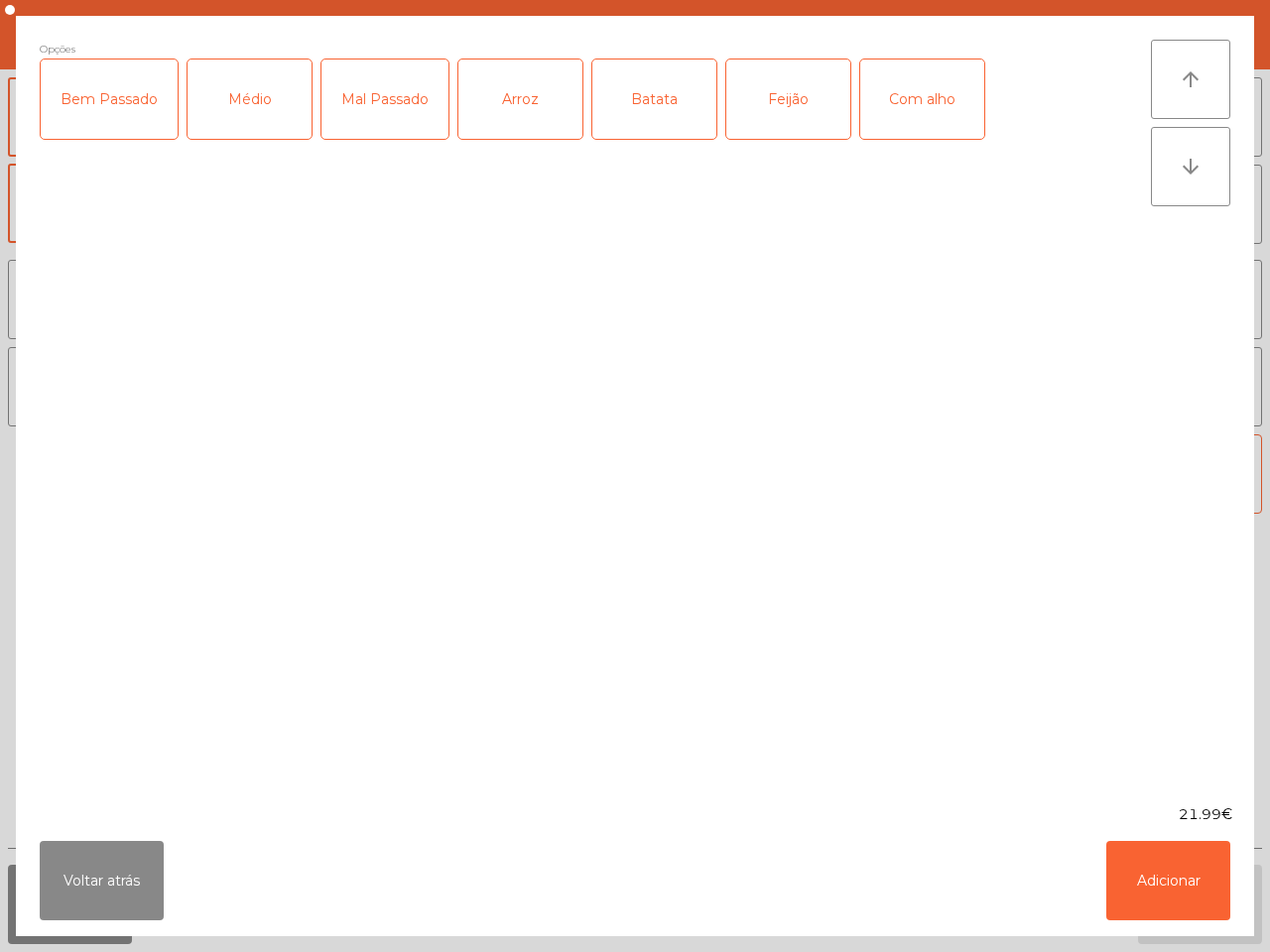 click on "Bem Passado" 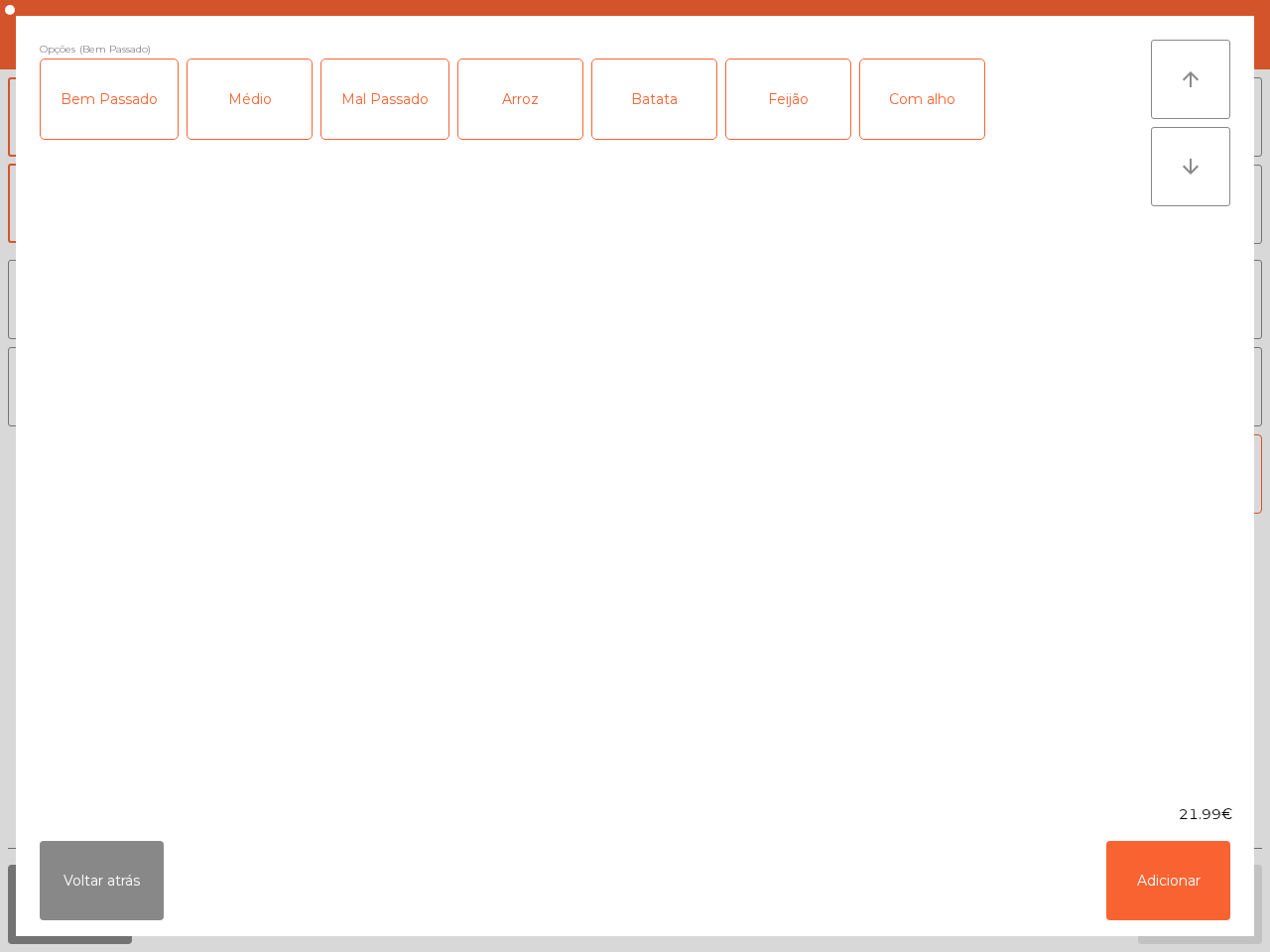 click on "Com alho" 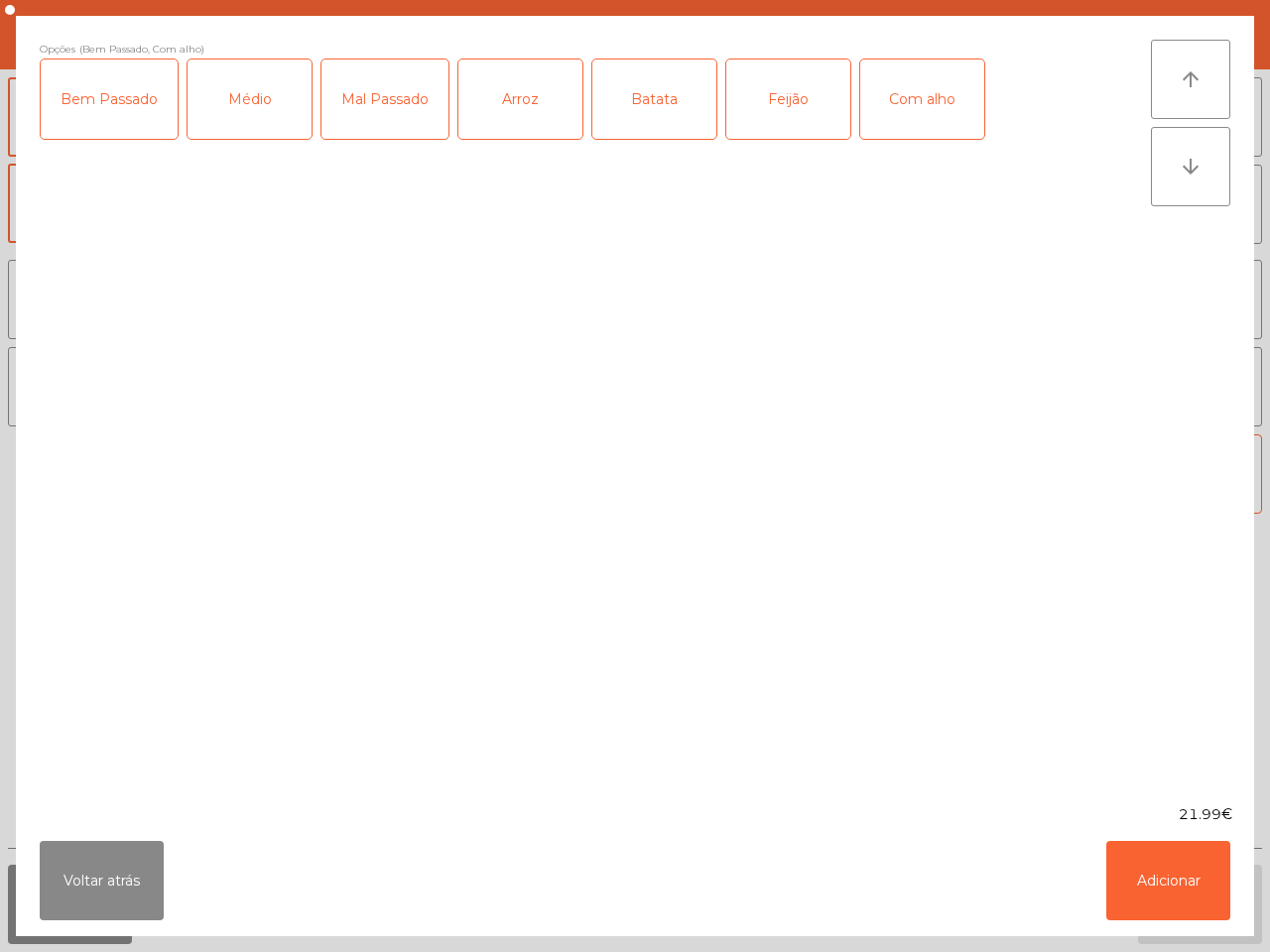 click on "Feijão" 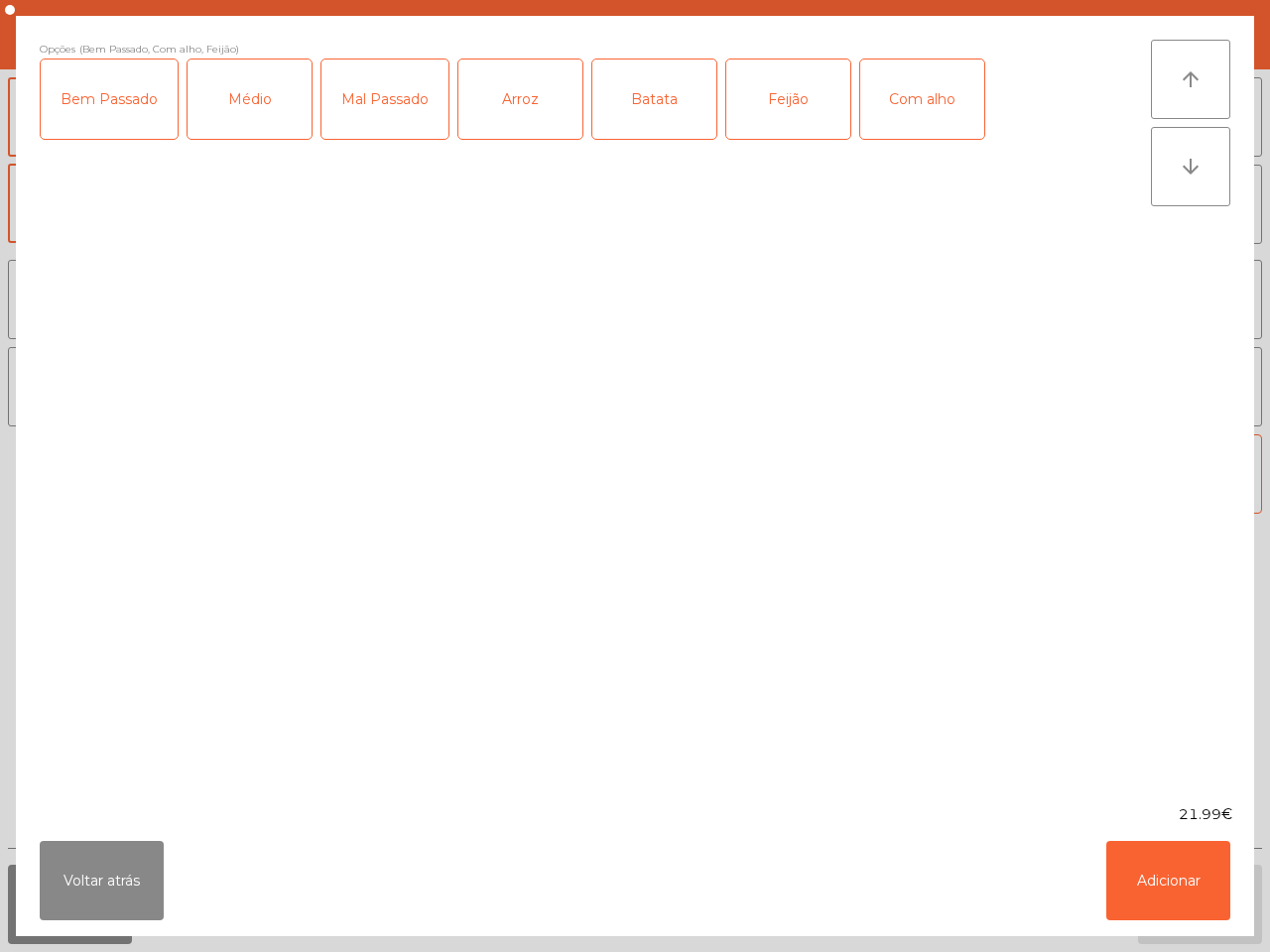 click on "Batata" 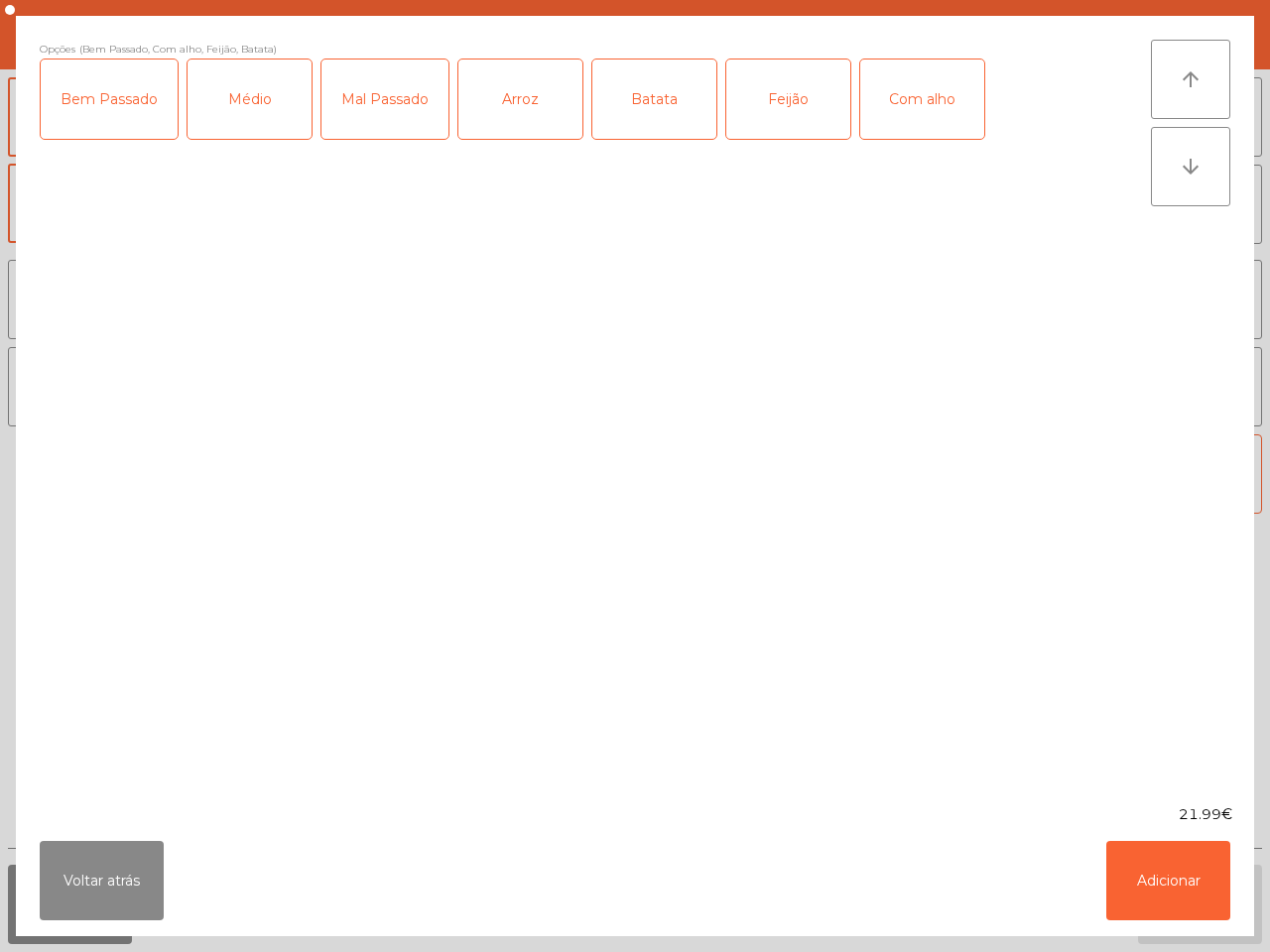 click on "Arroz" 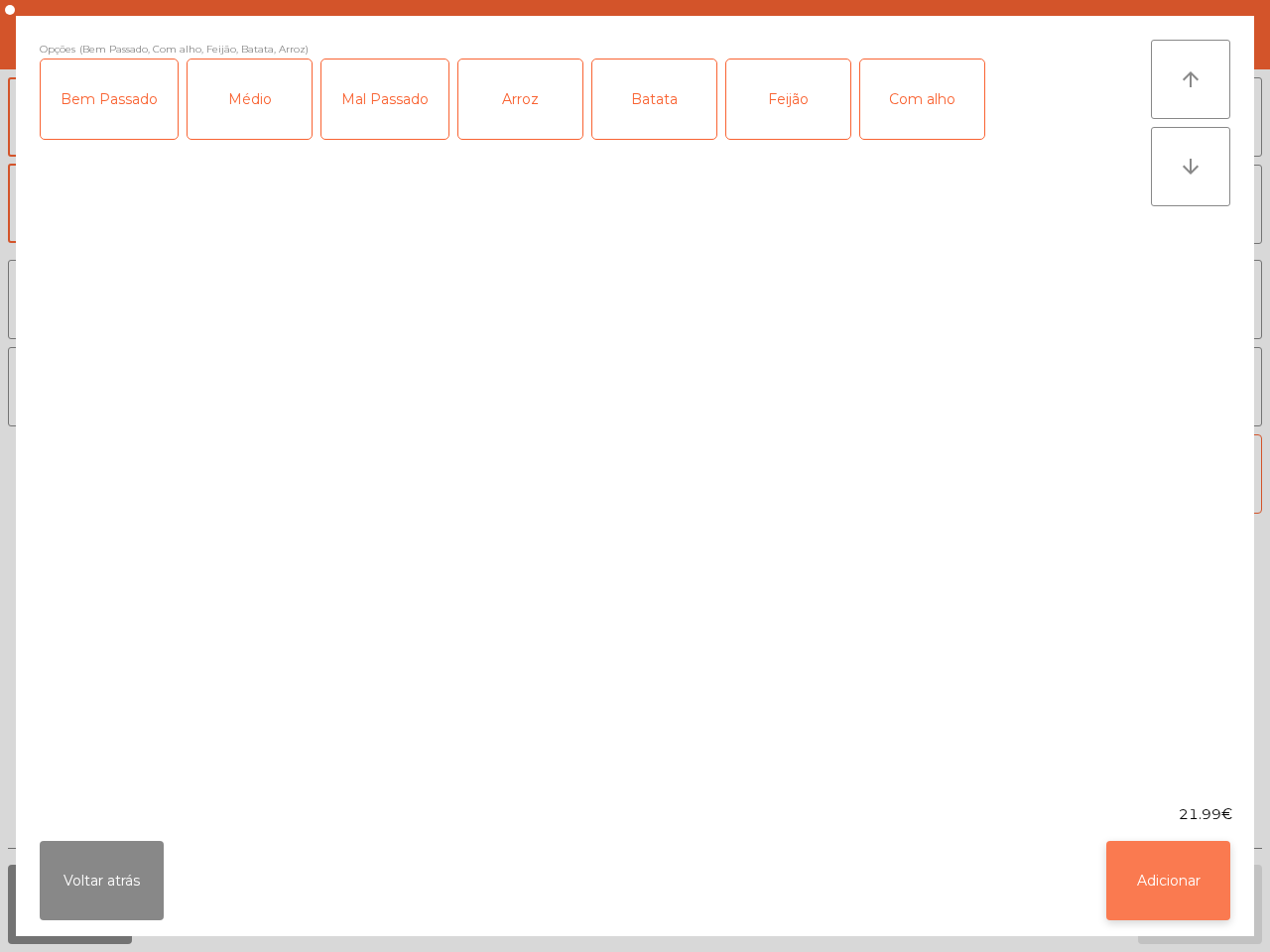 click on "Adicionar" 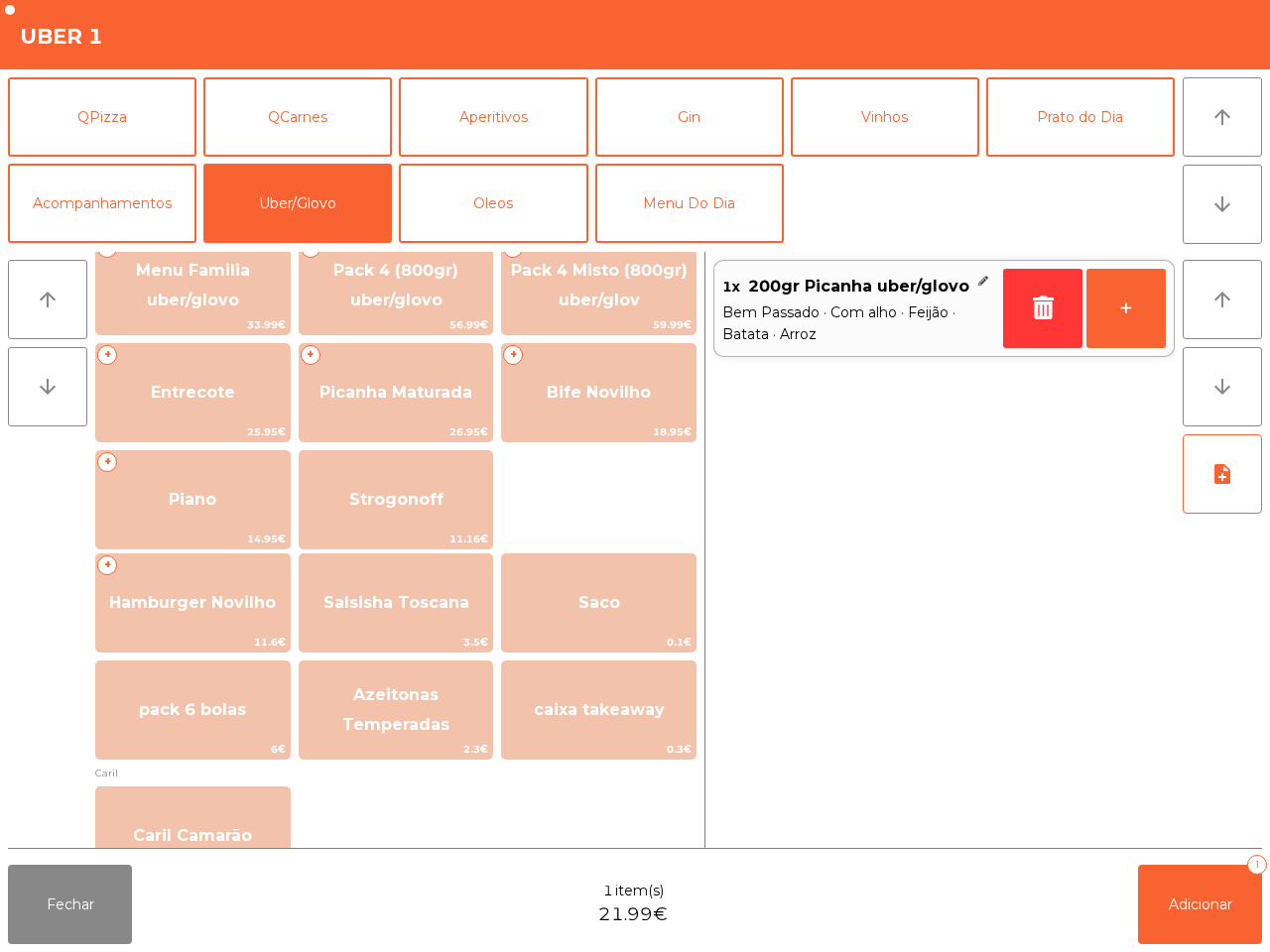 scroll, scrollTop: 124, scrollLeft: 0, axis: vertical 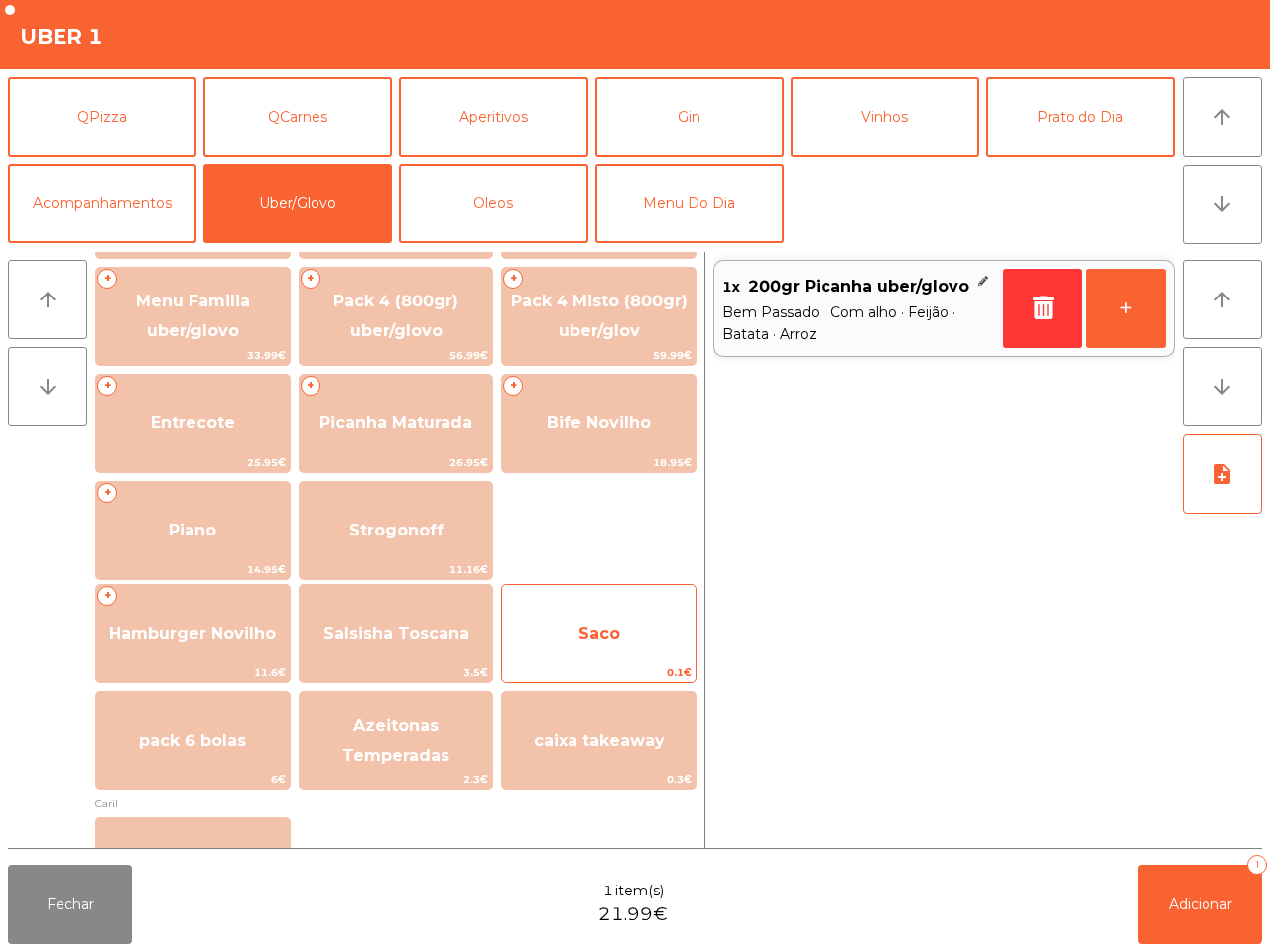 click on "Saco" 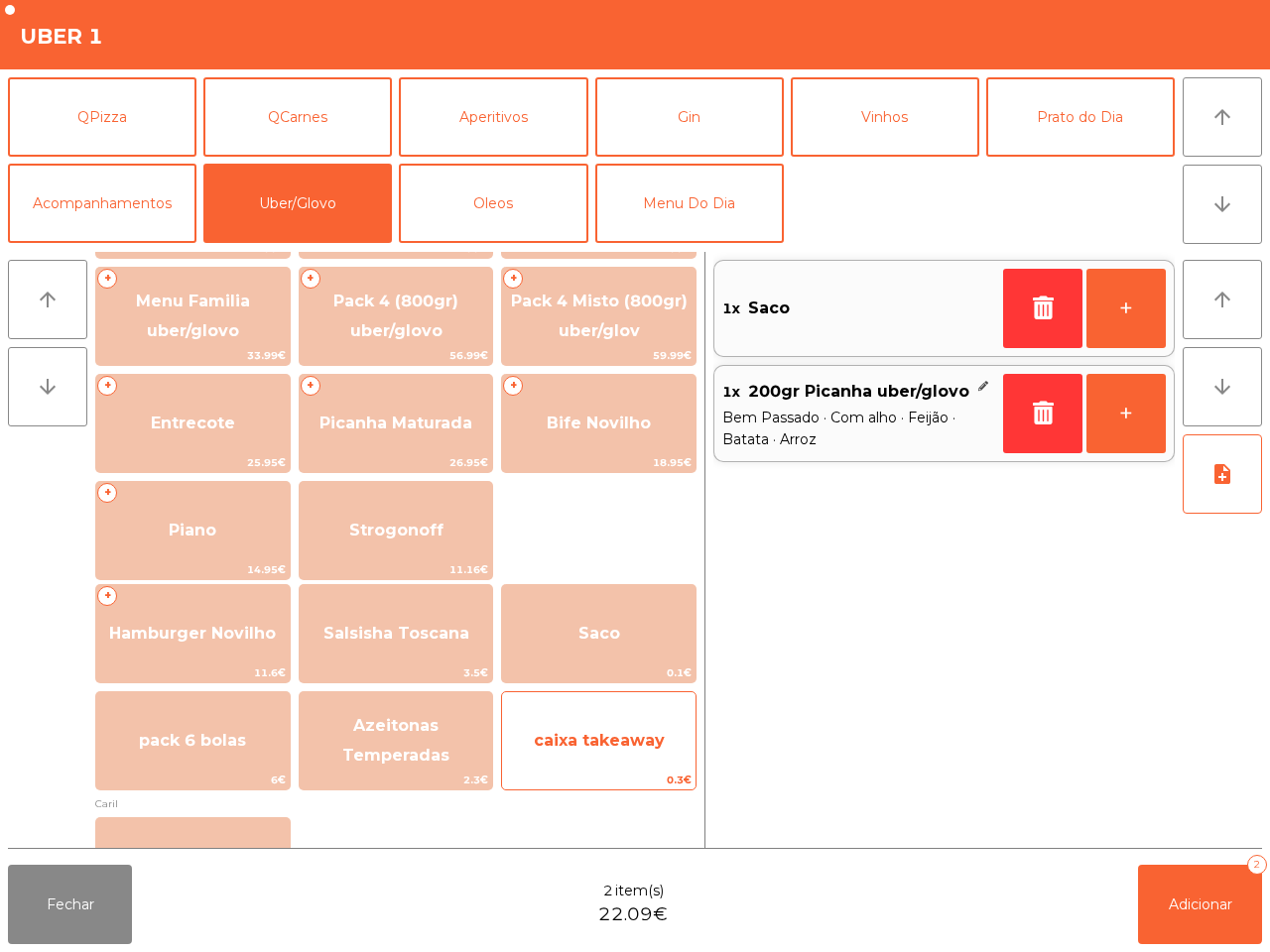 click on "caixa takeaway" 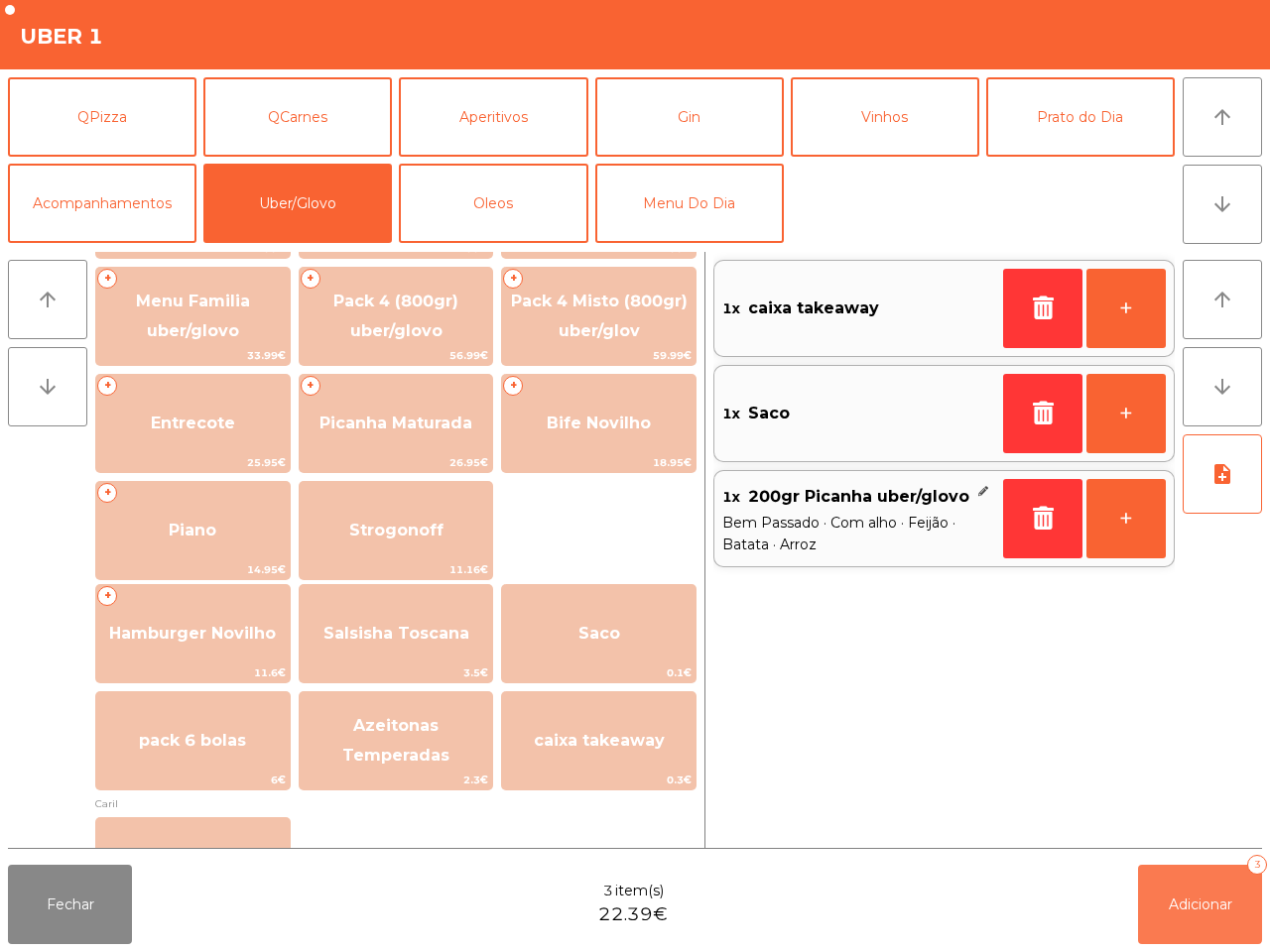 click on "Adicionar" 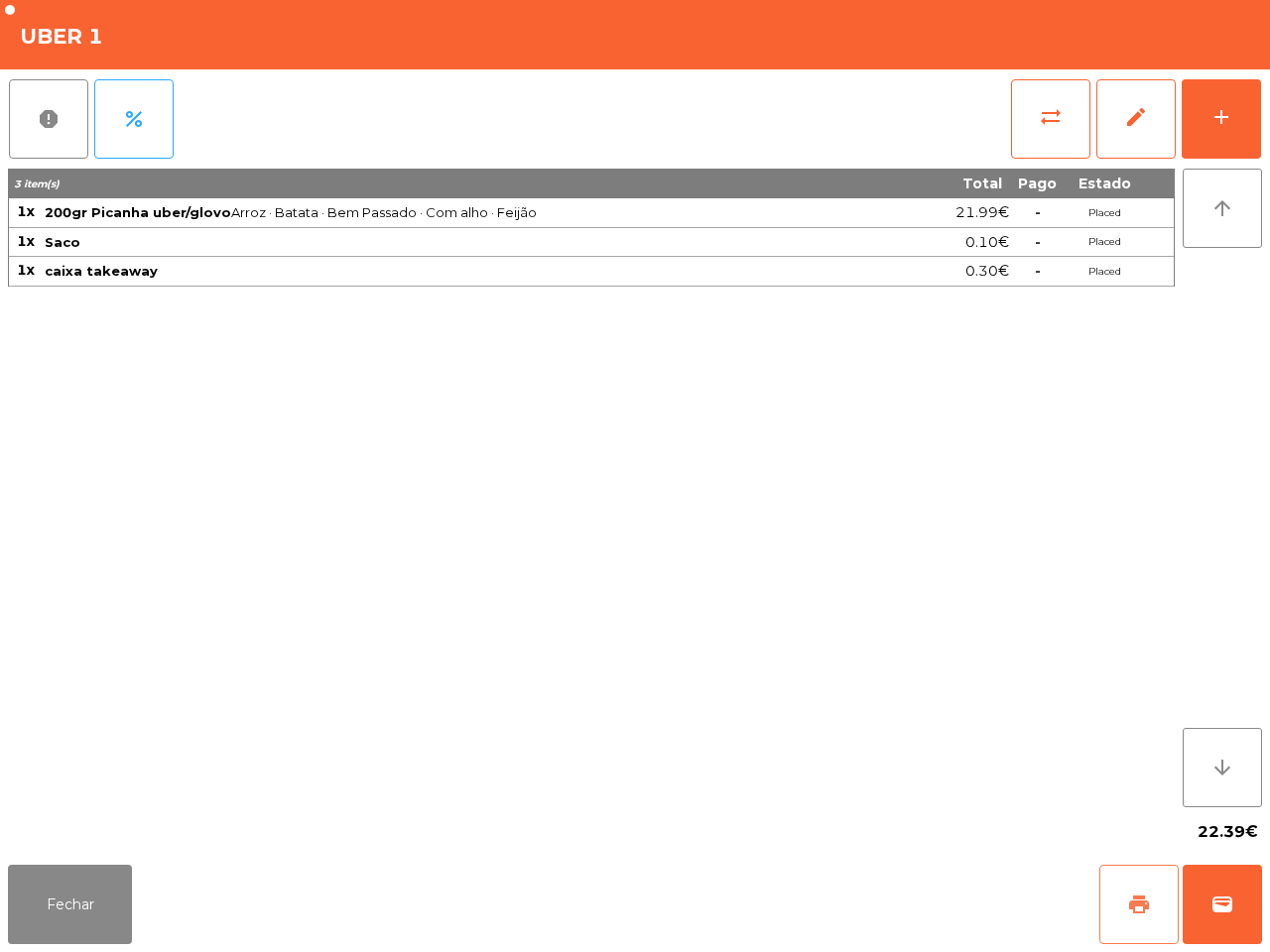 click on "print" 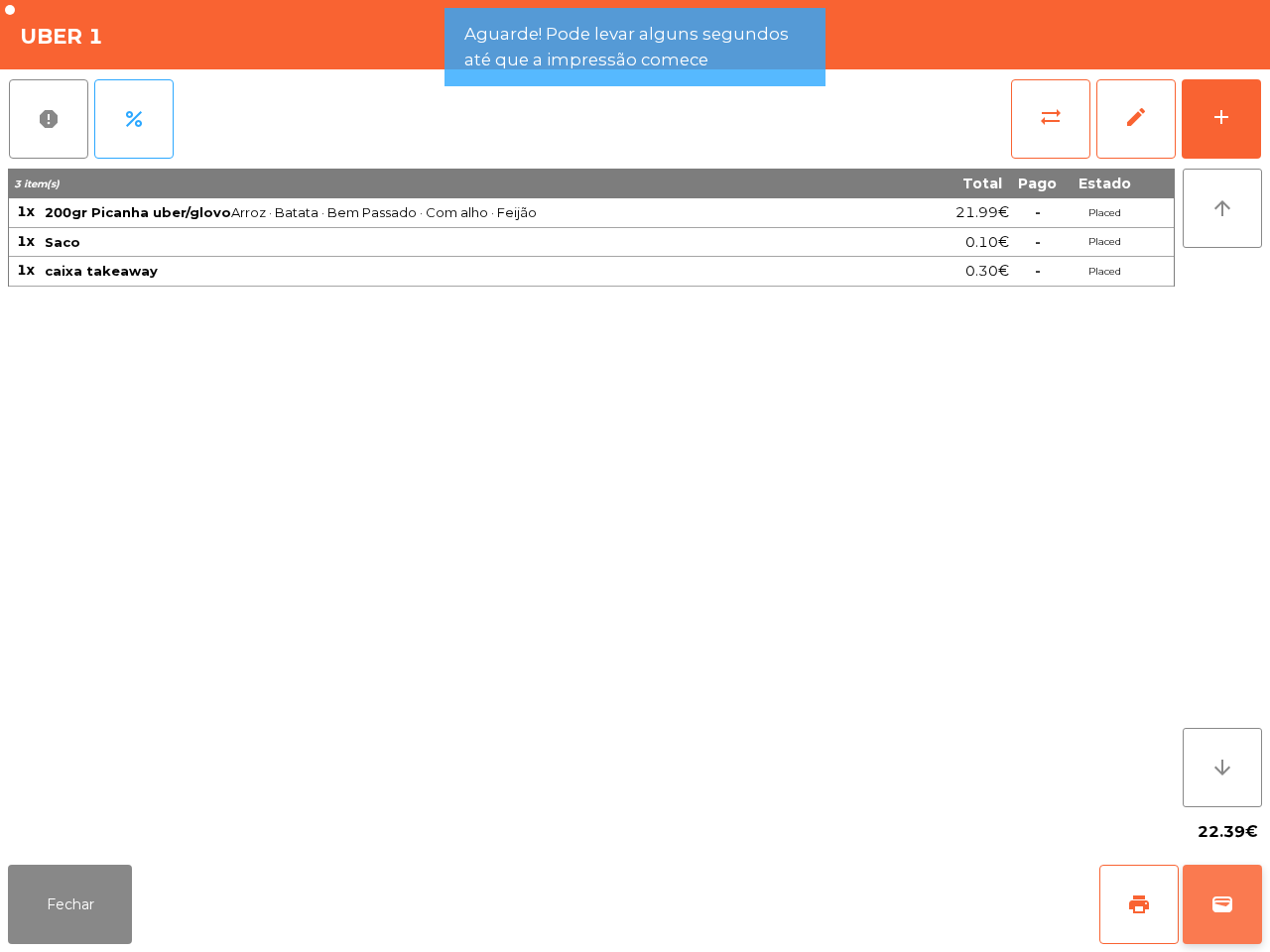 click on "wallet" 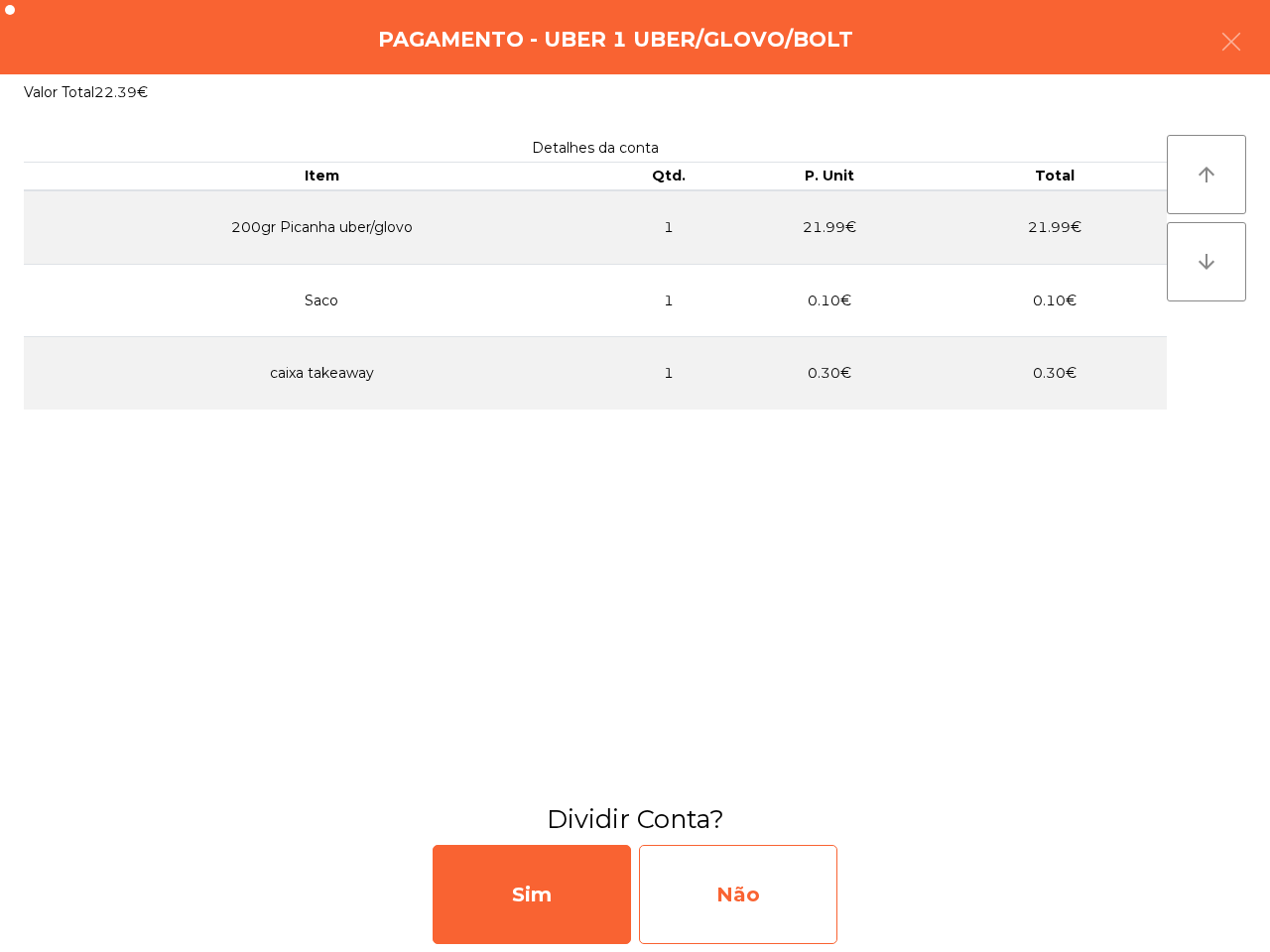click on "Não" 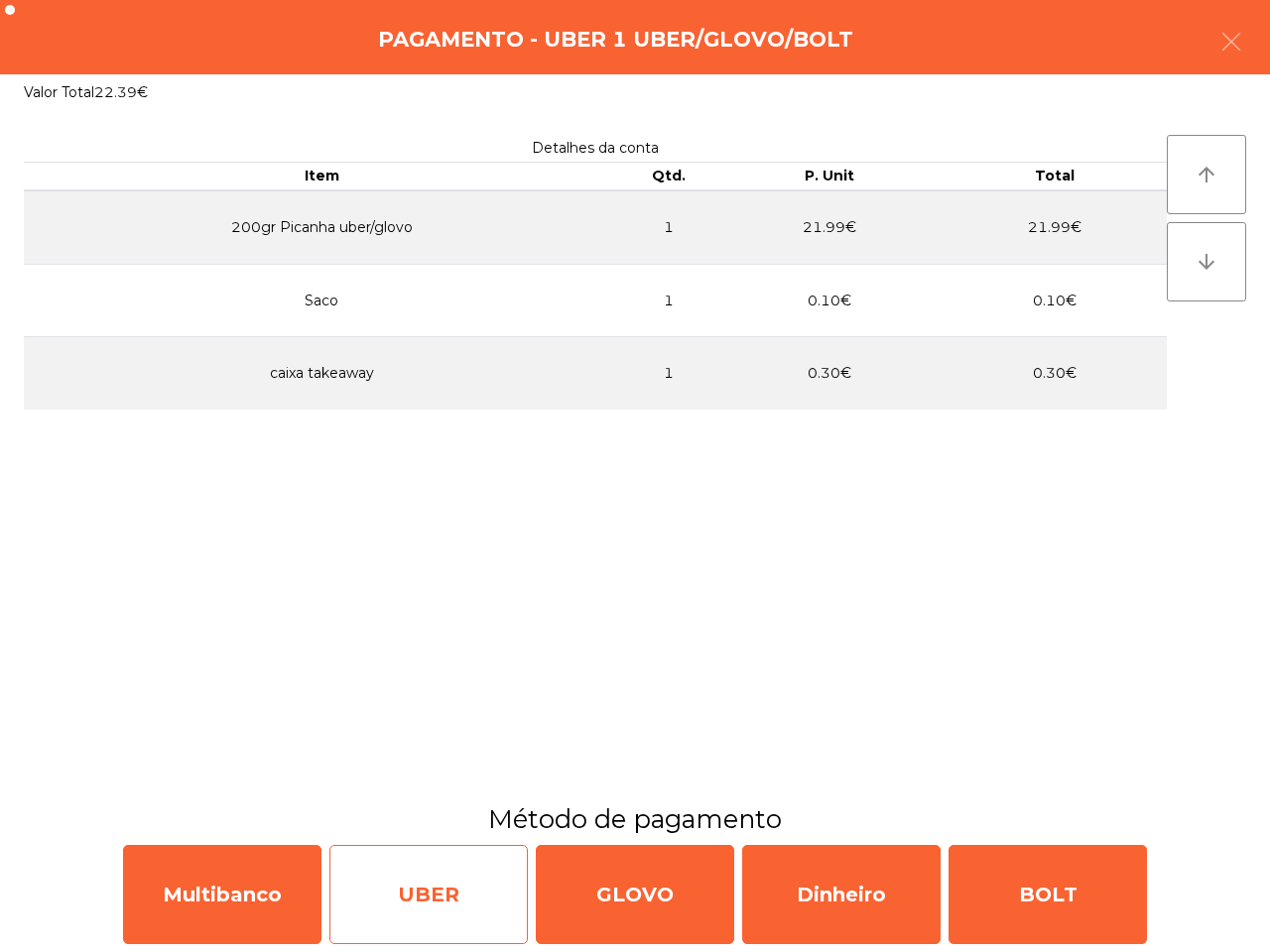 click on "UBER" 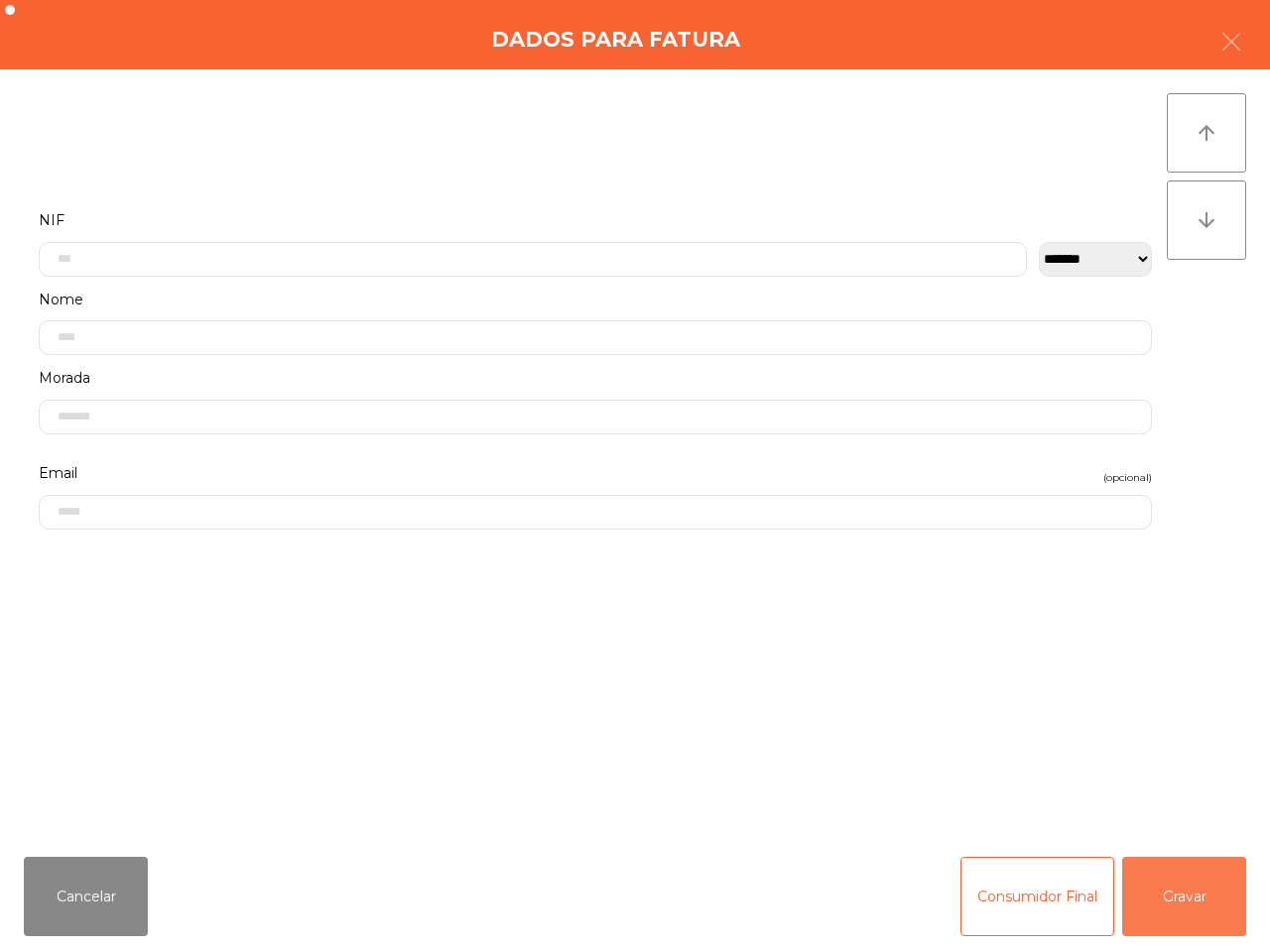 drag, startPoint x: 1199, startPoint y: 883, endPoint x: 1073, endPoint y: 752, distance: 181.76083 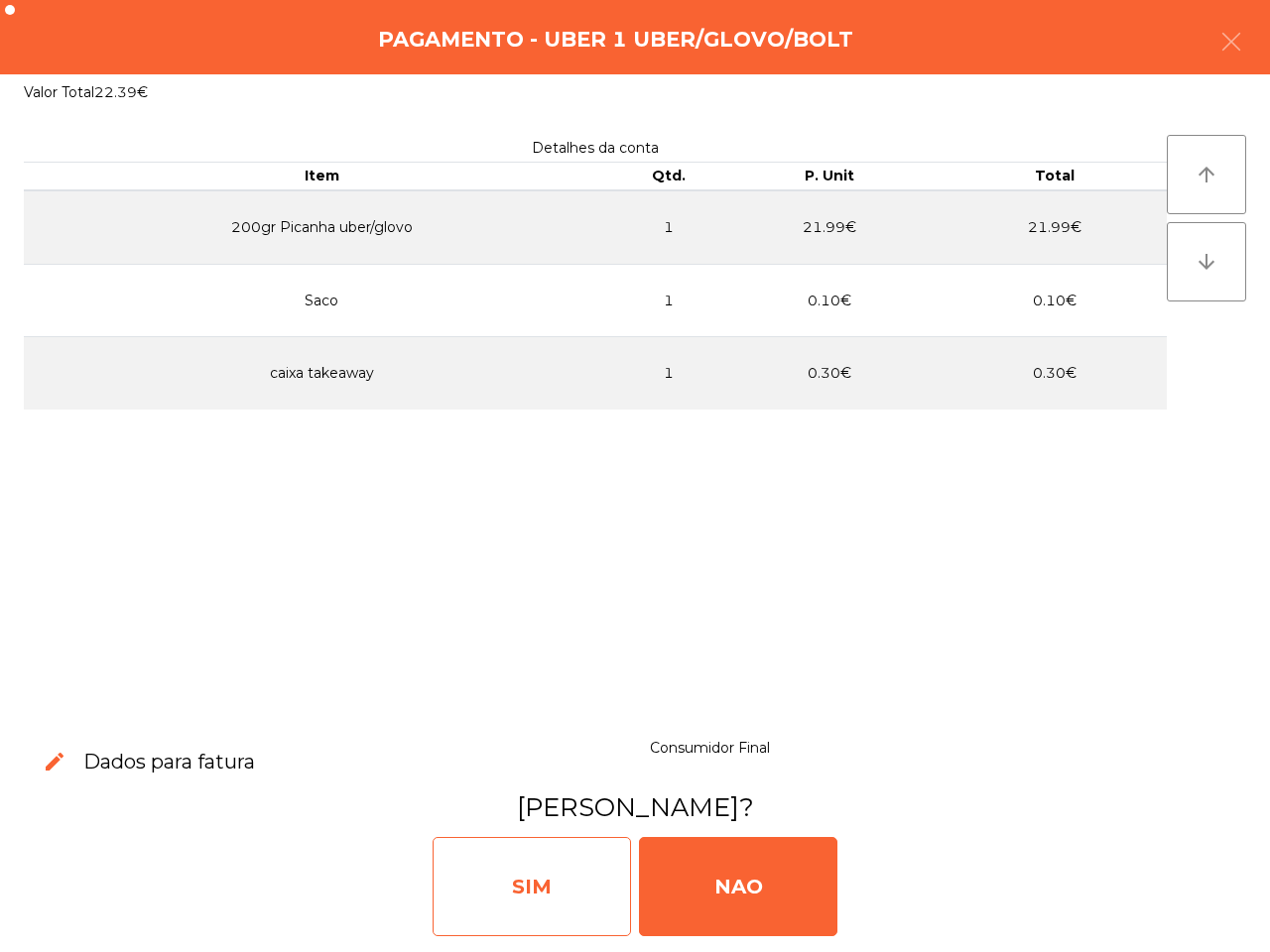 click on "SIM" 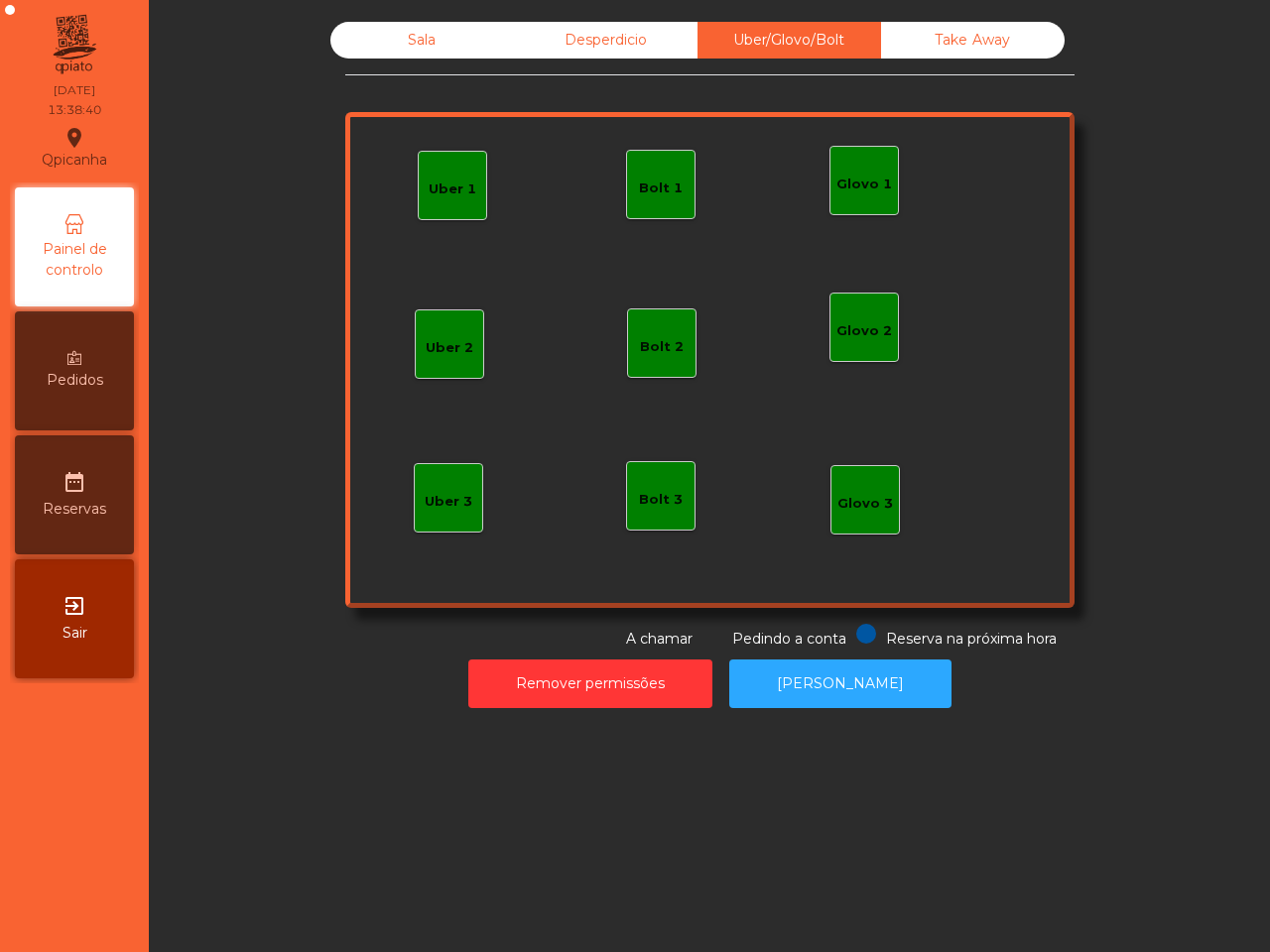 click on "Sala" 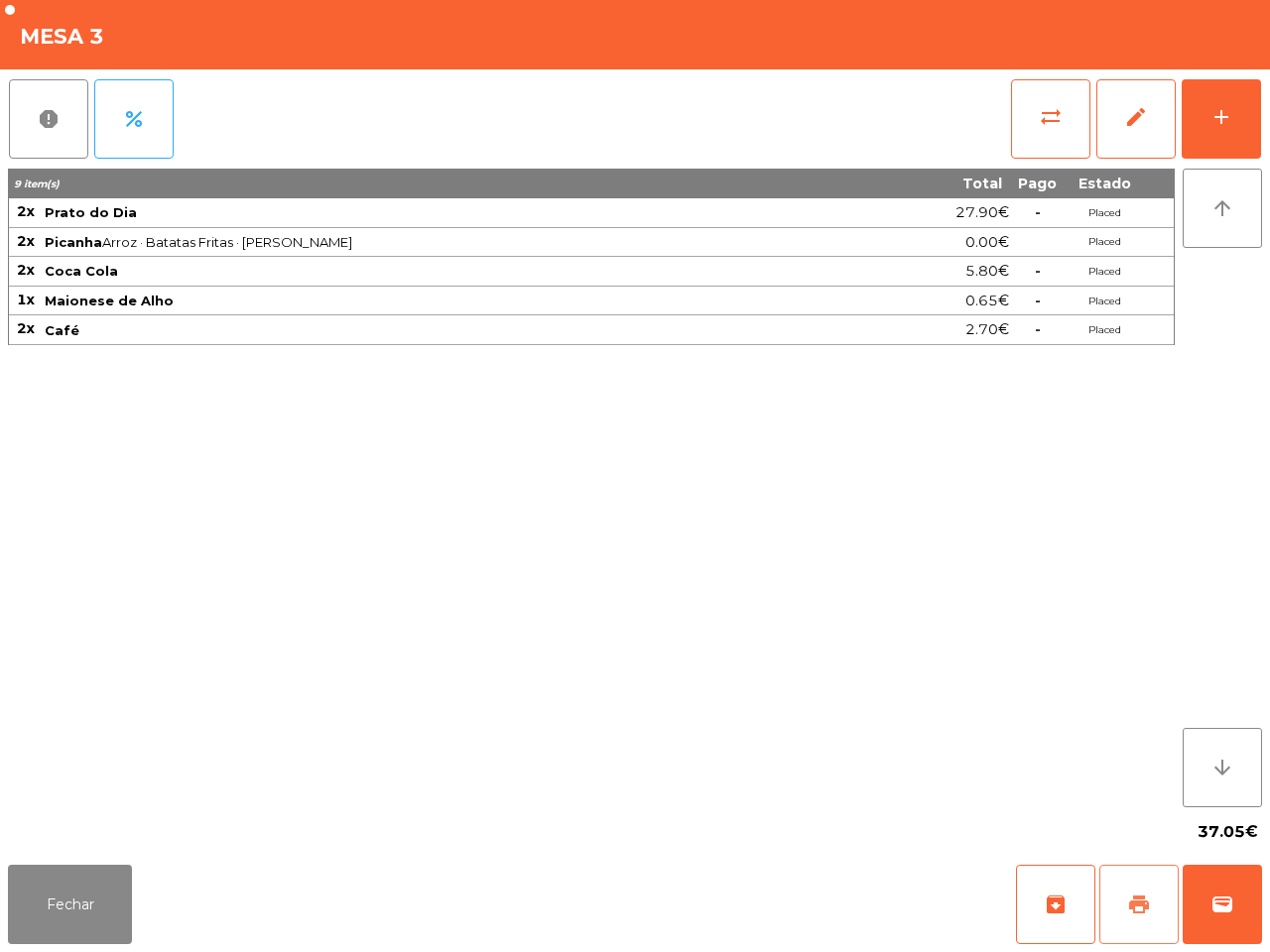 click on "print" 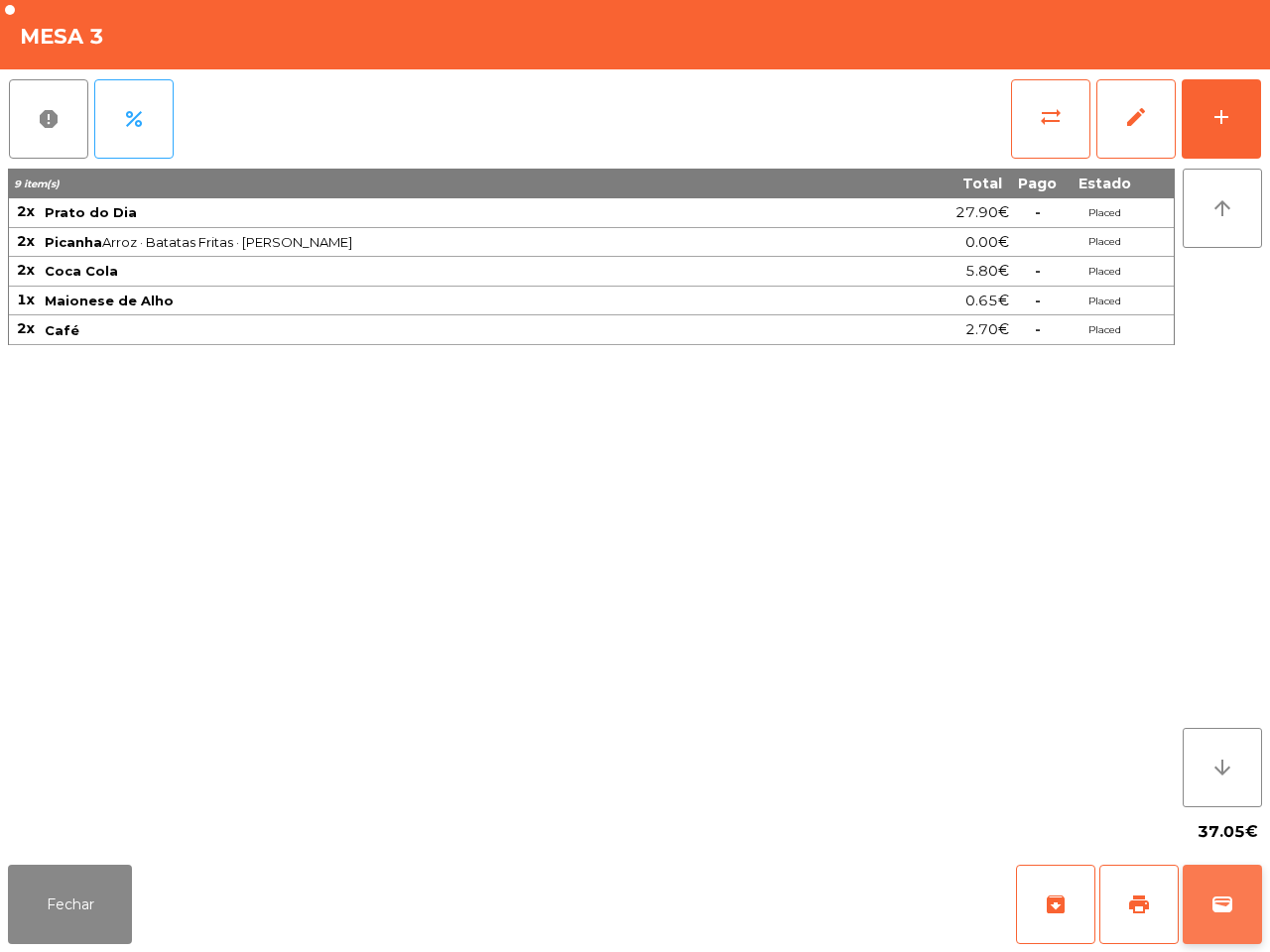 click on "wallet" 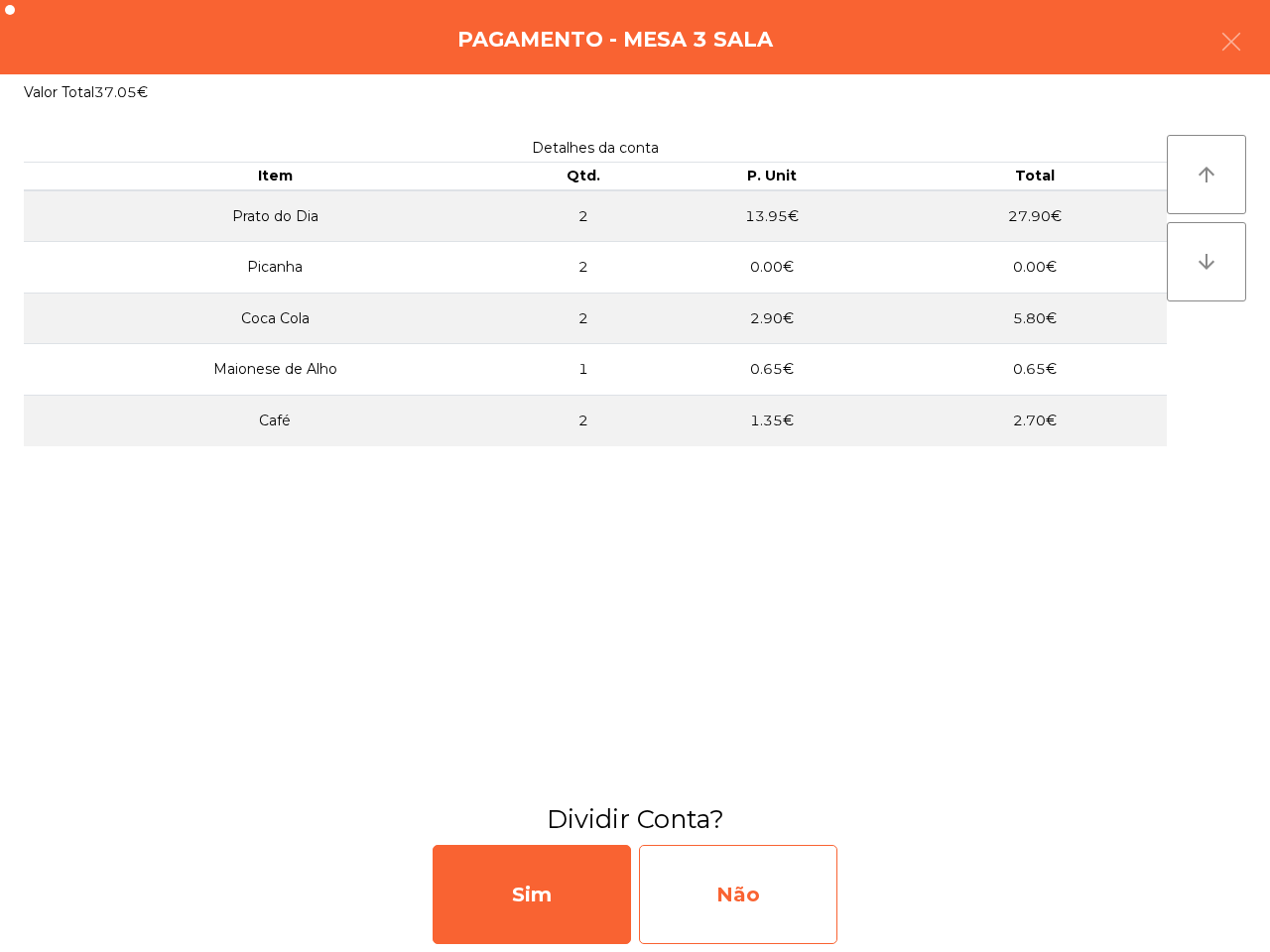 click on "Não" 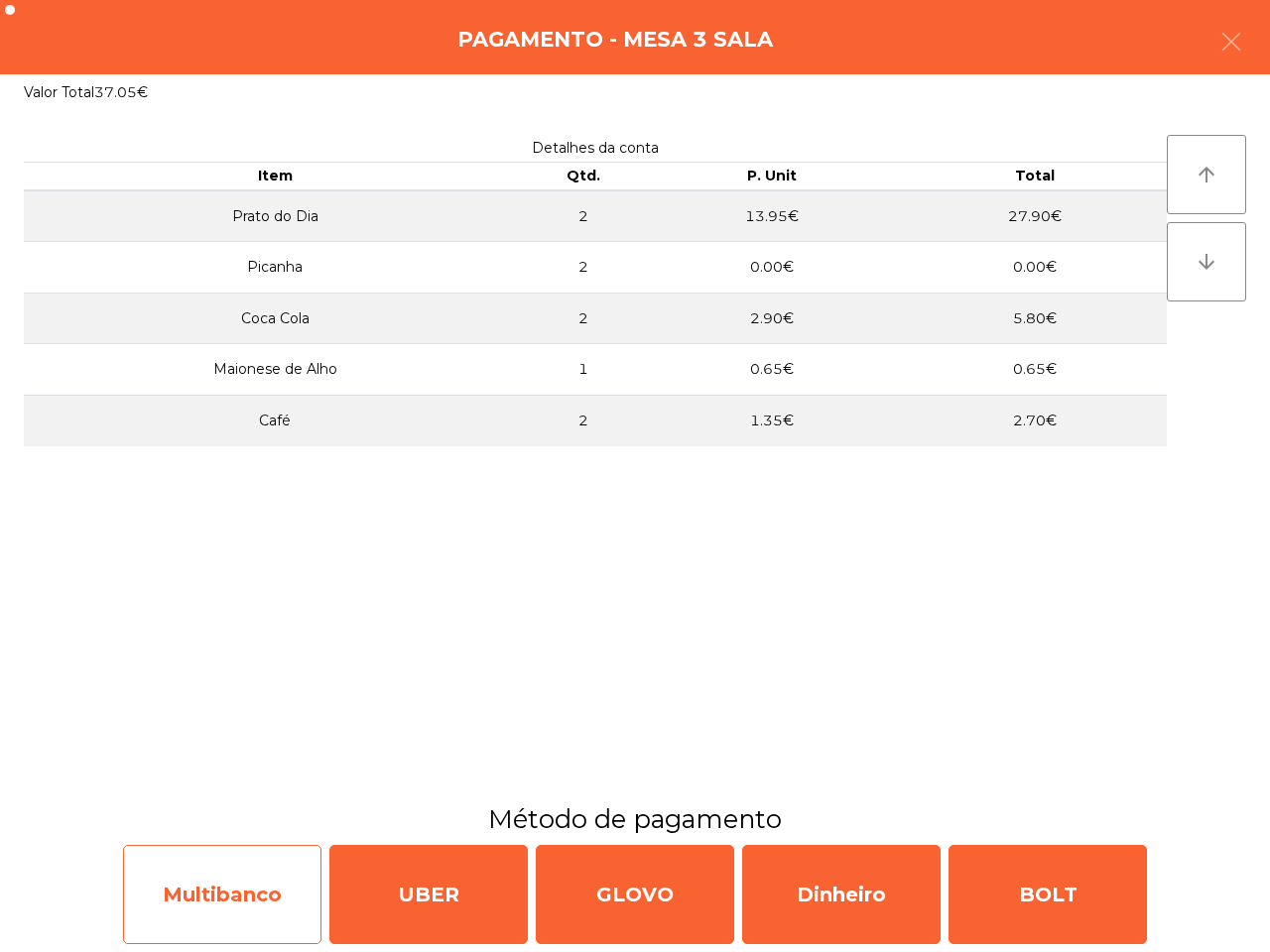click on "Multibanco" 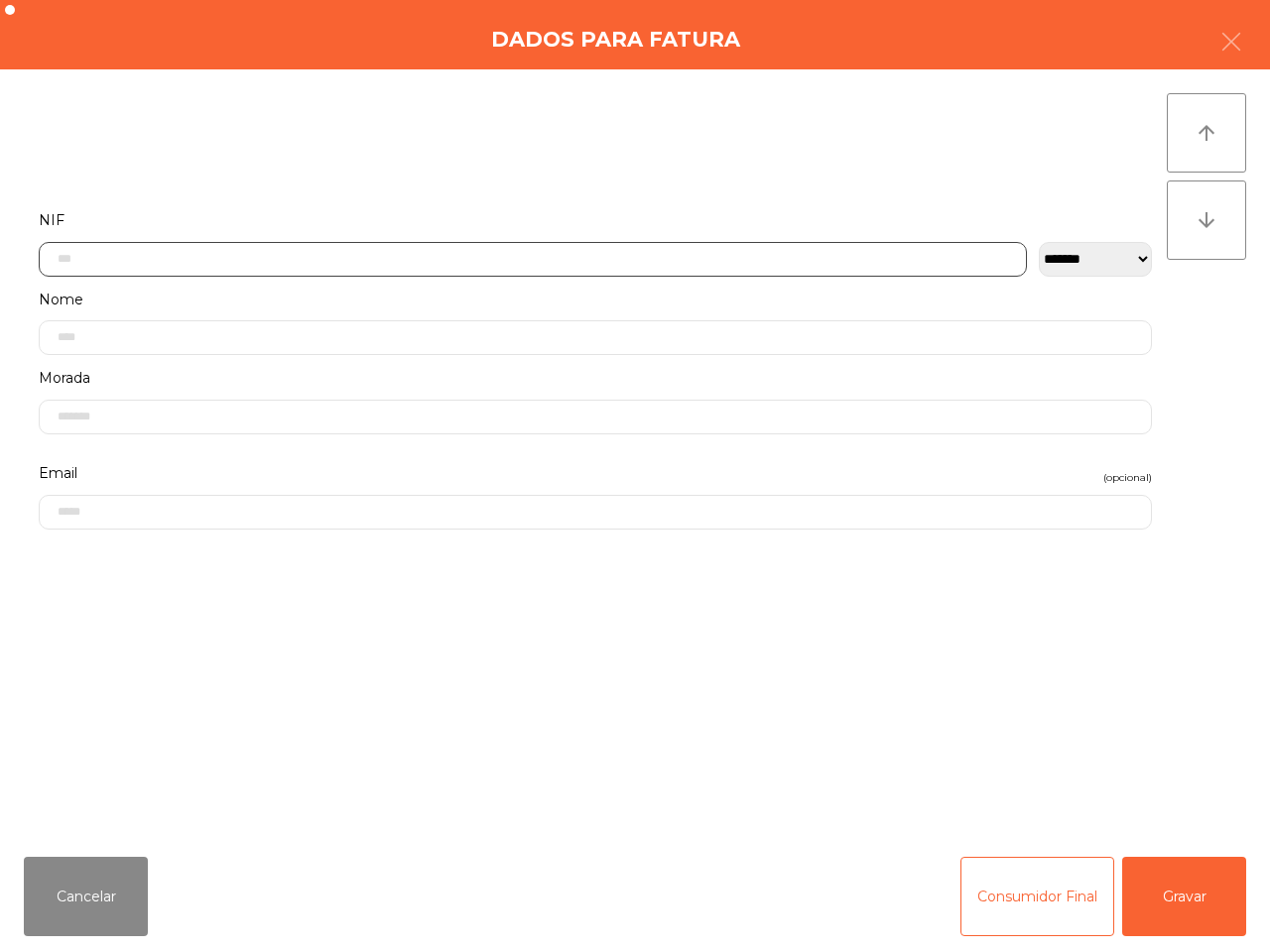click 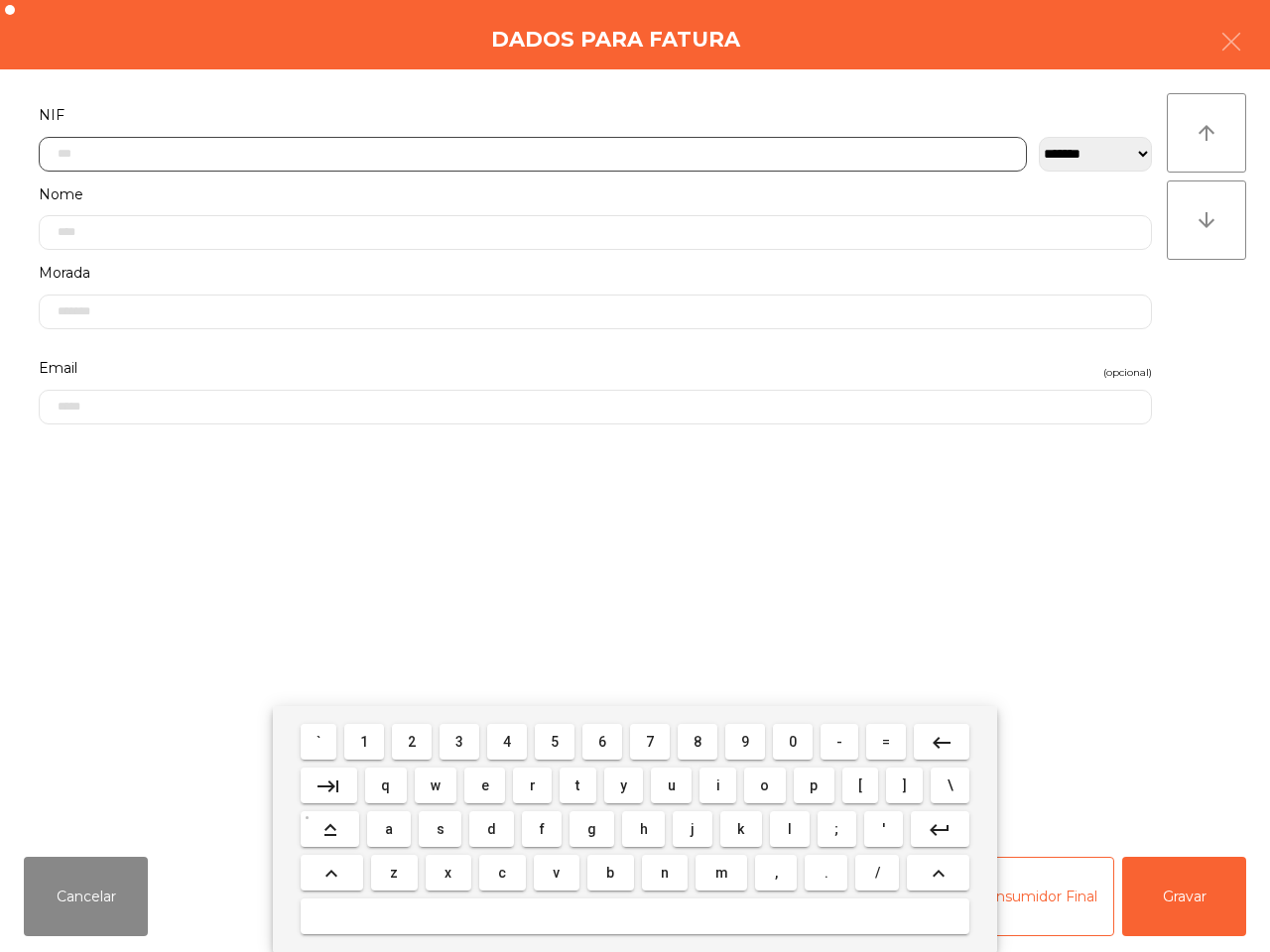 scroll, scrollTop: 111, scrollLeft: 0, axis: vertical 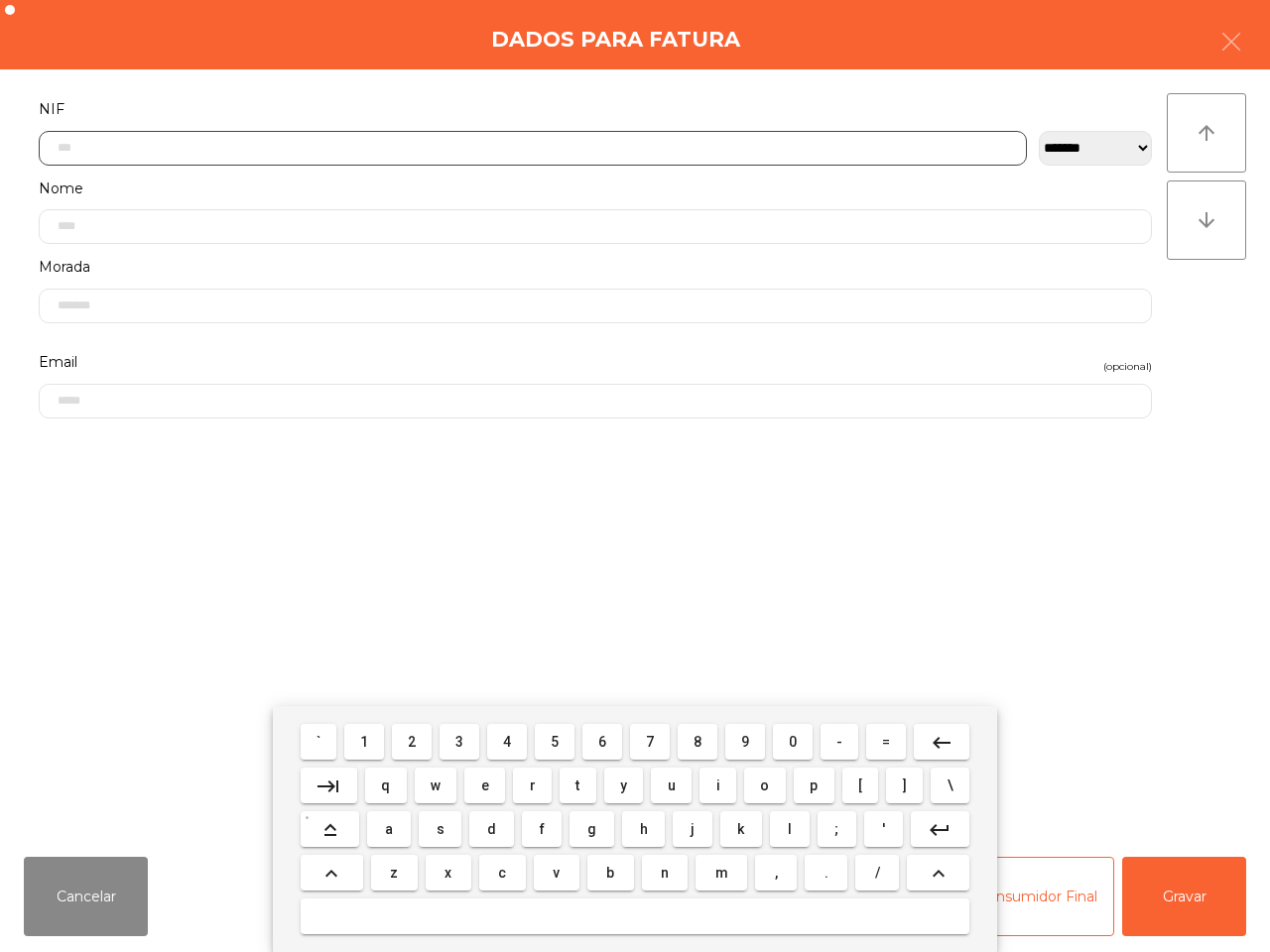 click on "5" at bounding box center (555, 742) 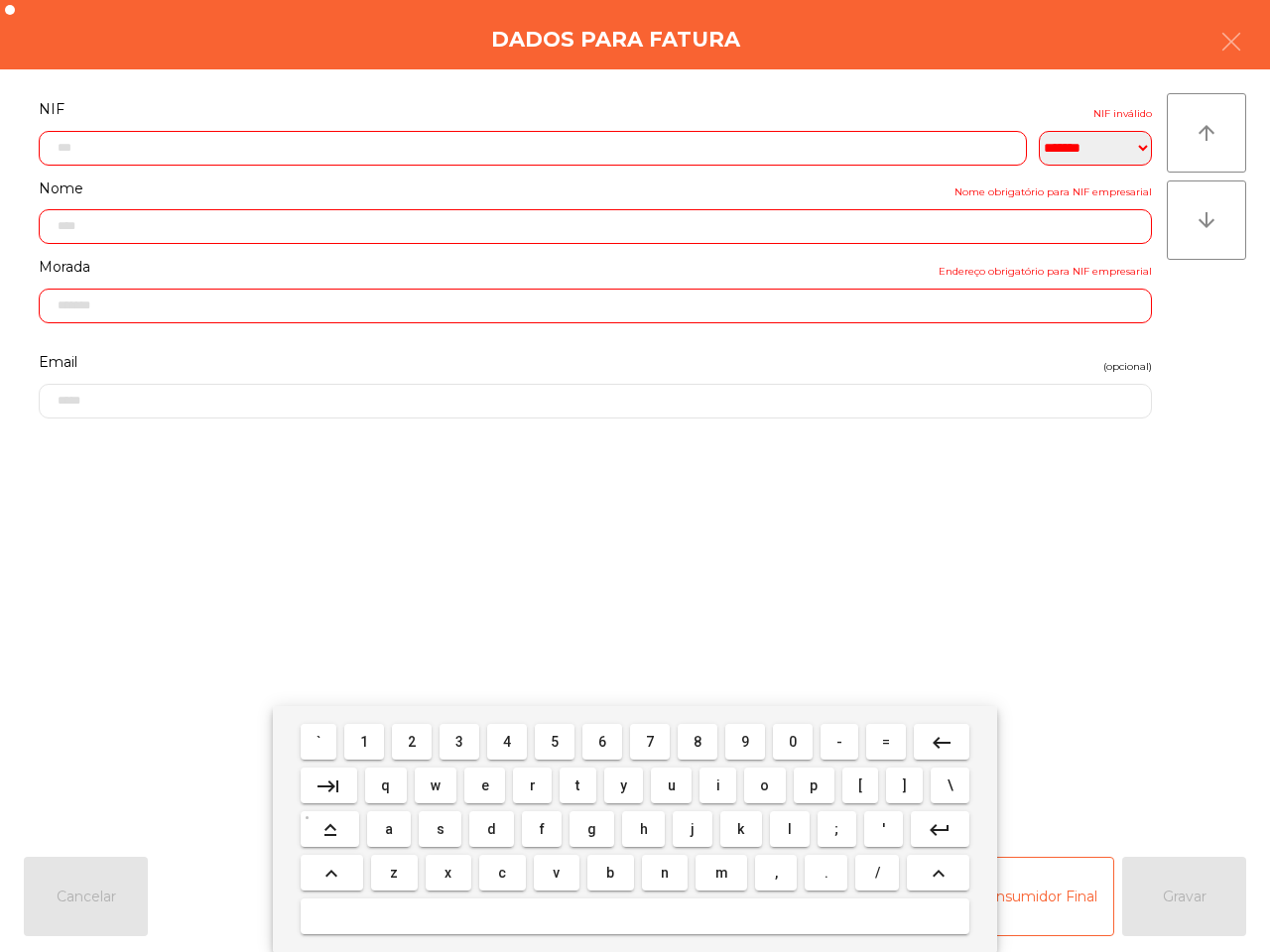 click on "0" at bounding box center [793, 742] 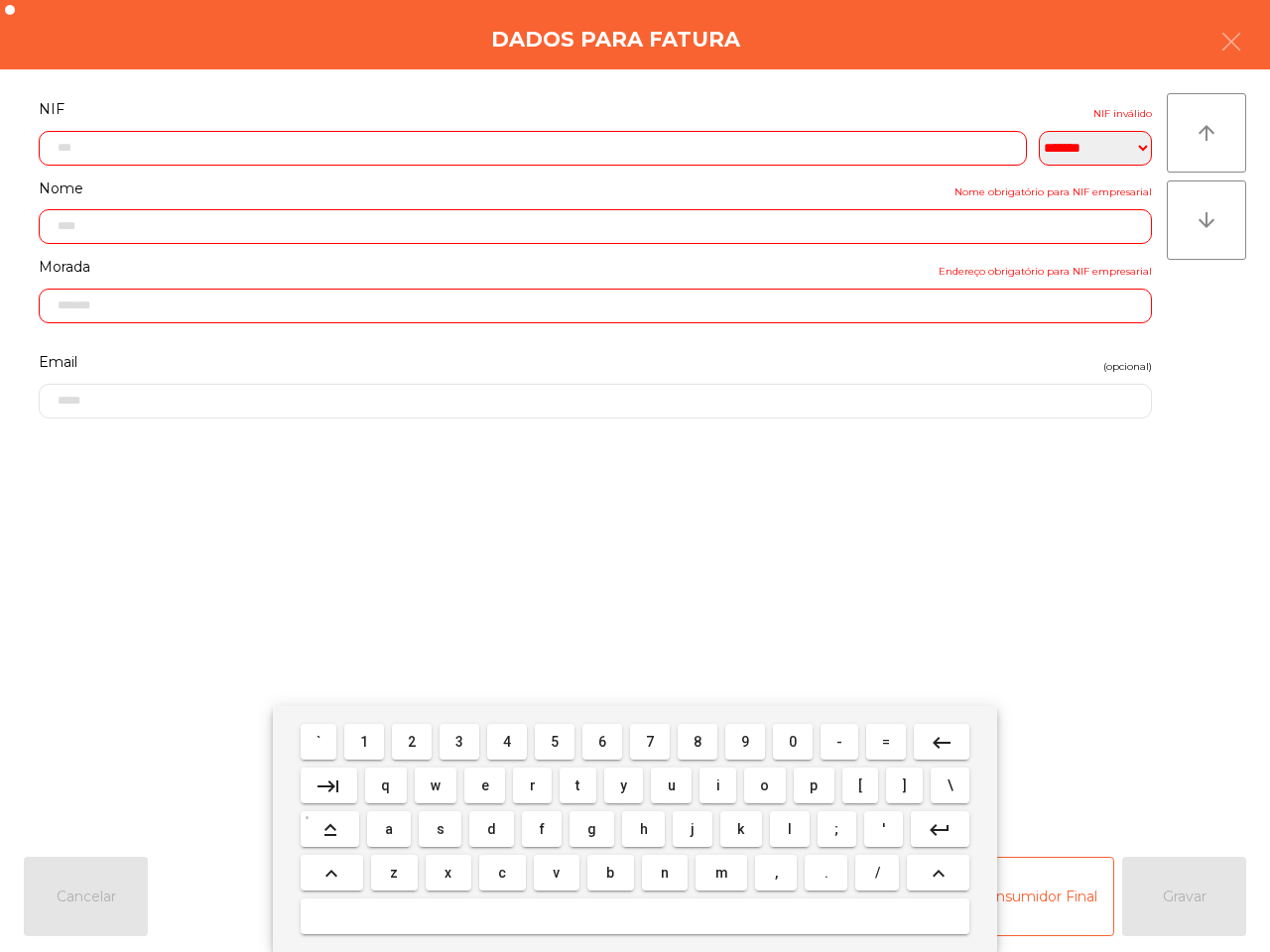 click on "7" at bounding box center (650, 742) 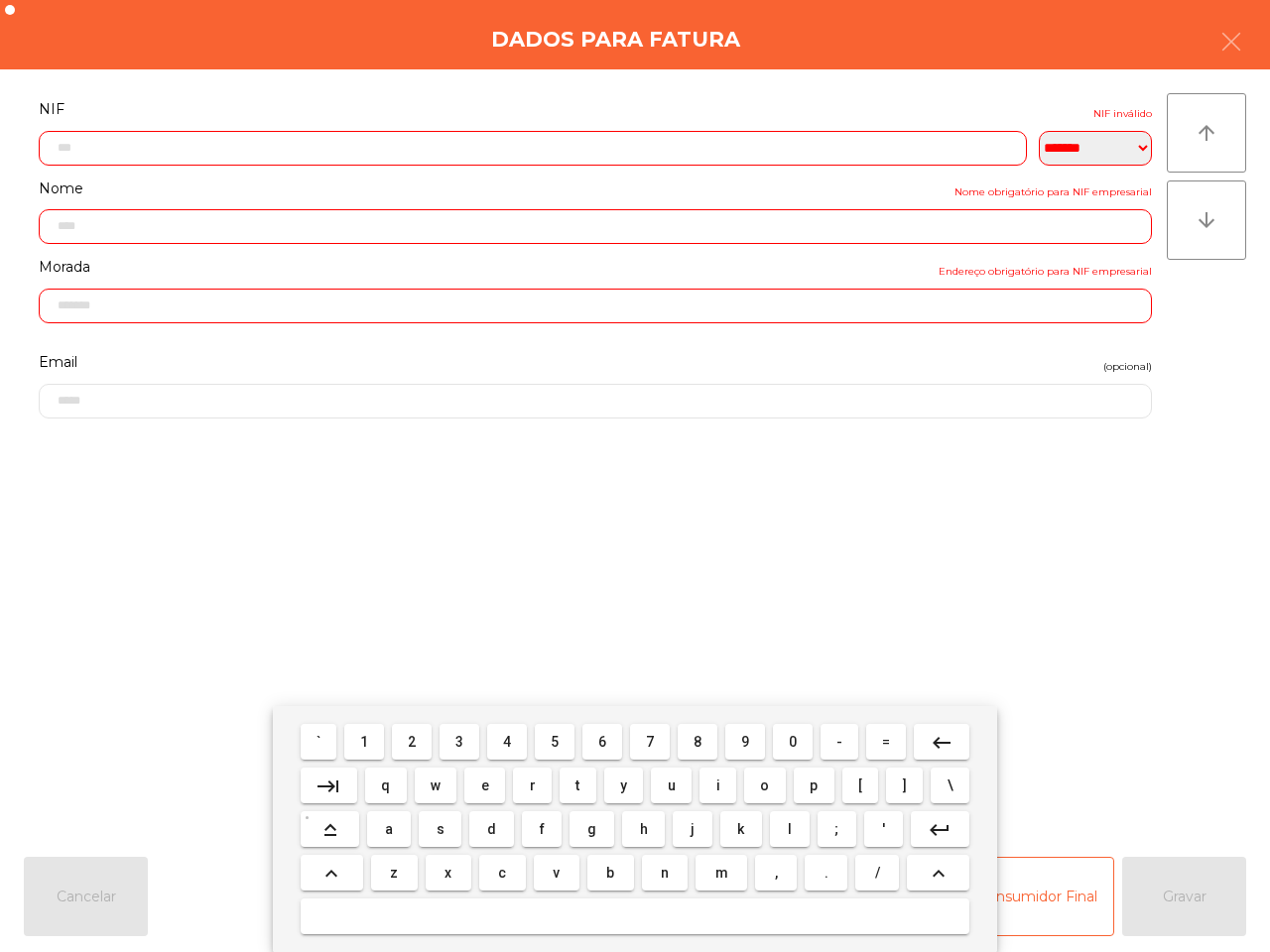 click on "2" at bounding box center [412, 742] 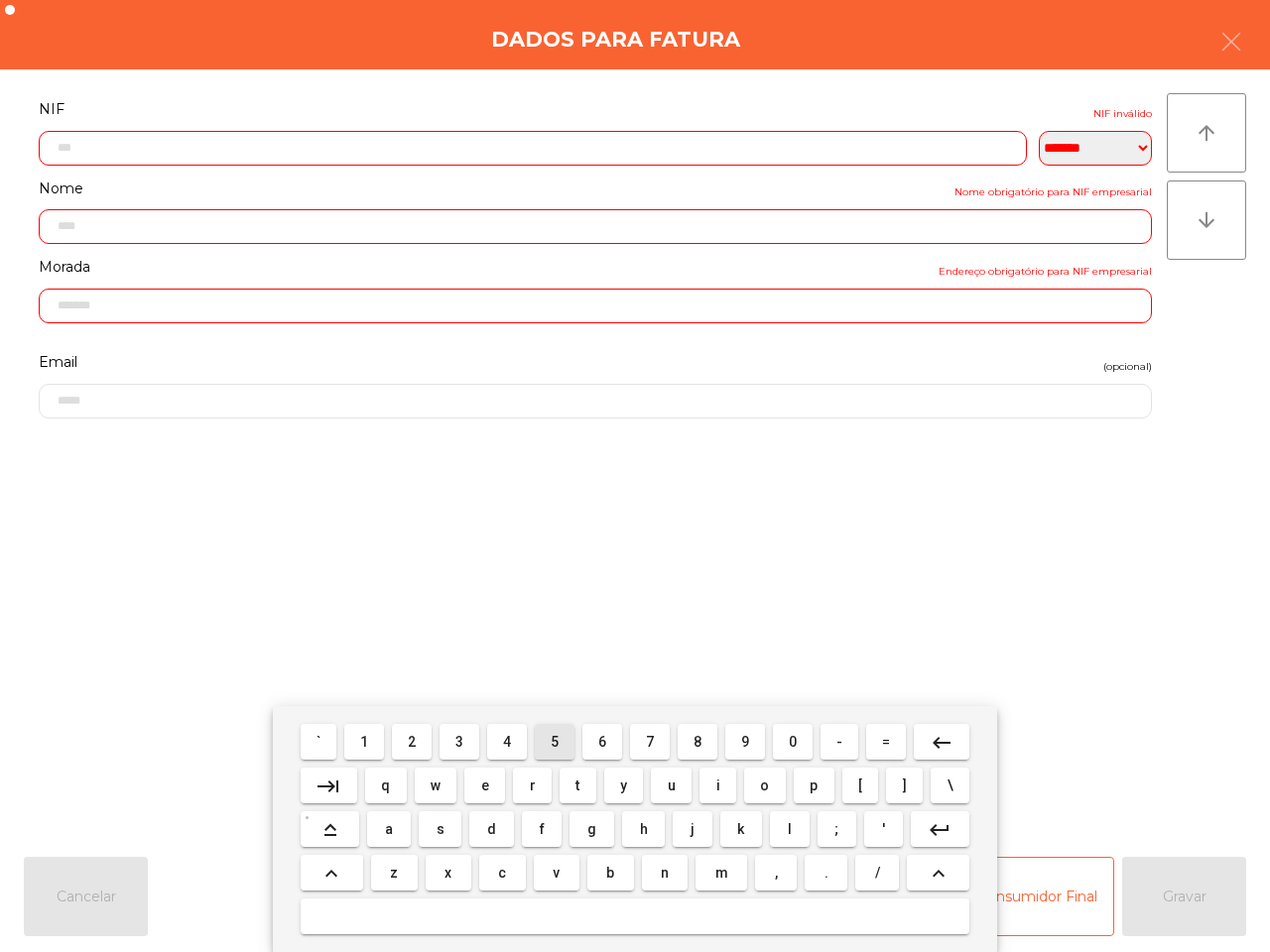 click on "5" at bounding box center [555, 742] 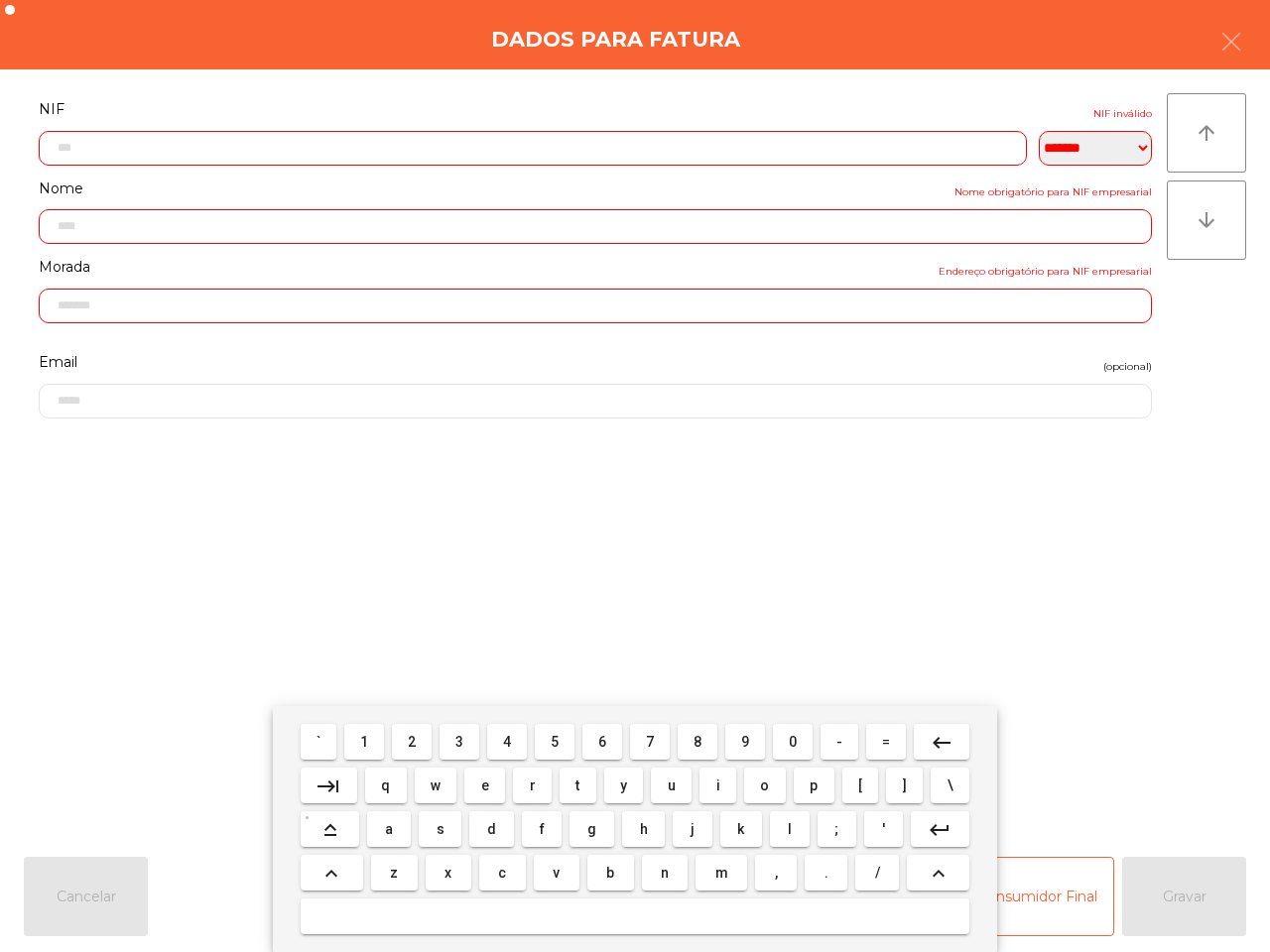 click on "1" at bounding box center (364, 742) 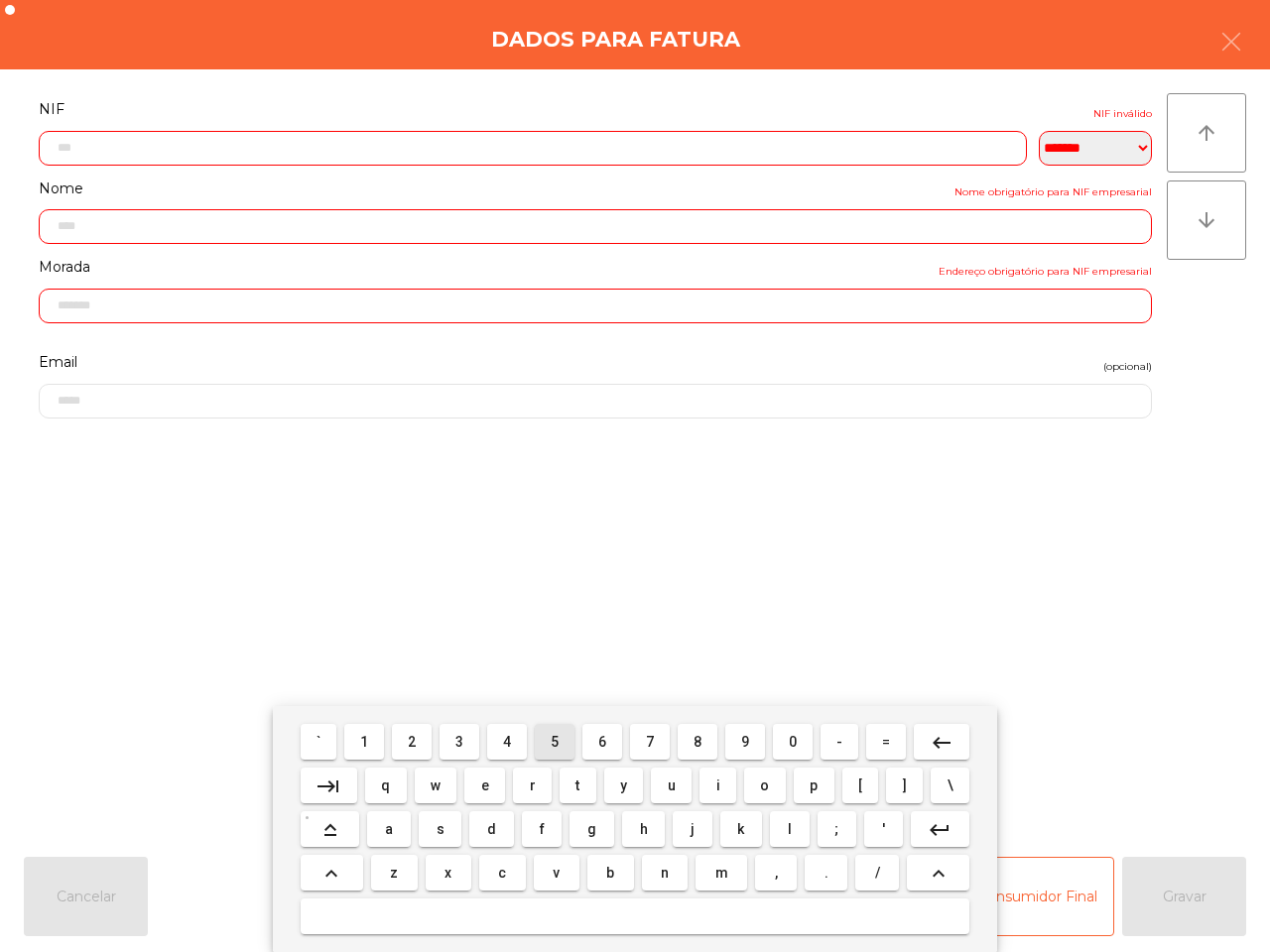 click on "5" at bounding box center (555, 742) 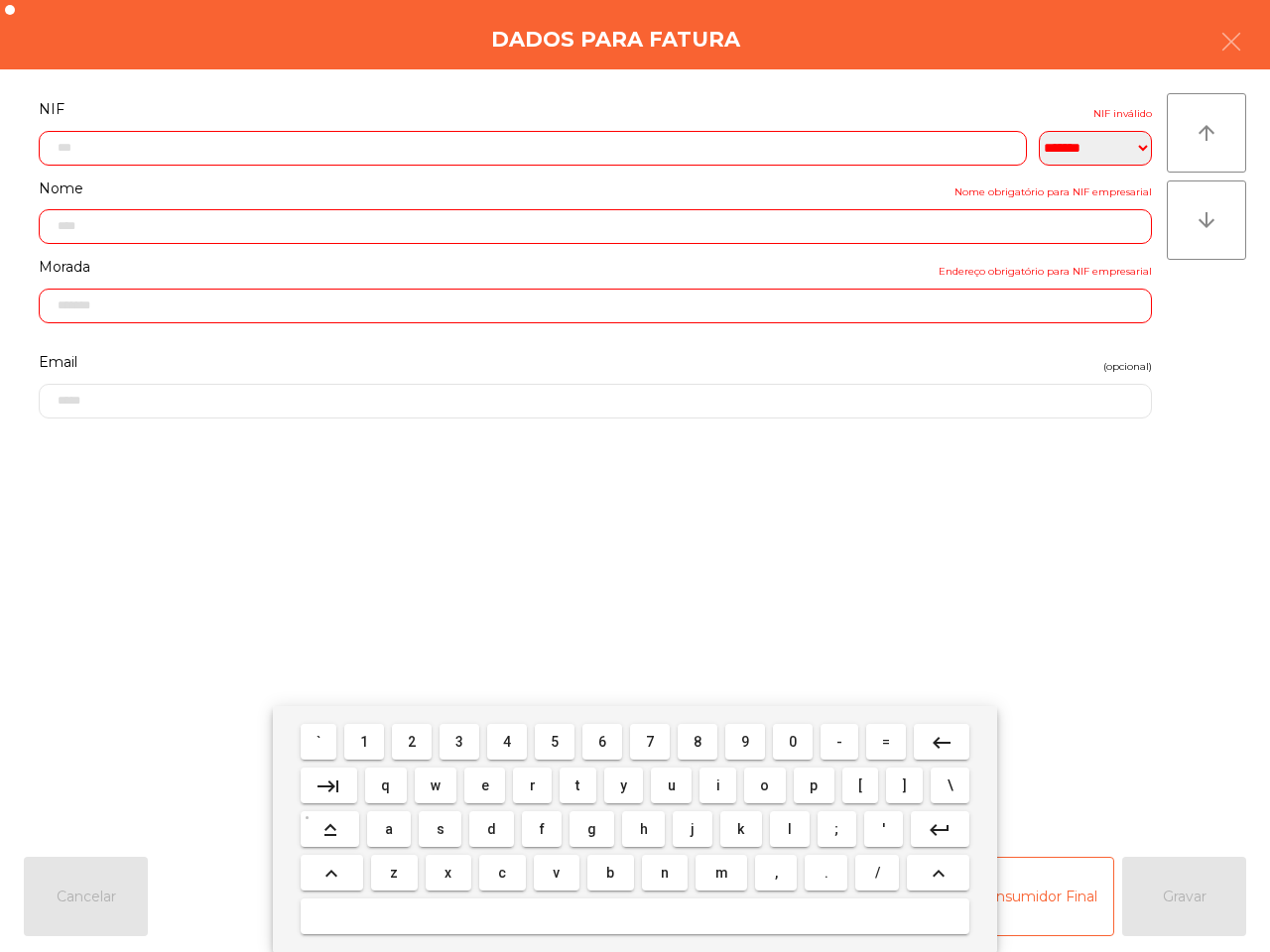 click on "1" at bounding box center (364, 742) 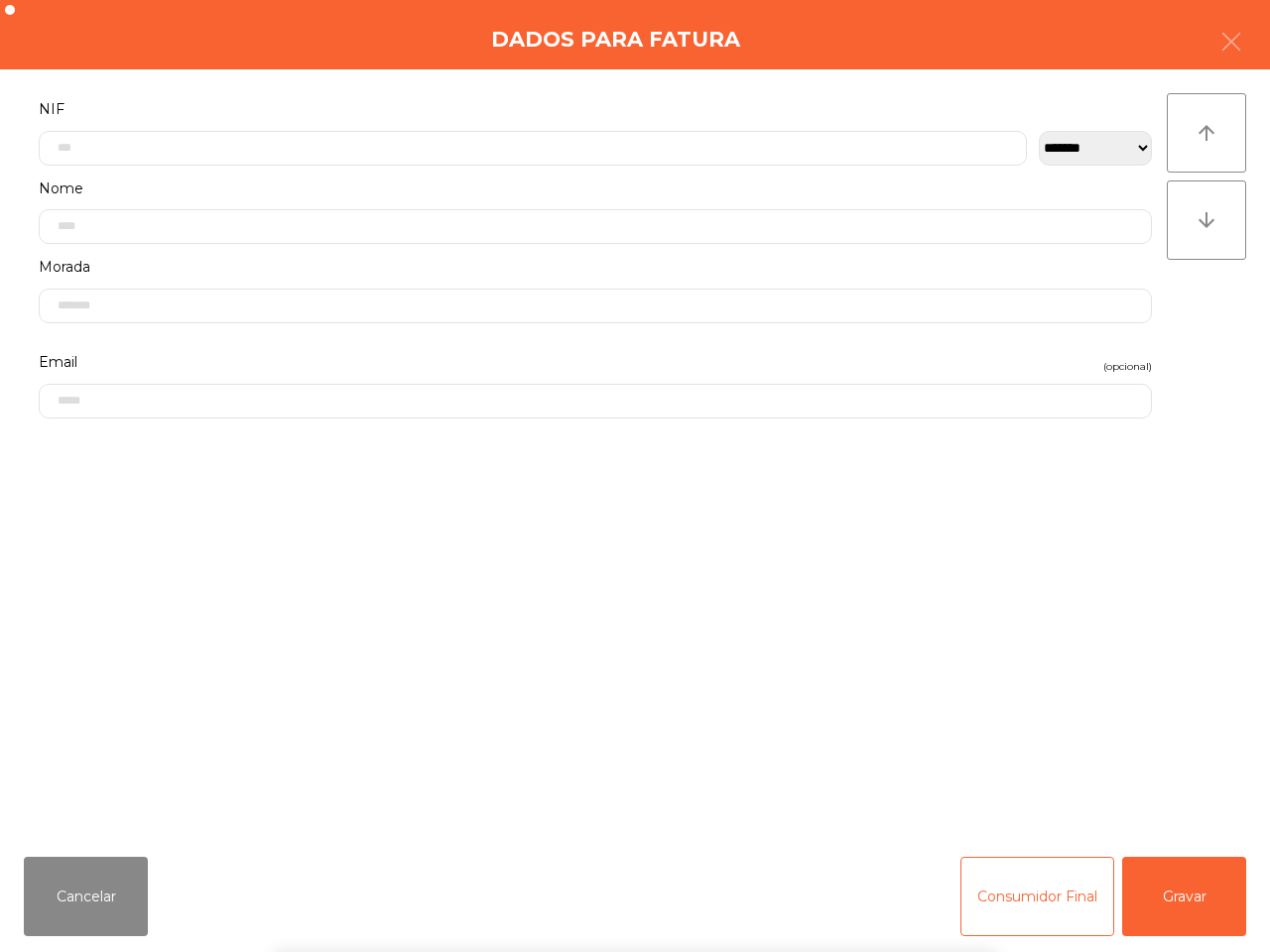 click on "` 1 2 3 4 5 6 7 8 9 0 - = keyboard_backspace keyboard_tab q w e r t y u i o p [ ] \ keyboard_capslock a s d f g h j k l ; ' keyboard_return keyboard_arrow_up z x c v b n m , . / keyboard_arrow_up" at bounding box center [635, 829] 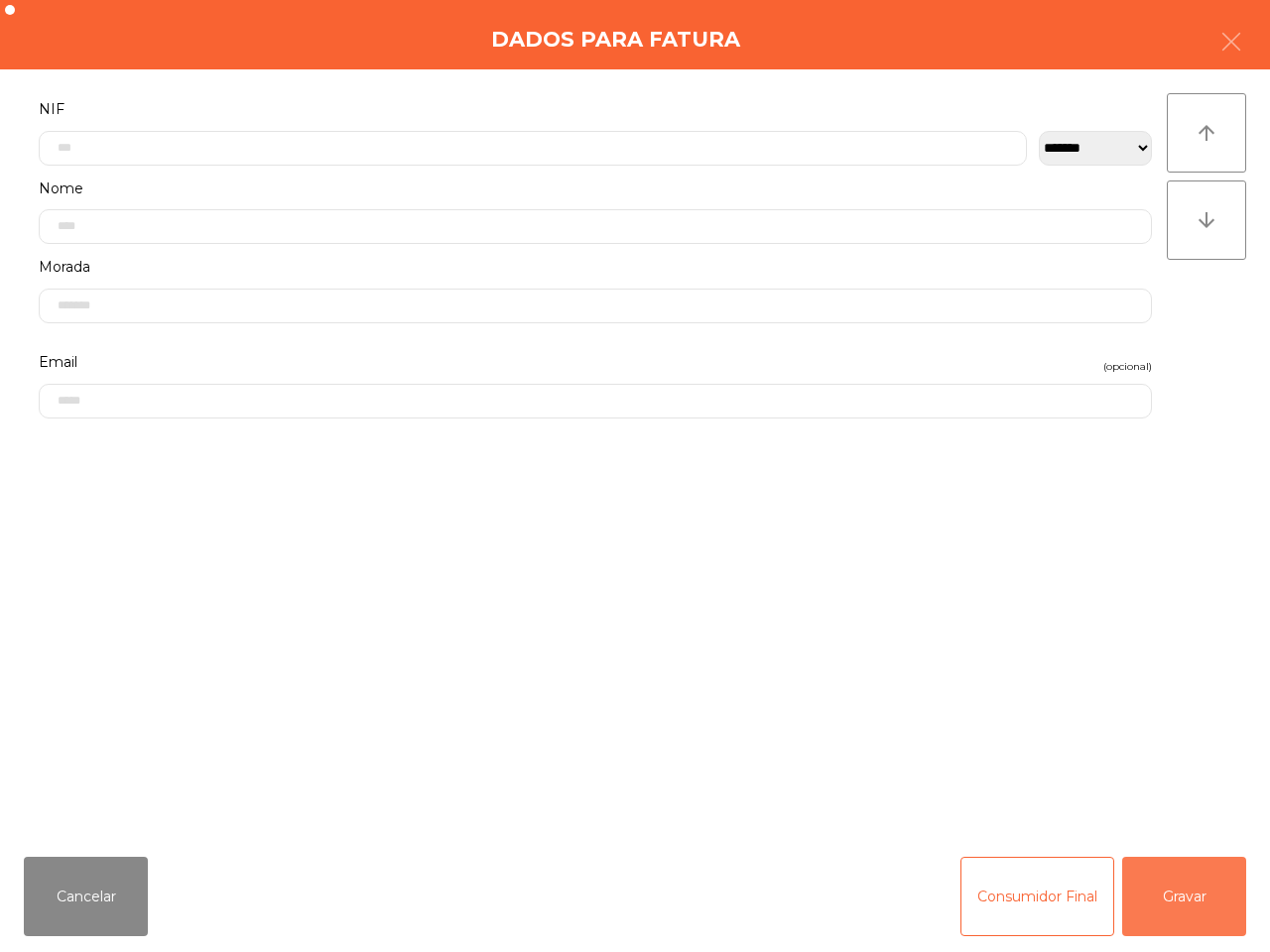 click on "Gravar" 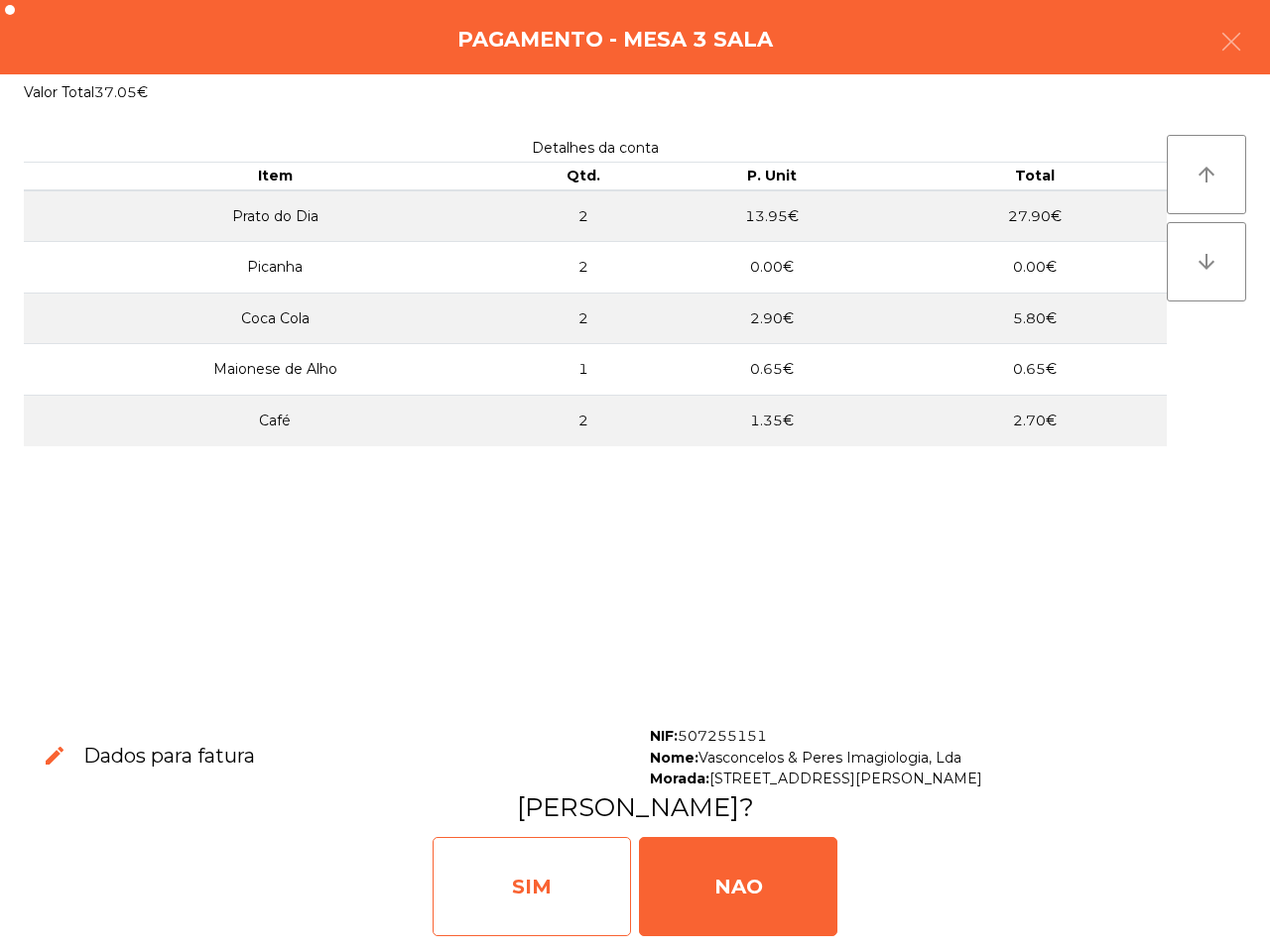 click on "SIM" 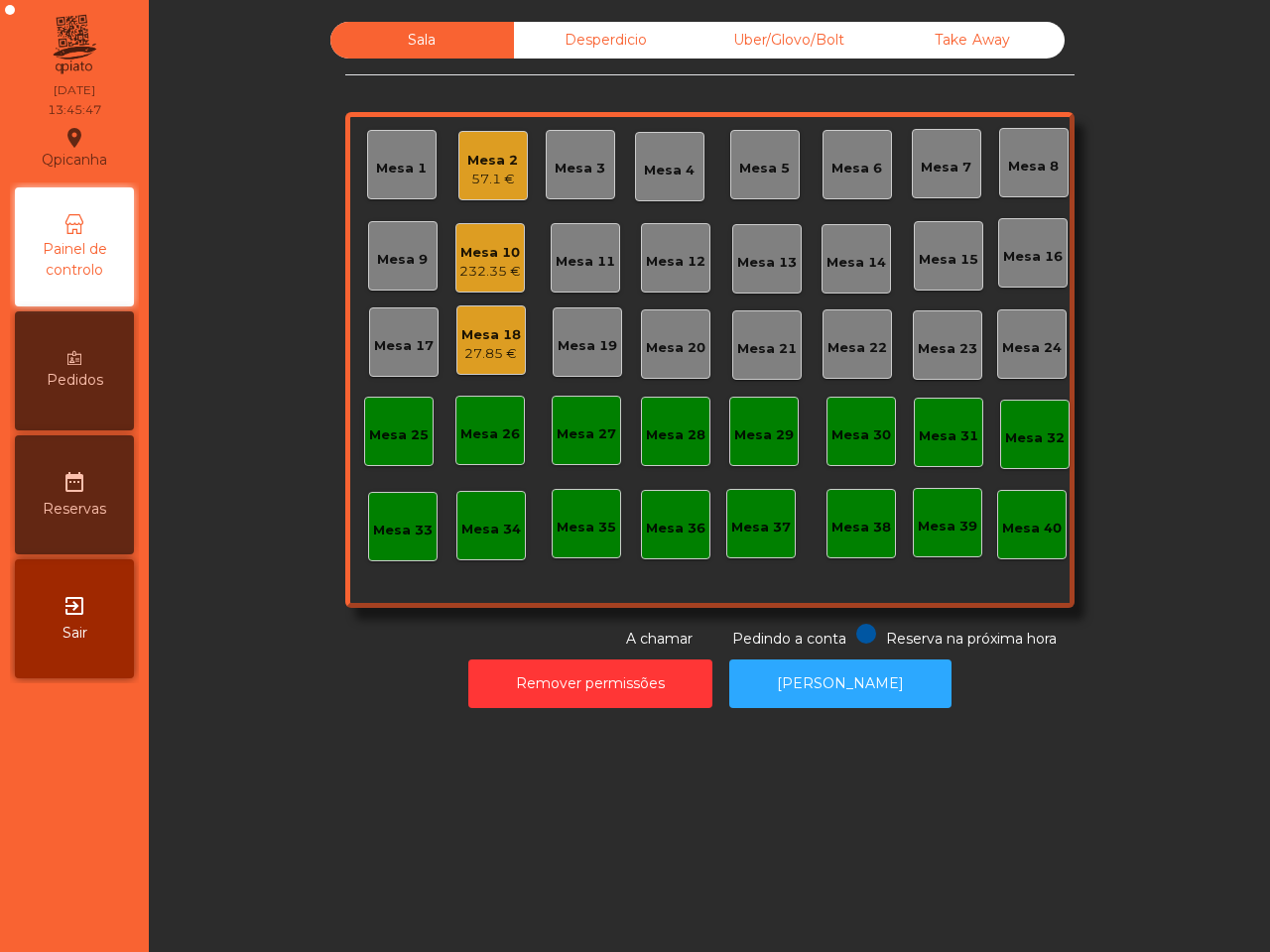 click on "Sala   Desperdicio   Uber/Glovo/Bolt   Take Away   Mesa 1   Mesa 2   57.1 €   Mesa 3   Mesa 4   Mesa 5   [GEOGRAPHIC_DATA] 7   [GEOGRAPHIC_DATA] 8   Mesa 9   Mesa 10   232.35 €   [GEOGRAPHIC_DATA] 11   [GEOGRAPHIC_DATA] 12   [GEOGRAPHIC_DATA] 13   [GEOGRAPHIC_DATA] 14   [GEOGRAPHIC_DATA] 15   [GEOGRAPHIC_DATA] 16   [GEOGRAPHIC_DATA] 17   [GEOGRAPHIC_DATA] 18   27.85 €   [GEOGRAPHIC_DATA] 19   [GEOGRAPHIC_DATA] 20   [GEOGRAPHIC_DATA] 21   [GEOGRAPHIC_DATA] 22   [GEOGRAPHIC_DATA] 24   [GEOGRAPHIC_DATA] 25   [GEOGRAPHIC_DATA] 26   [GEOGRAPHIC_DATA] 27   [GEOGRAPHIC_DATA] 28   [GEOGRAPHIC_DATA] 29   [GEOGRAPHIC_DATA] 30   [GEOGRAPHIC_DATA] 31   [GEOGRAPHIC_DATA] 33   [GEOGRAPHIC_DATA] 35   [GEOGRAPHIC_DATA] 37   [GEOGRAPHIC_DATA] 39   Mesa 40  Reserva na próxima hora Pedindo a conta A chamar  Remover permissões   Abrir Gaveta" 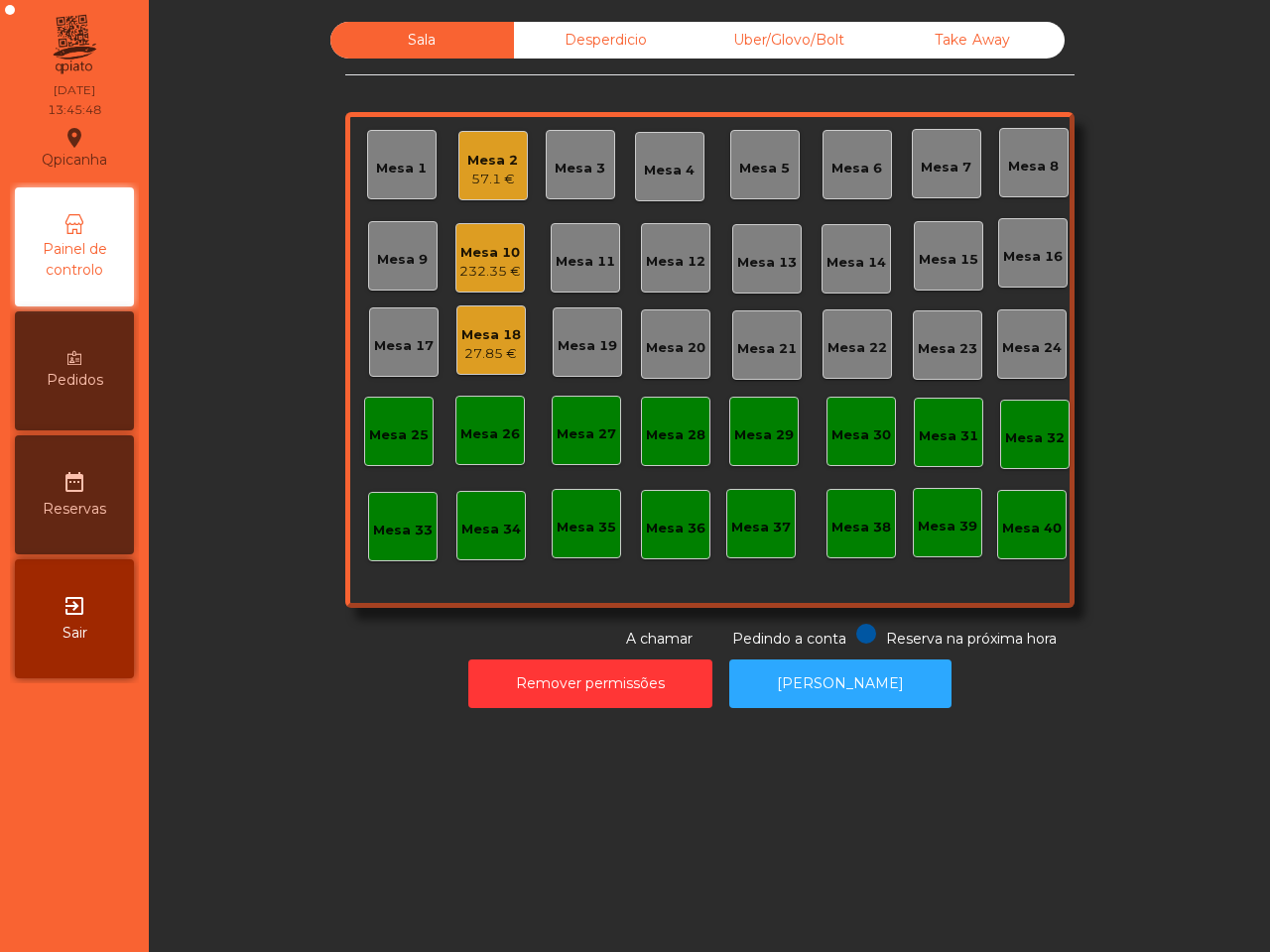 click on "Mesa 10" 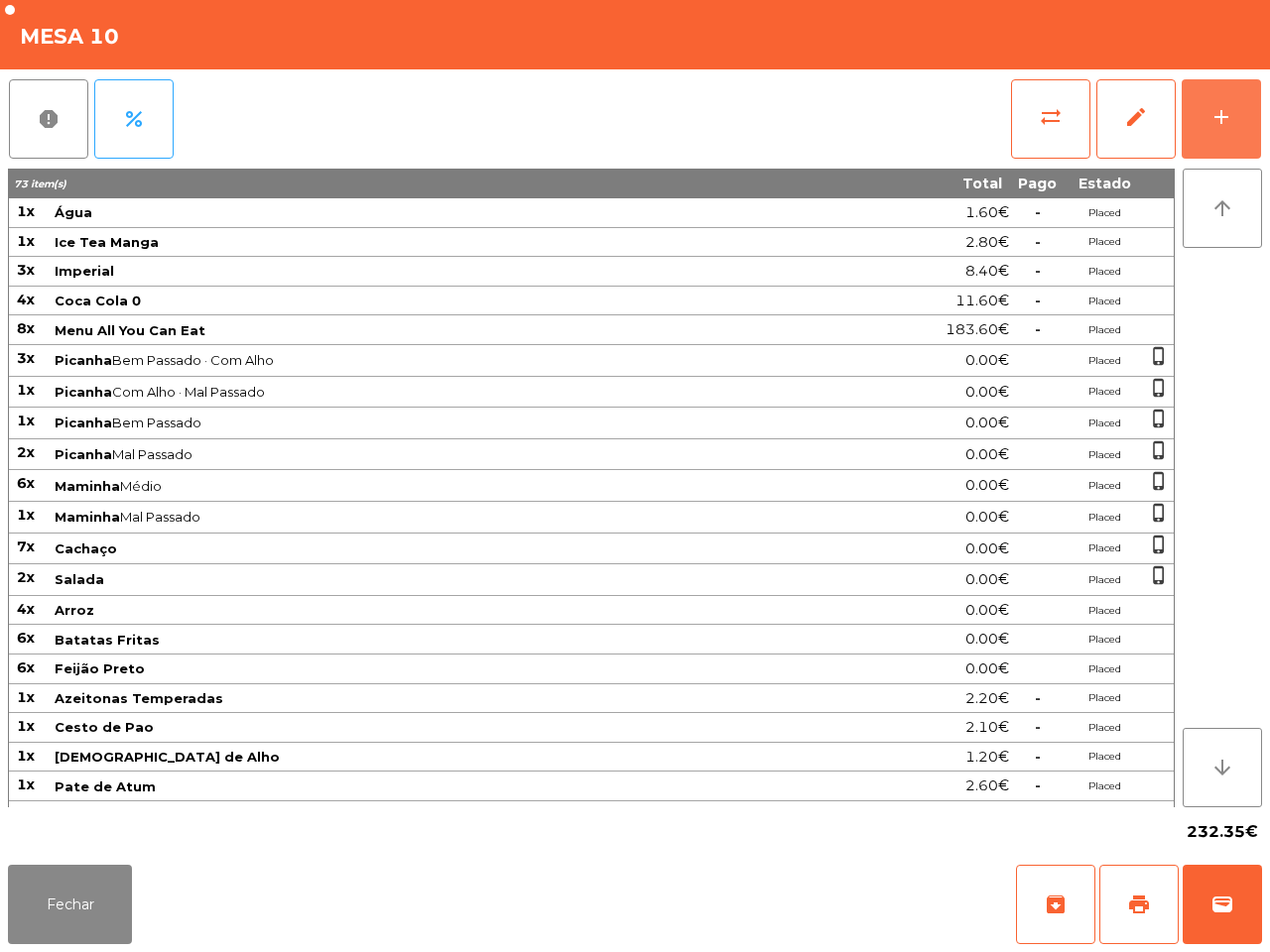click on "add" 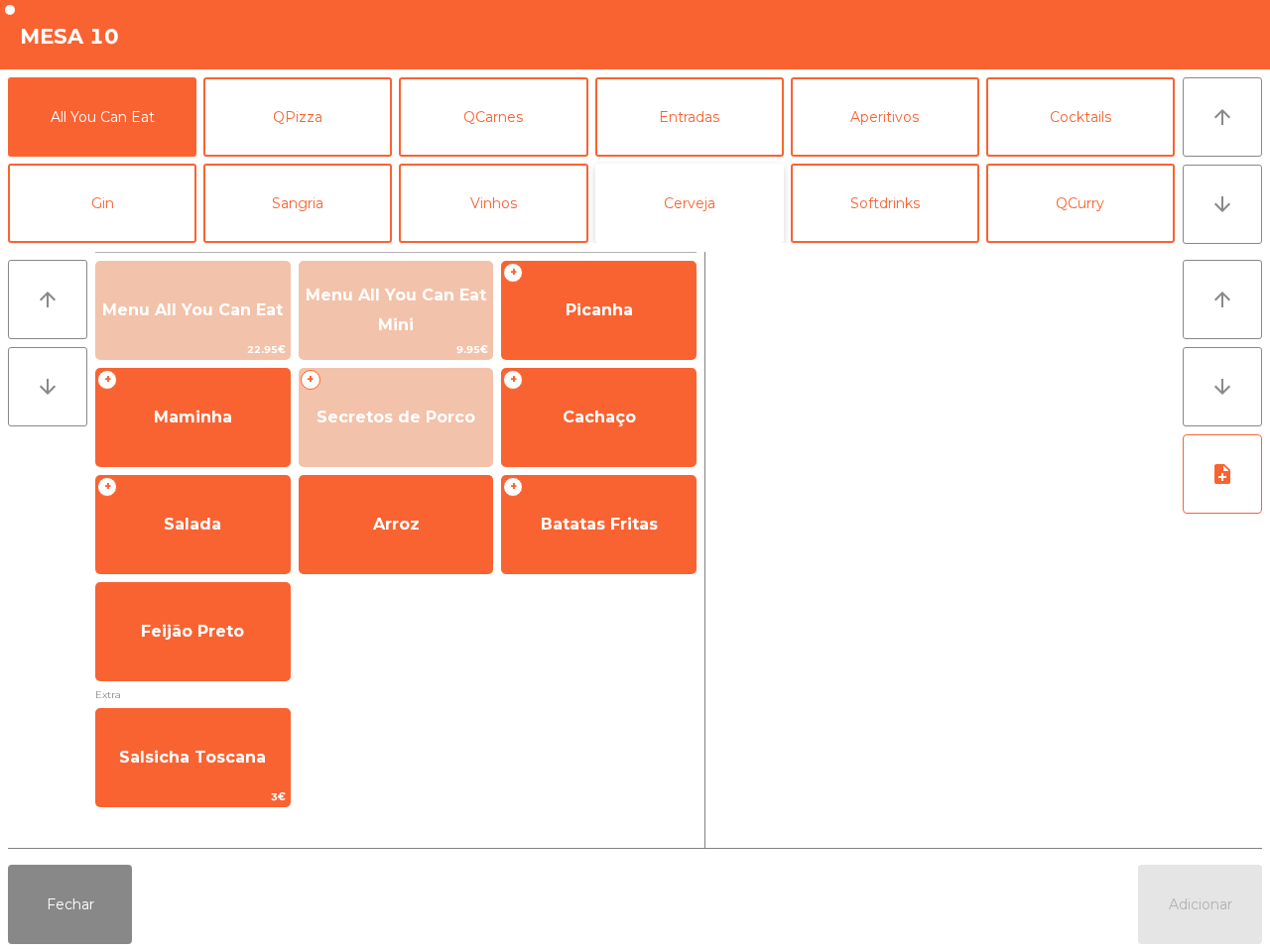 click on "Cerveja" 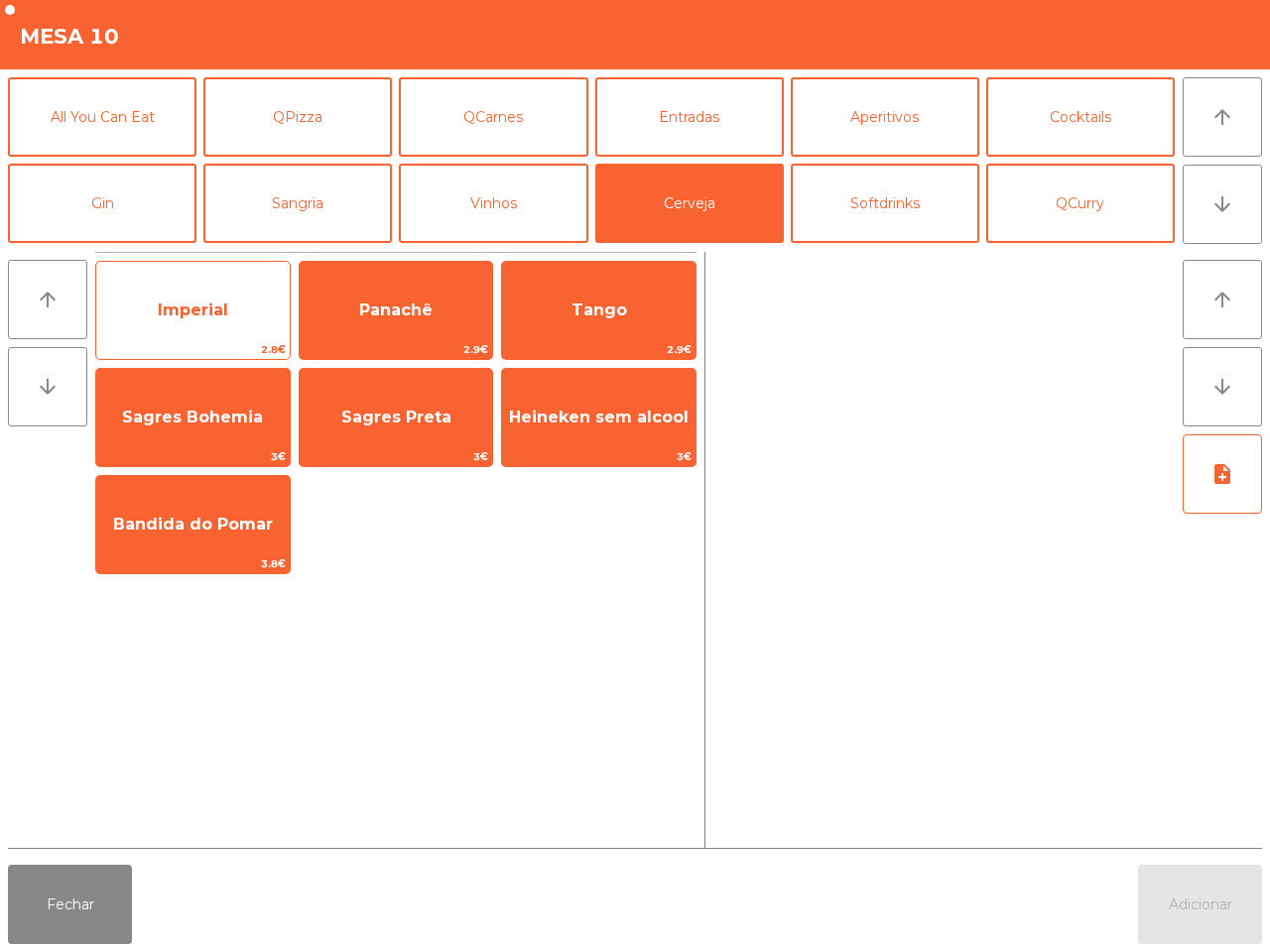 click on "Imperial" 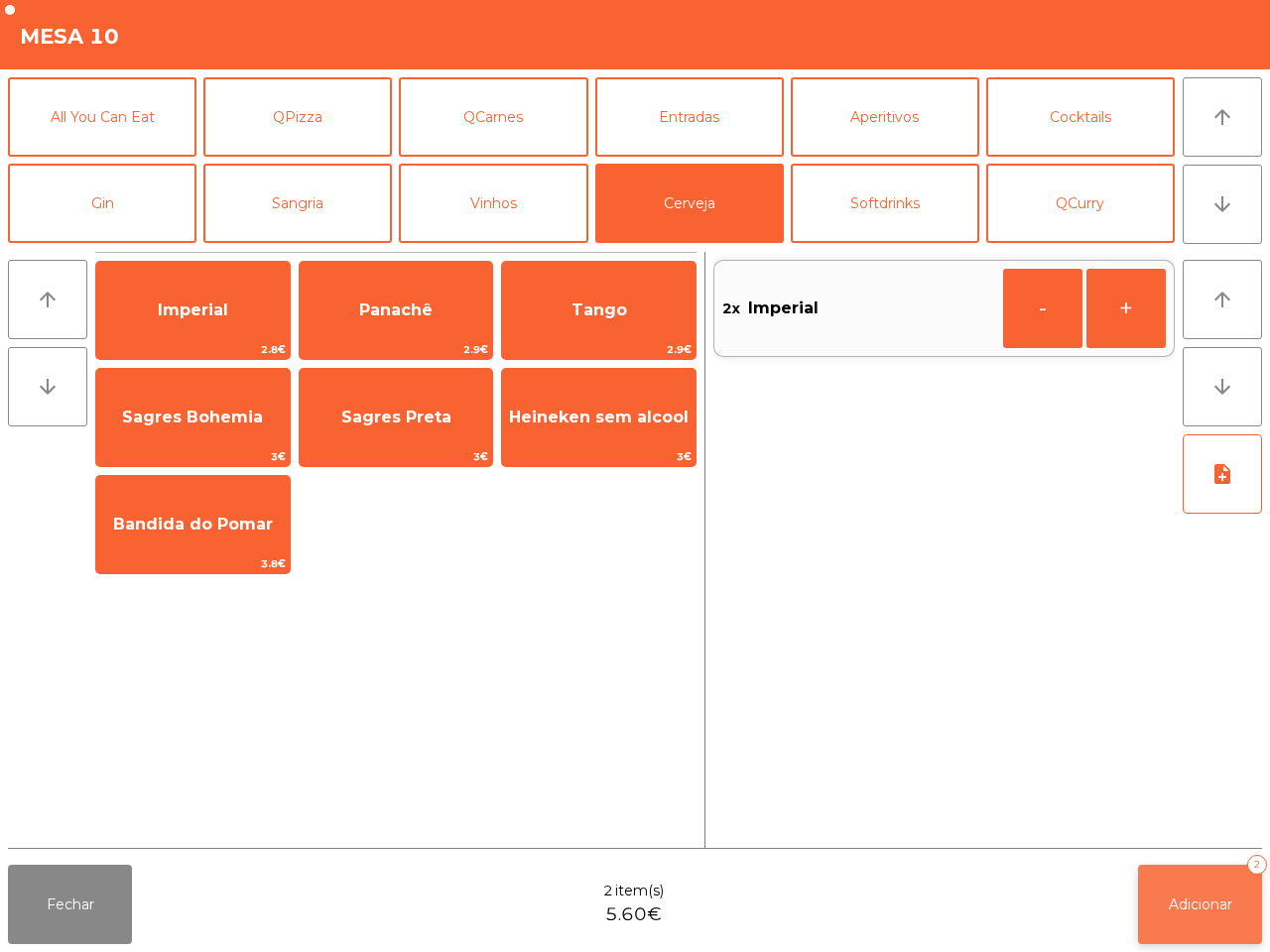 click on "Adicionar" 